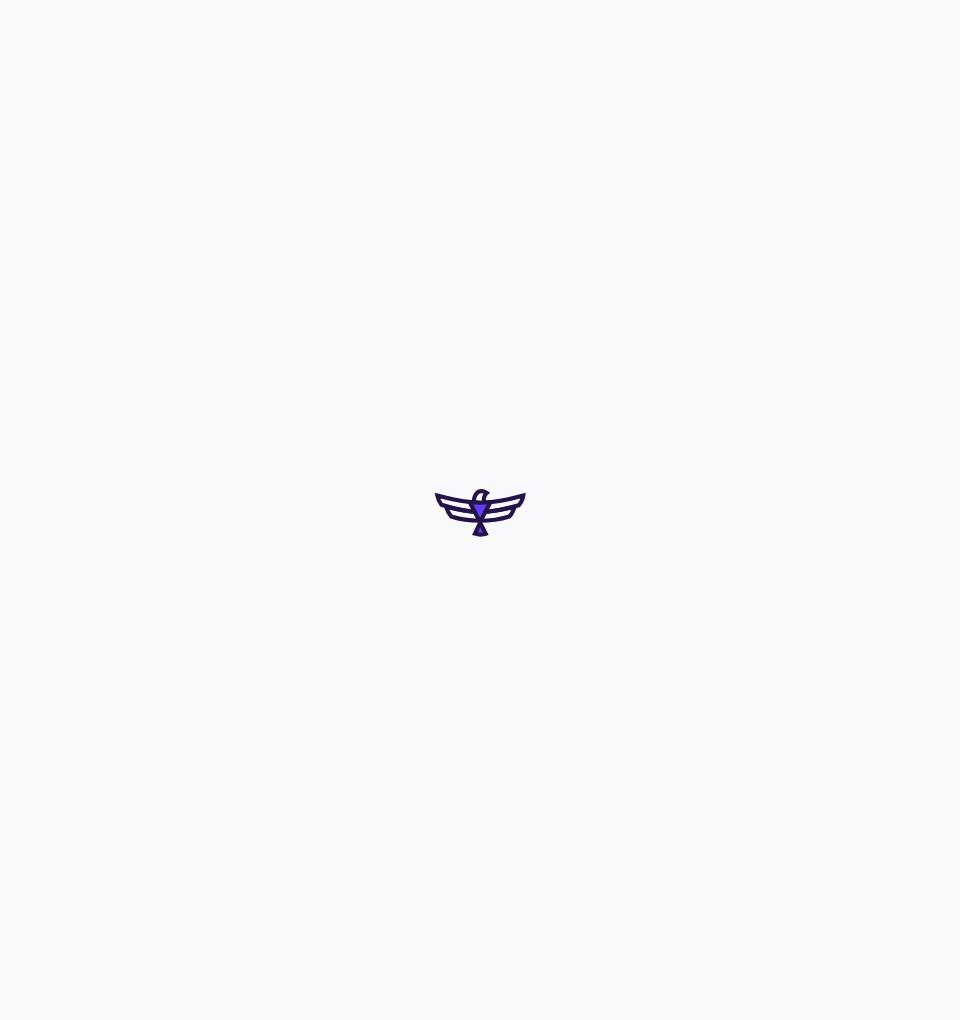 scroll, scrollTop: 0, scrollLeft: 0, axis: both 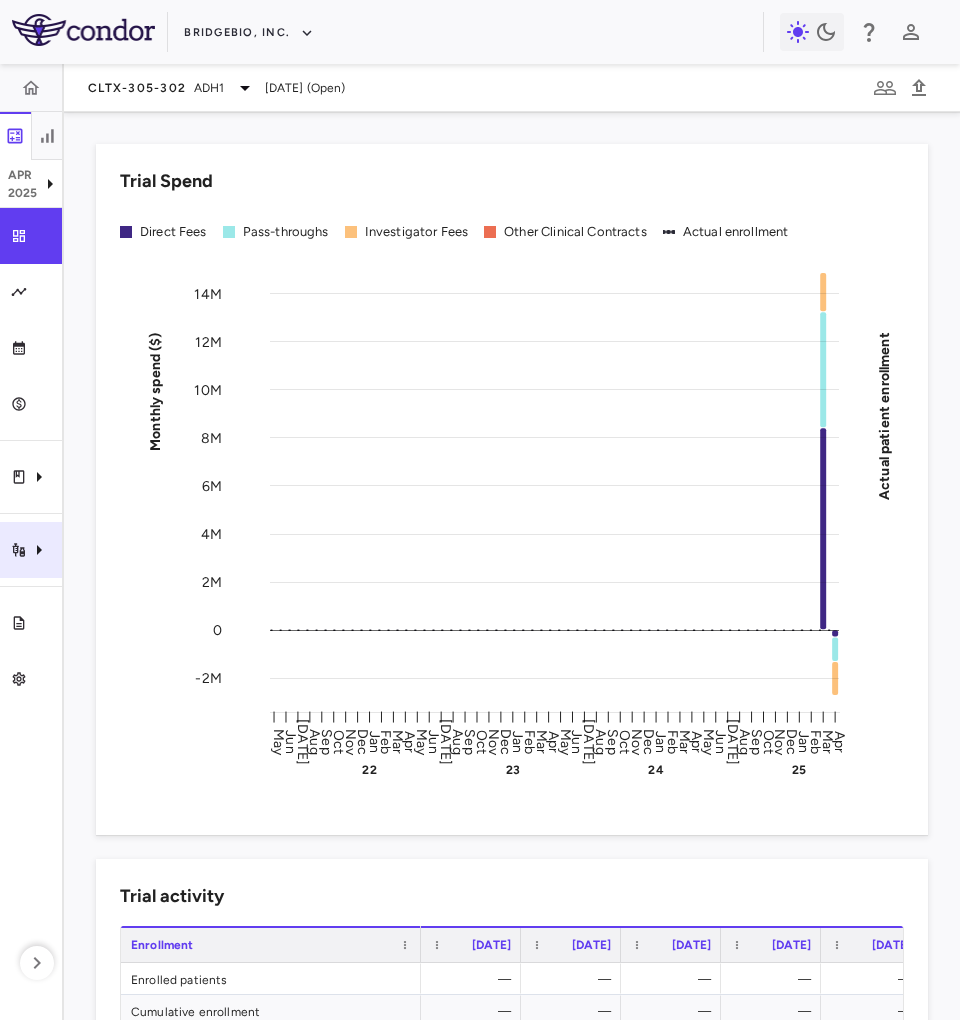 click 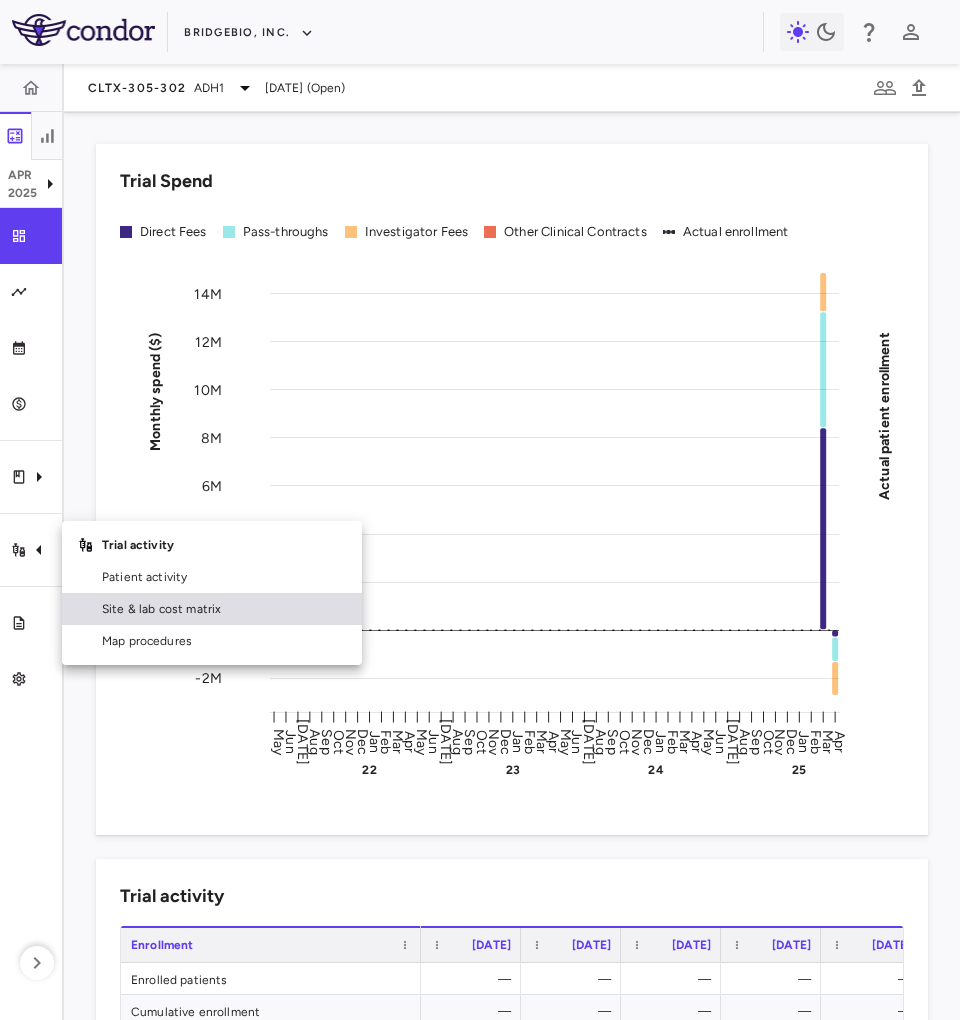 click on "Site & lab cost matrix" at bounding box center (224, 609) 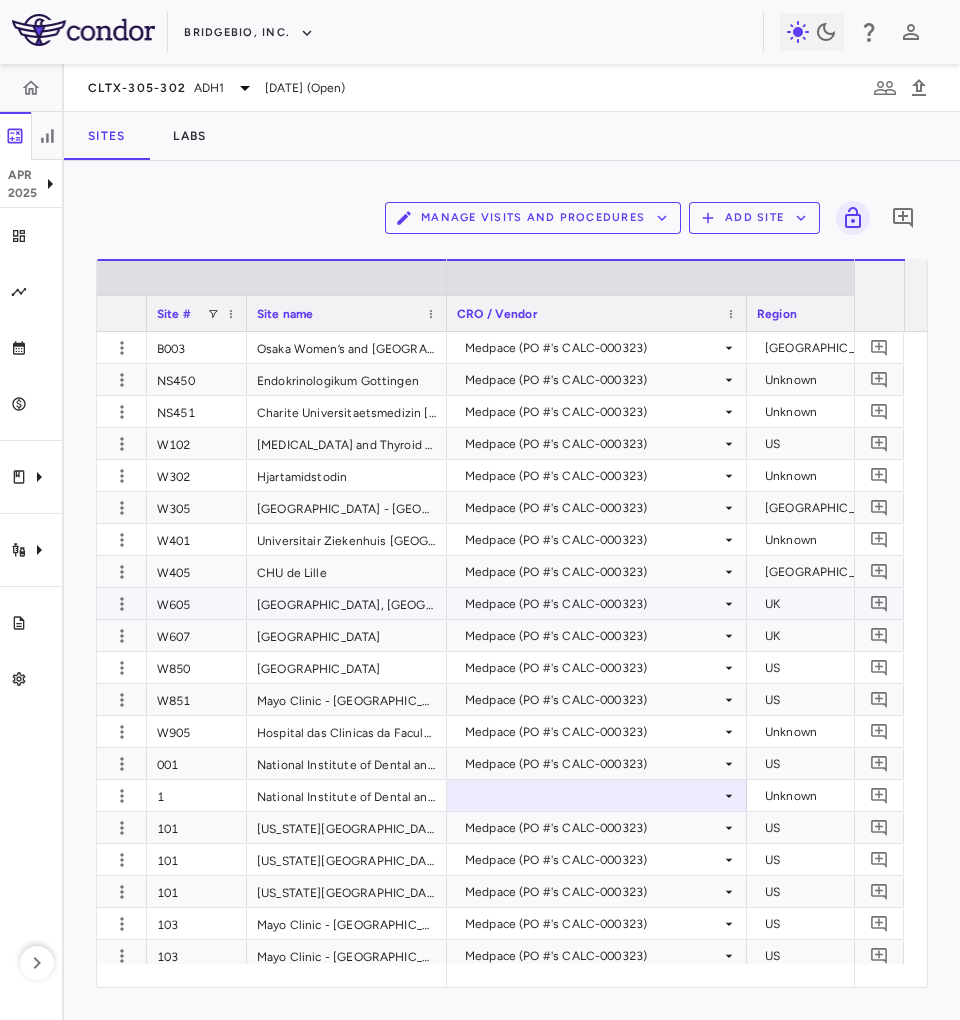 scroll, scrollTop: 402, scrollLeft: 0, axis: vertical 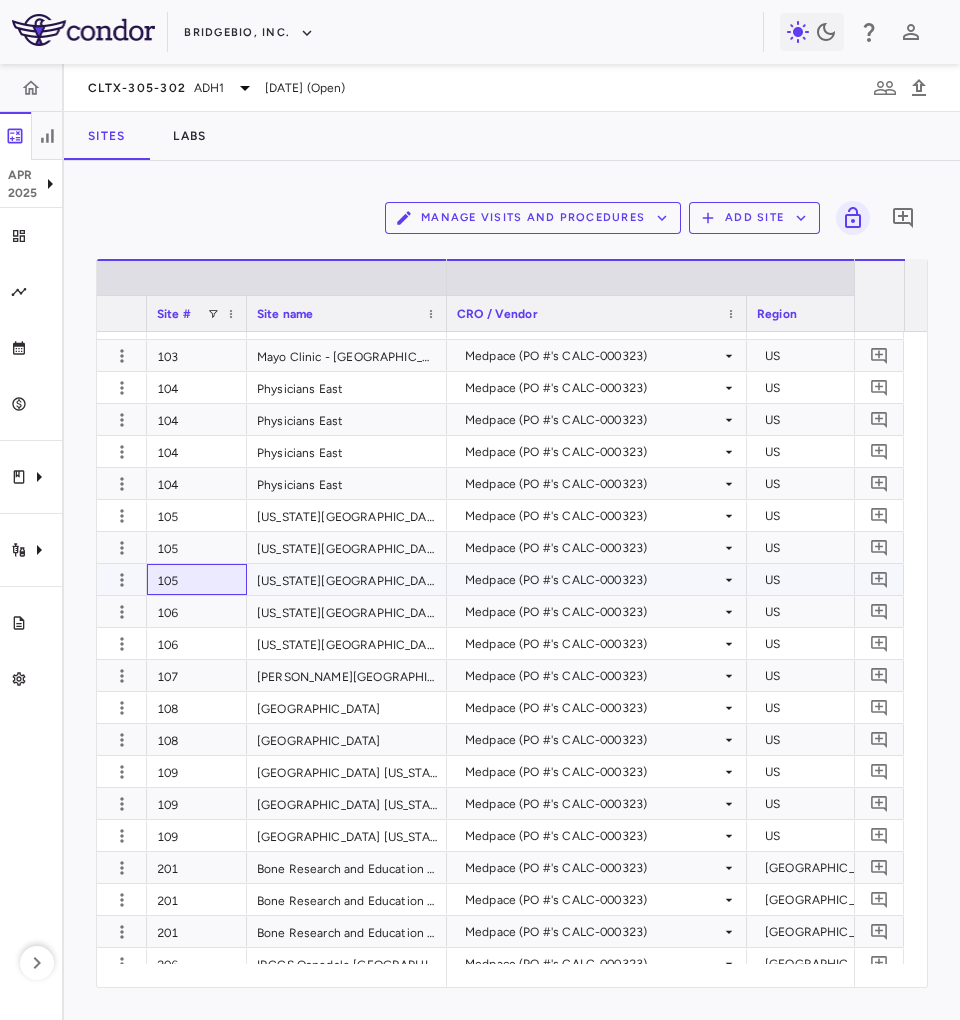 click on "105" at bounding box center [197, 579] 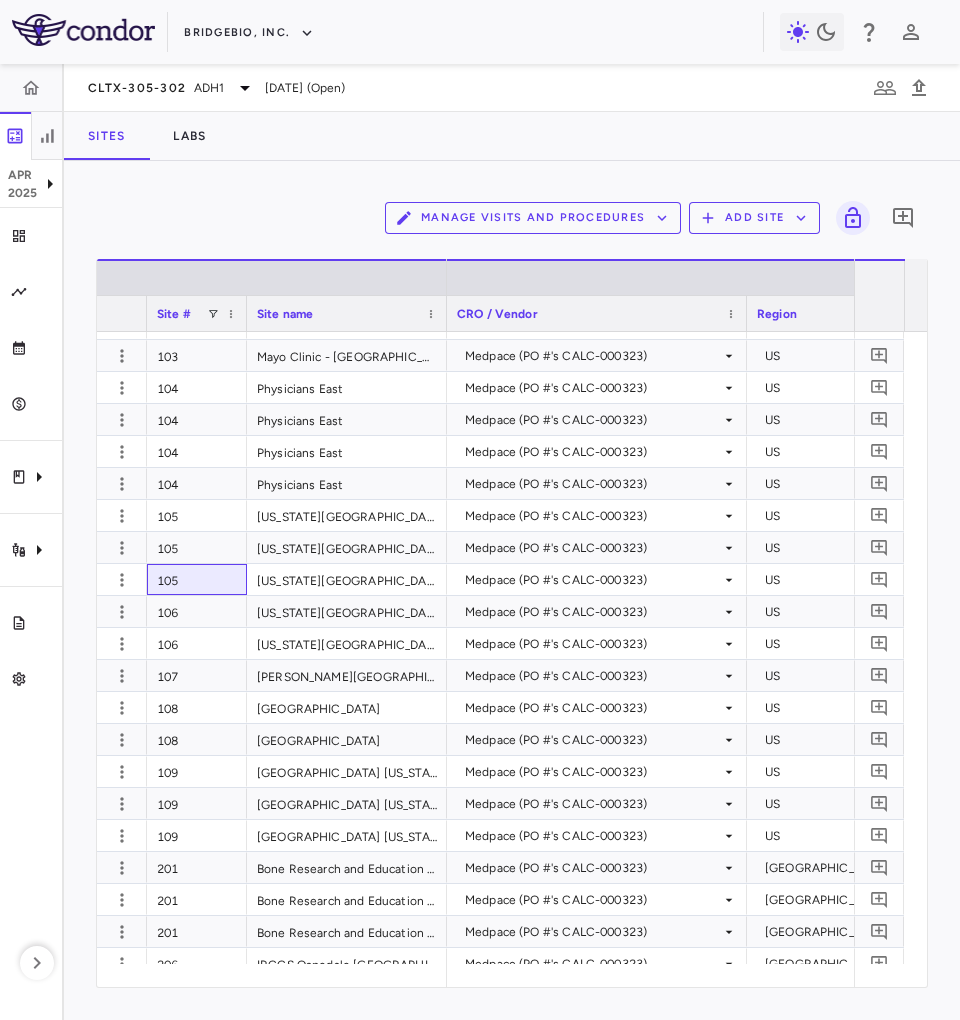 scroll, scrollTop: 0, scrollLeft: 831, axis: horizontal 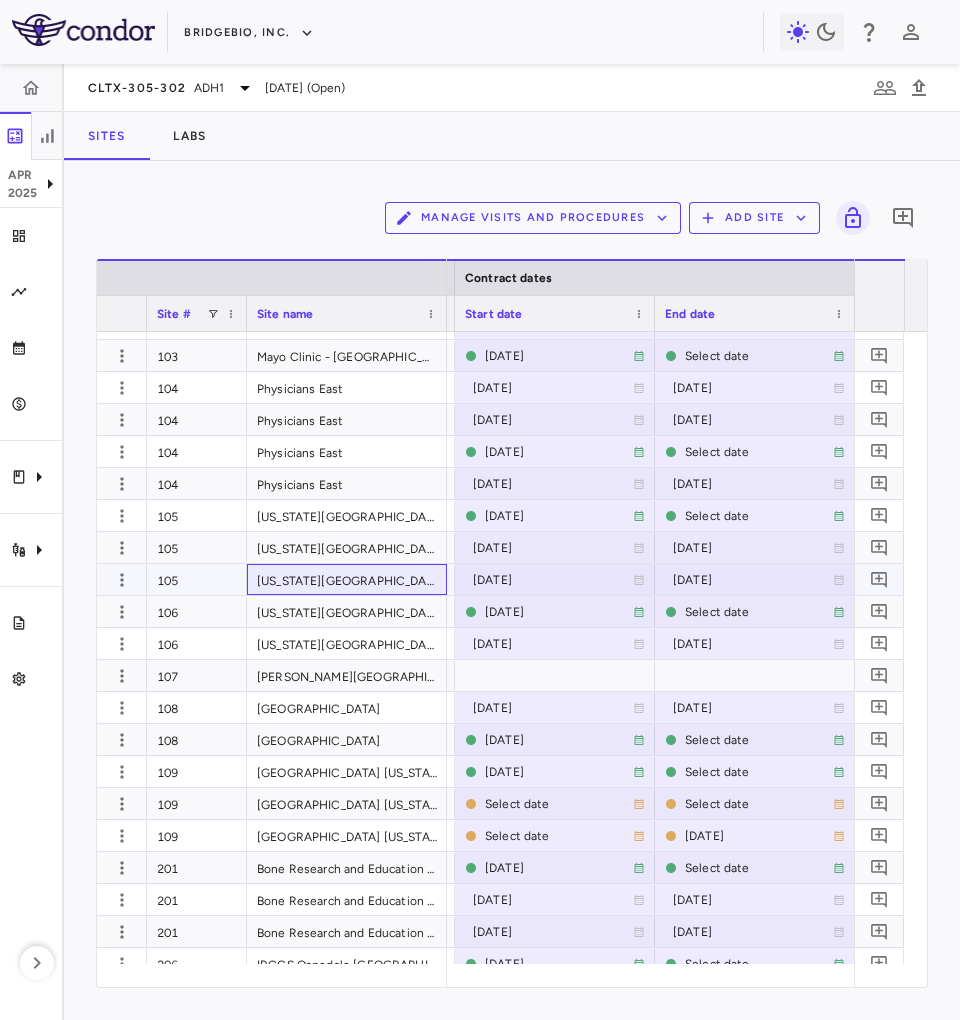 click on "[US_STATE][GEOGRAPHIC_DATA]" at bounding box center (347, 579) 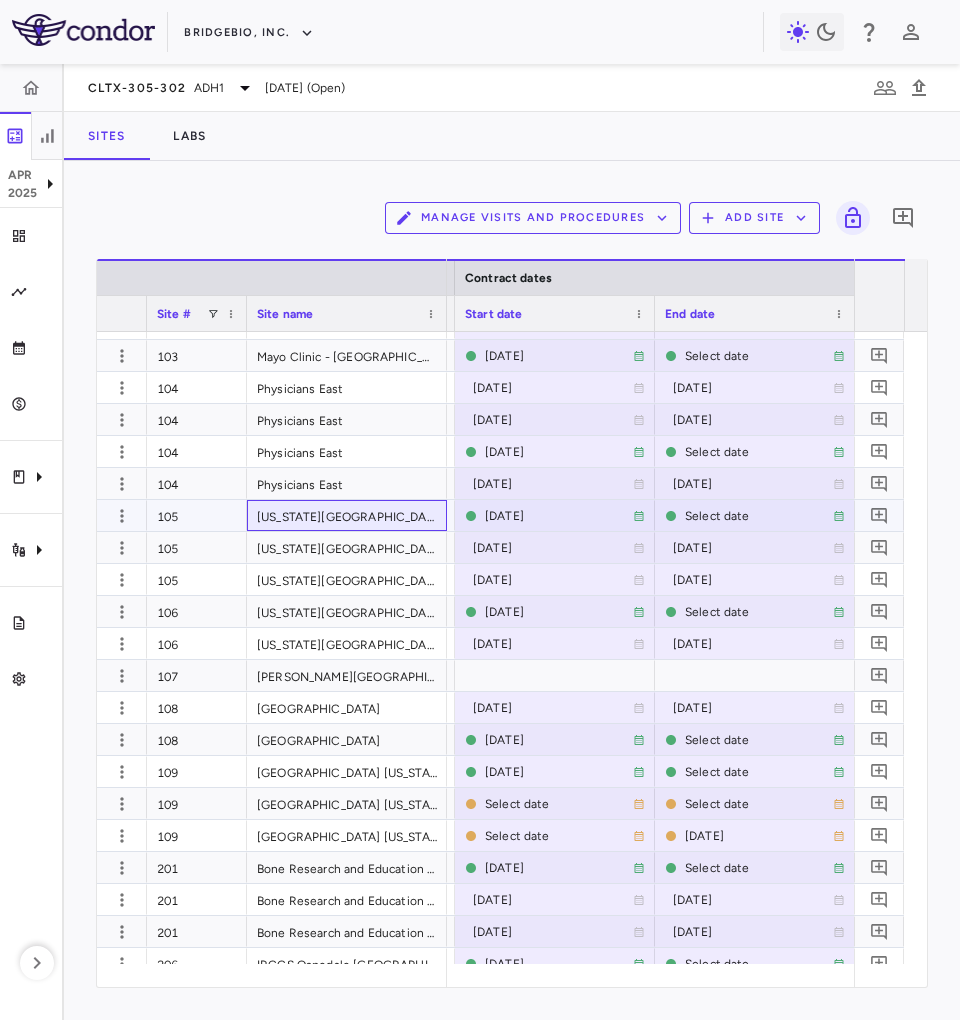 click on "[US_STATE][GEOGRAPHIC_DATA]" at bounding box center [347, 515] 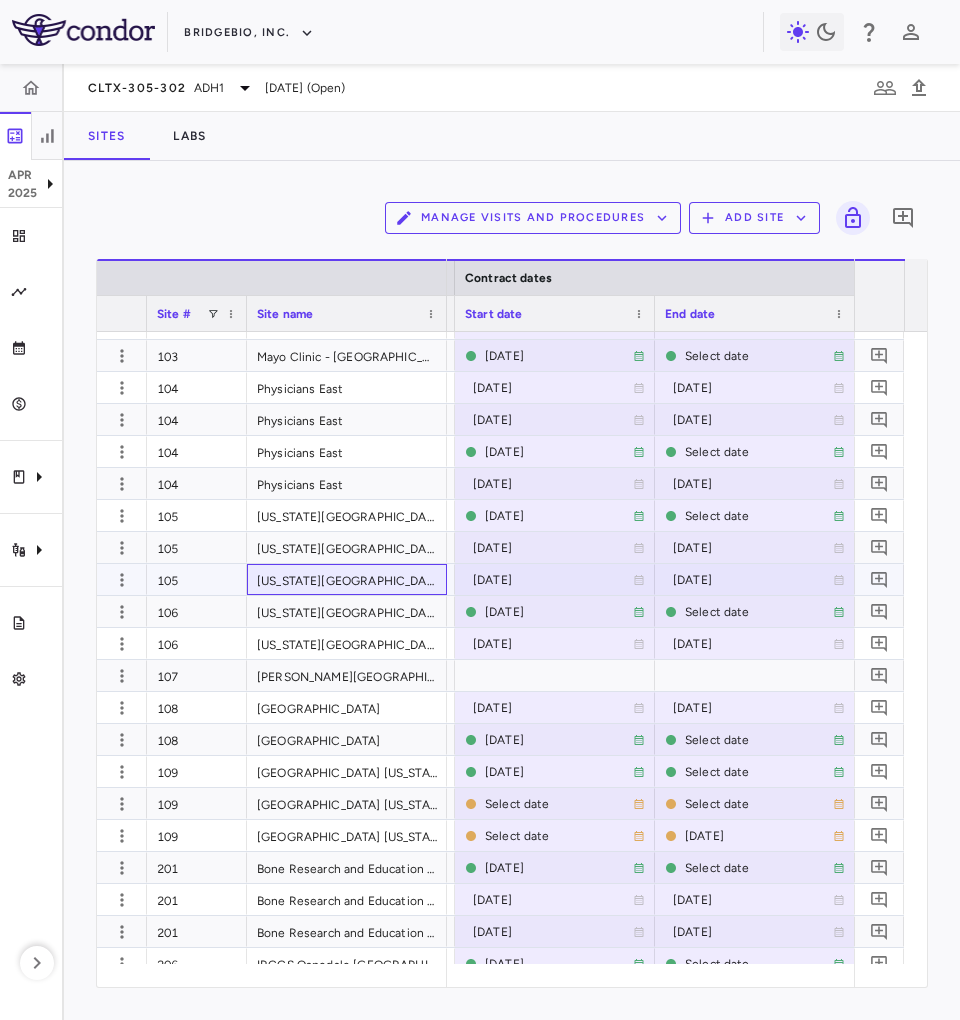 click on "[US_STATE][GEOGRAPHIC_DATA]" at bounding box center (347, 579) 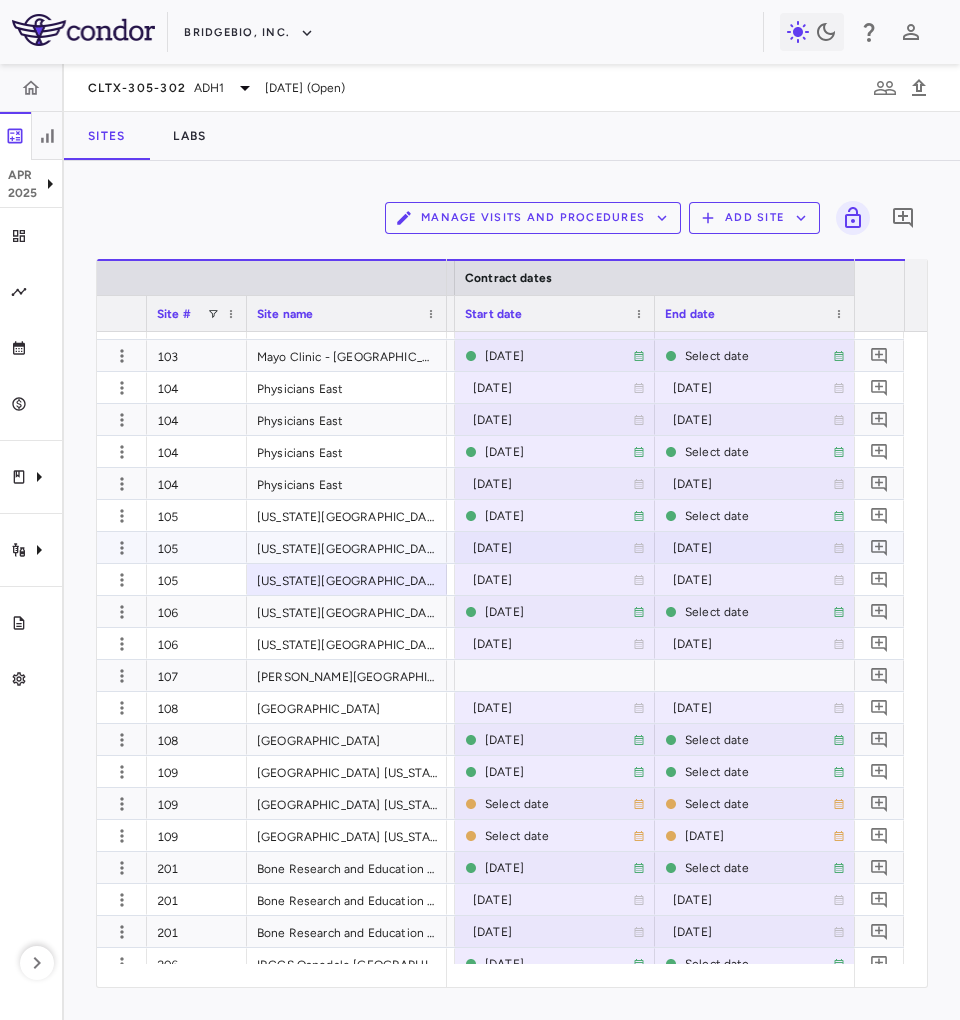 click on "[US_STATE][GEOGRAPHIC_DATA]" at bounding box center (347, 547) 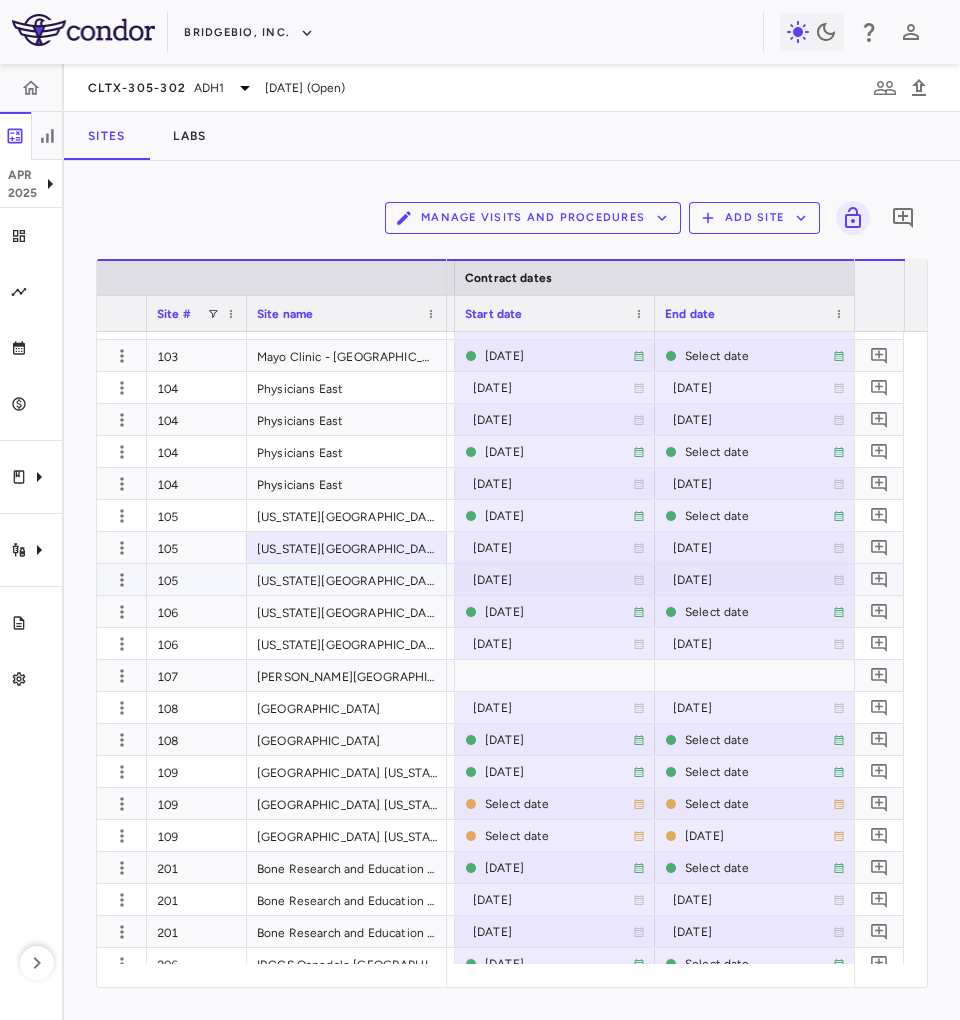click on "[US_STATE][GEOGRAPHIC_DATA]" at bounding box center [347, 579] 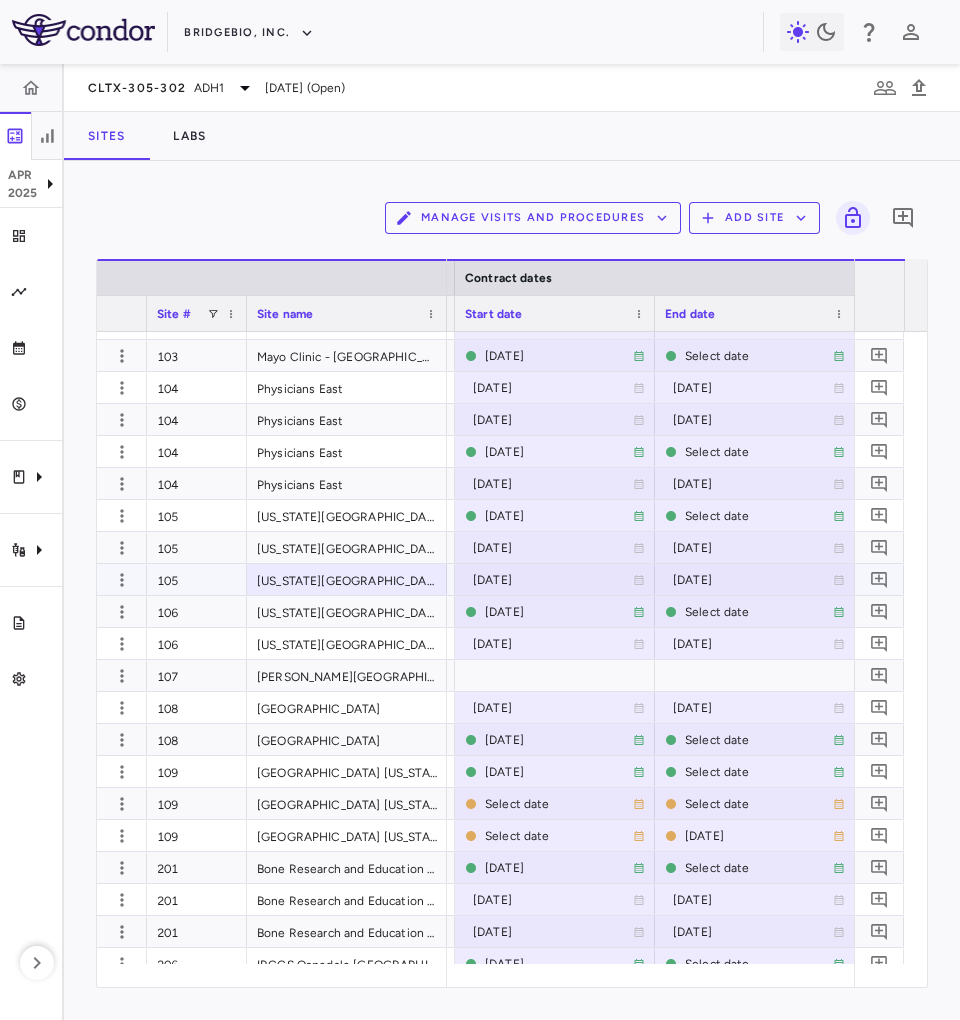 click on "[DATE]" at bounding box center (753, 580) 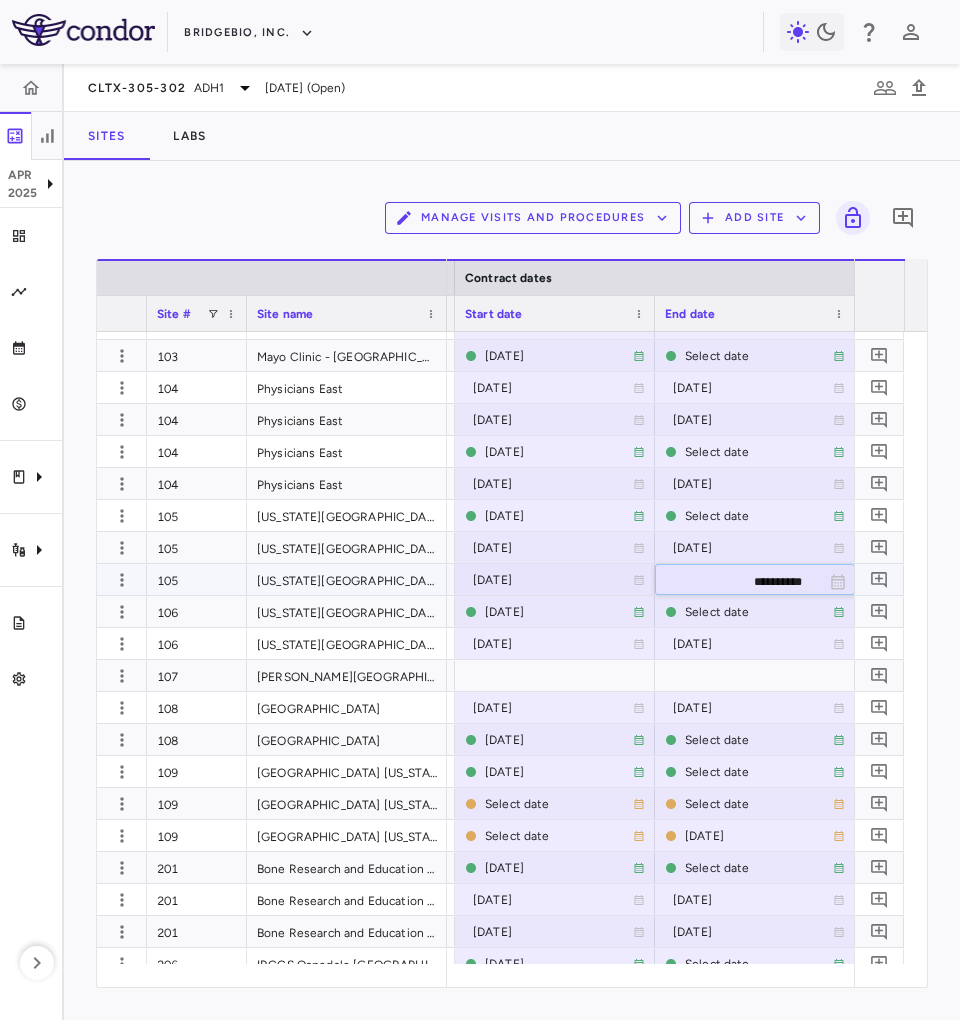 click on "**********" at bounding box center (737, 581) 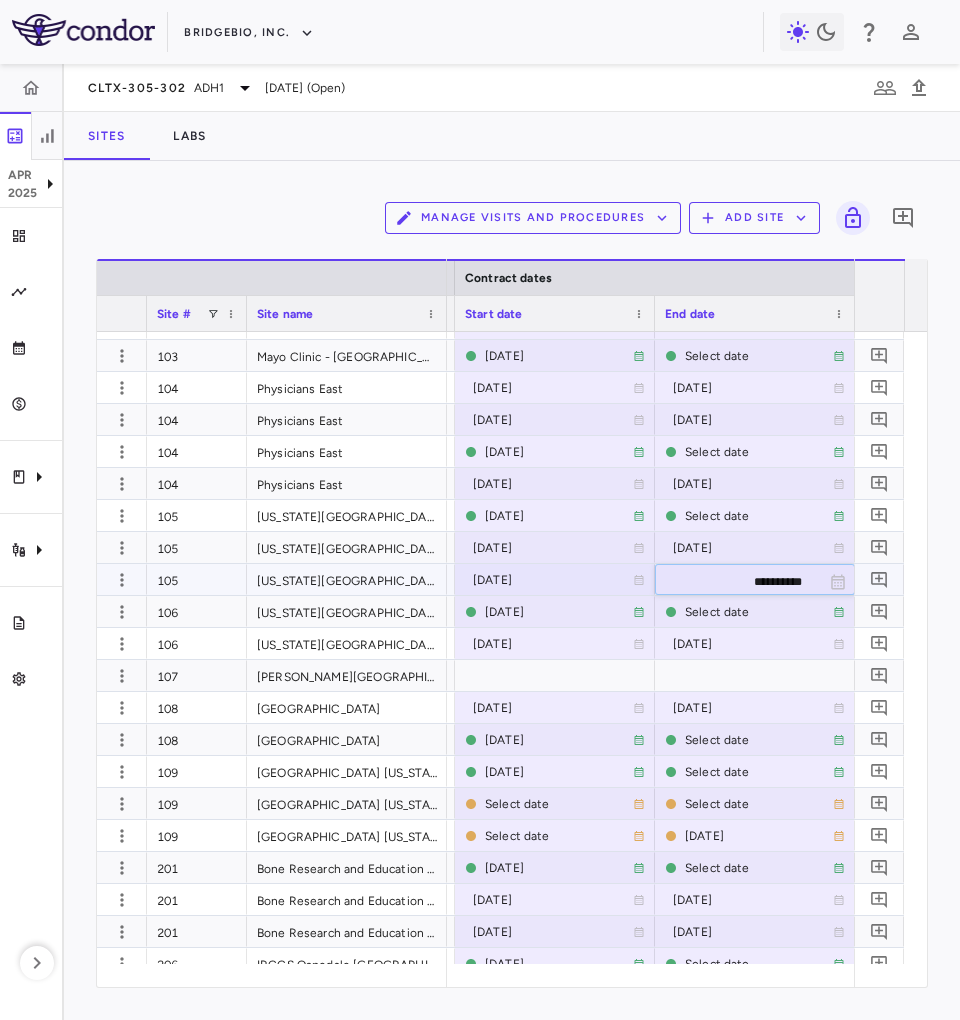type on "**********" 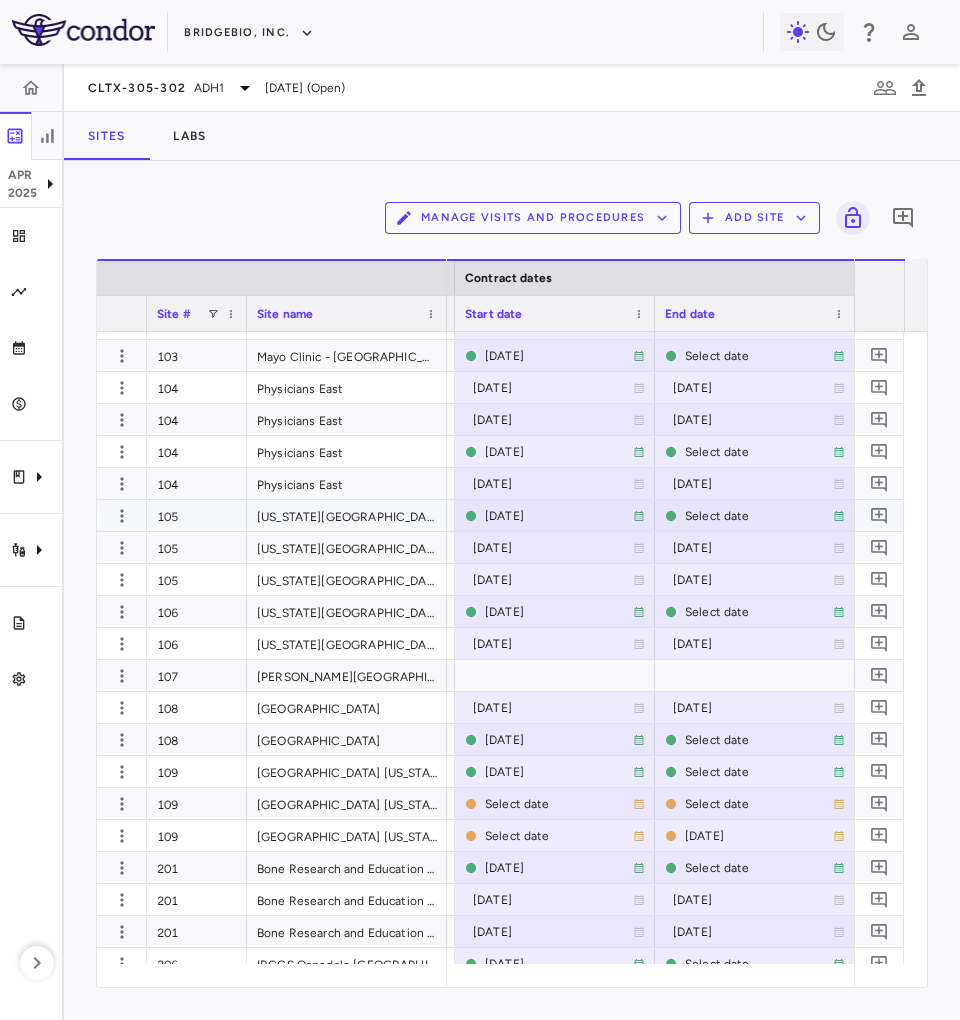click on "[DATE]" at bounding box center [504, 516] 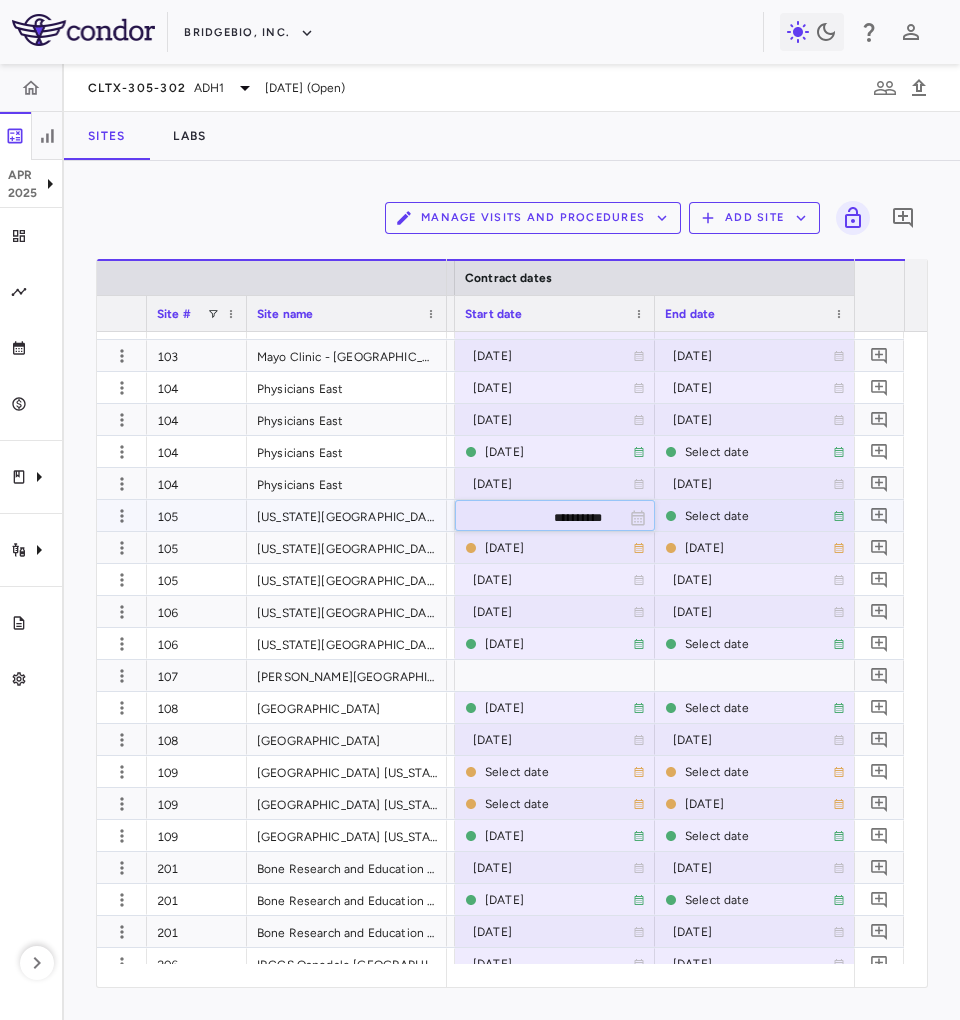 click on "[US_STATE][GEOGRAPHIC_DATA]" at bounding box center (347, 515) 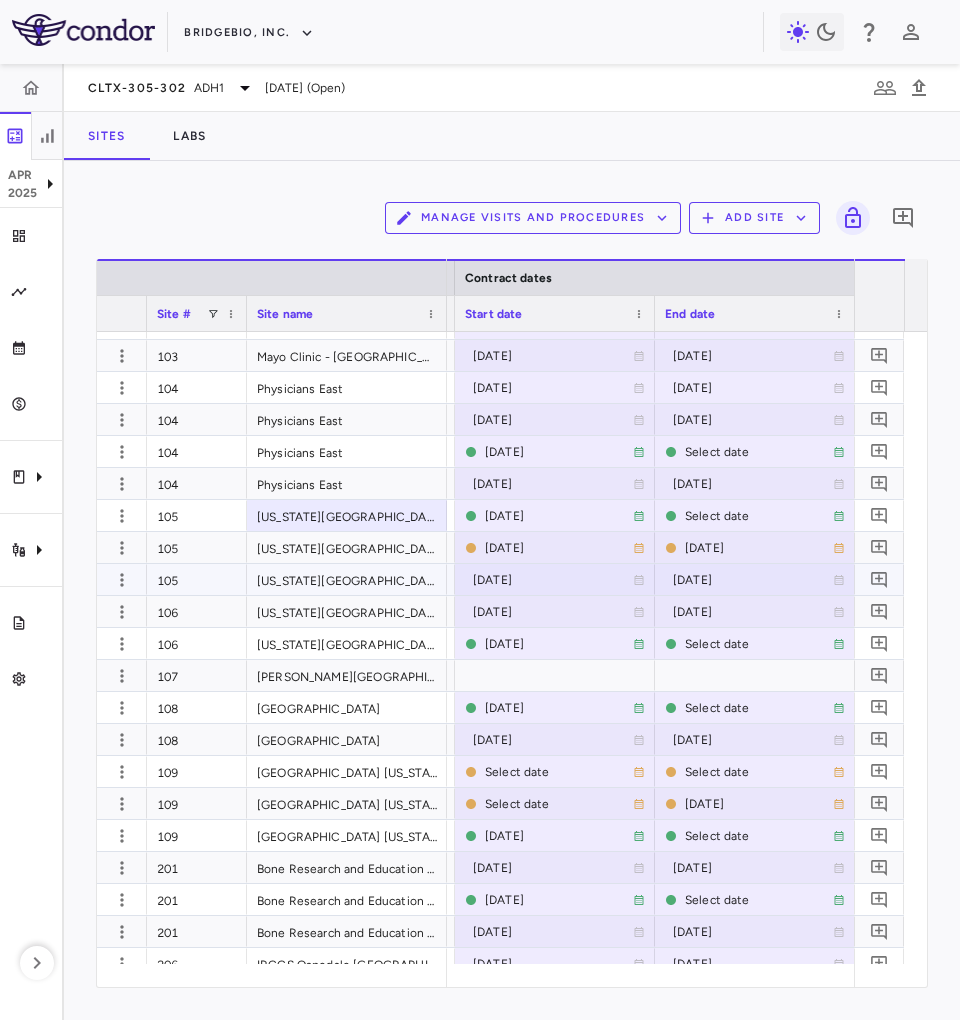 click on "[US_STATE][GEOGRAPHIC_DATA]" at bounding box center (347, 579) 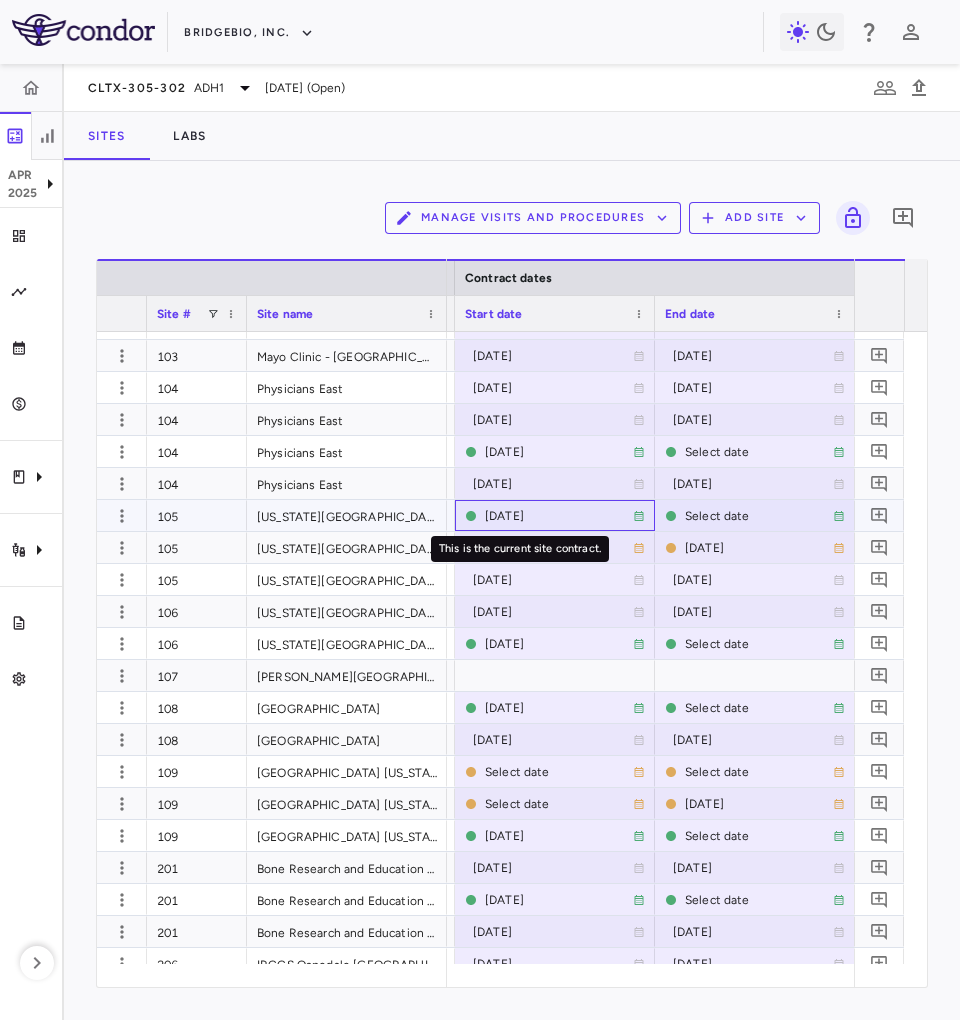click on "[DATE]" at bounding box center [504, 516] 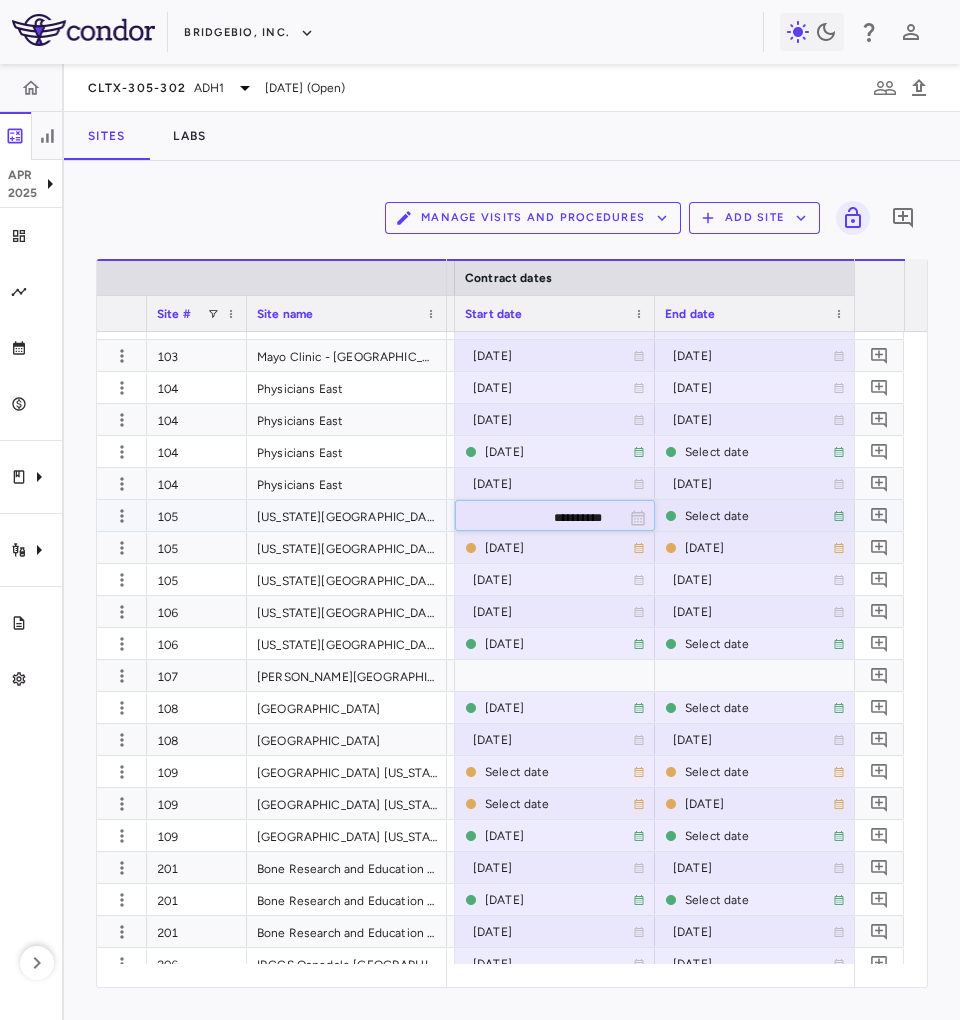 click on "**********" at bounding box center [537, 517] 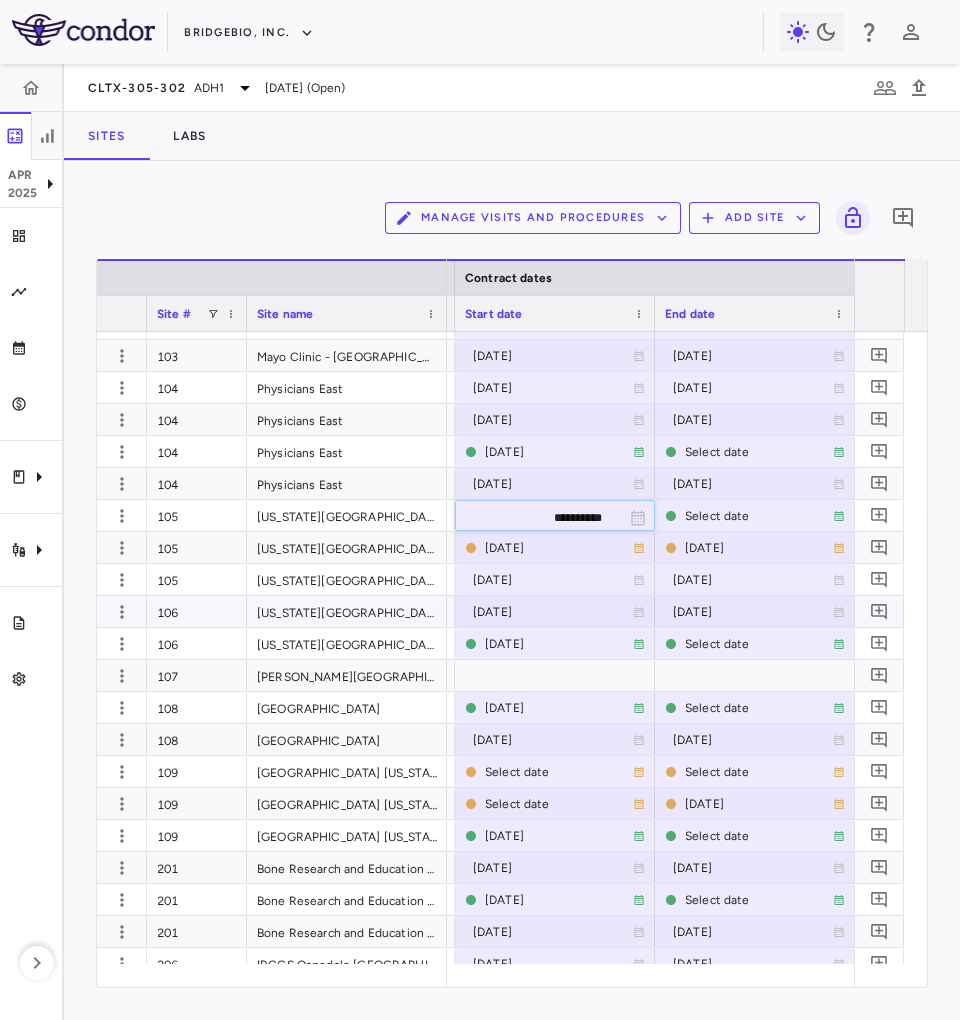 type on "**********" 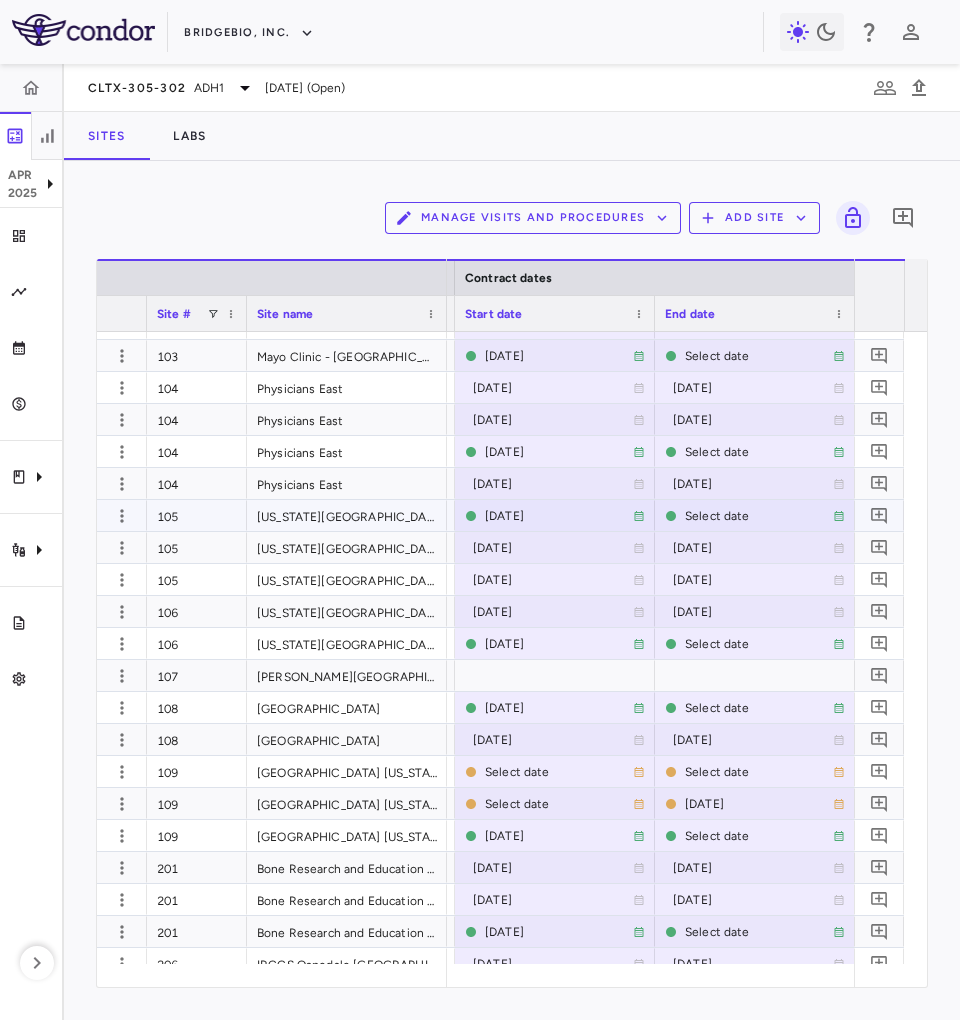 click on "Select date" at bounding box center [717, 516] 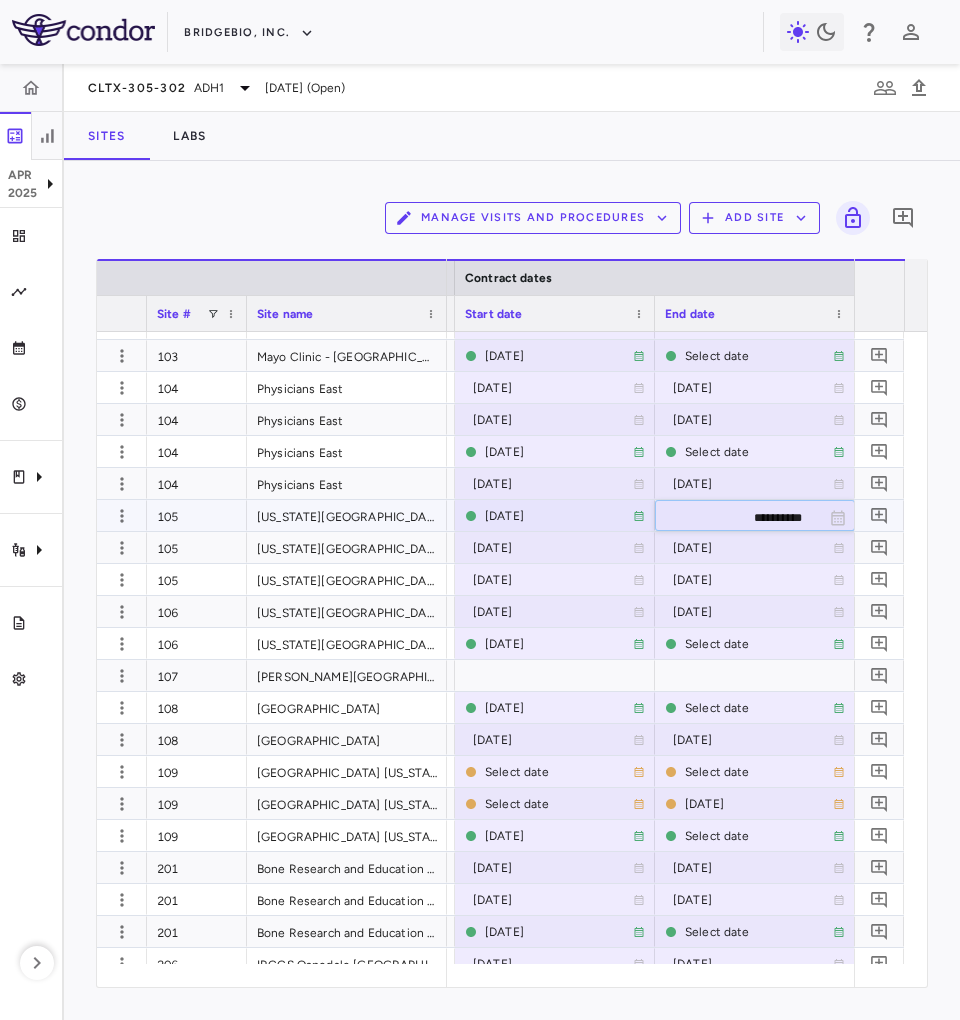 click on "**********" at bounding box center (737, 517) 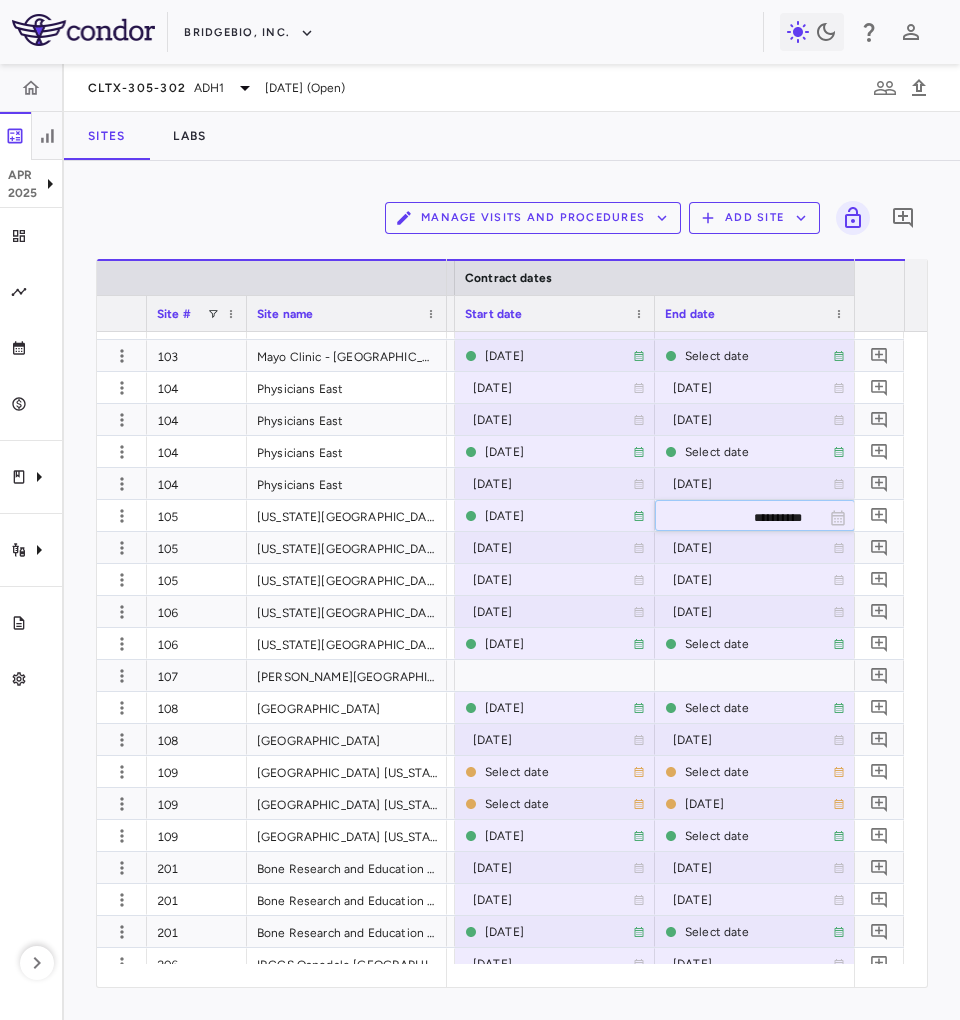 type on "**********" 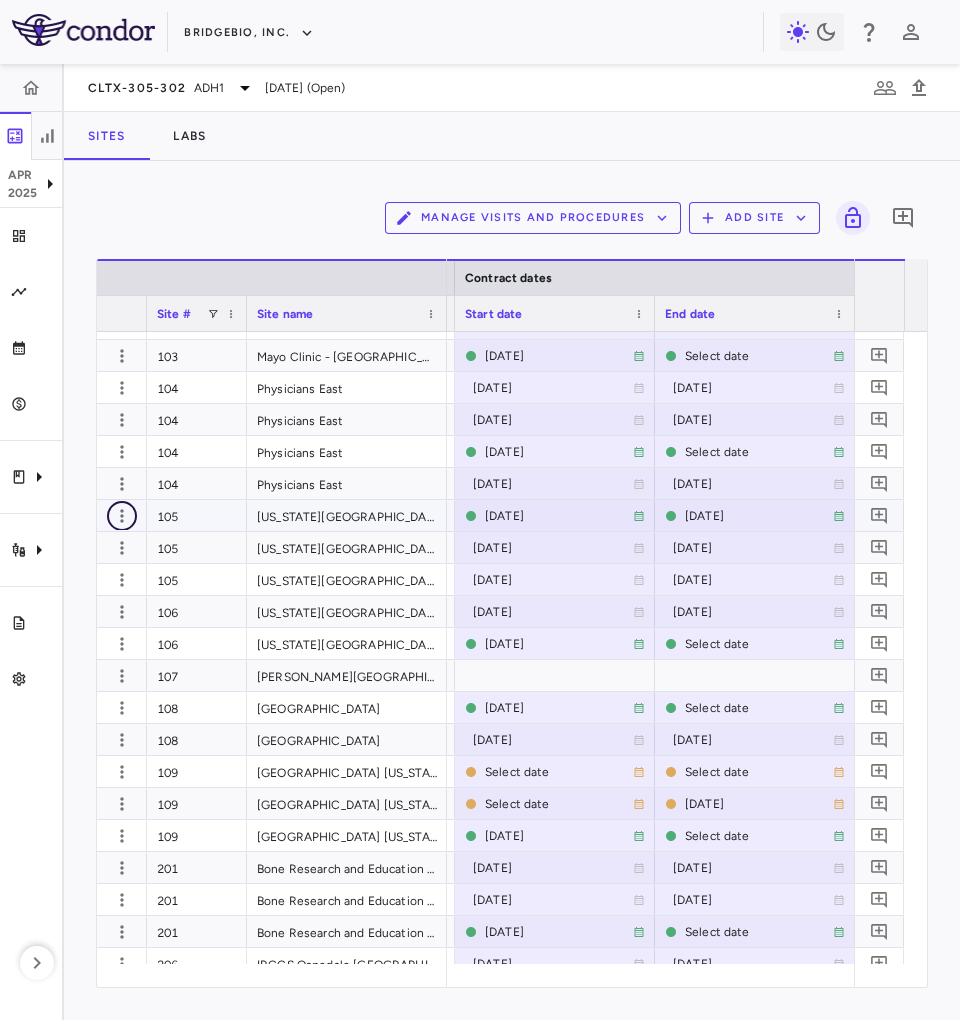 click 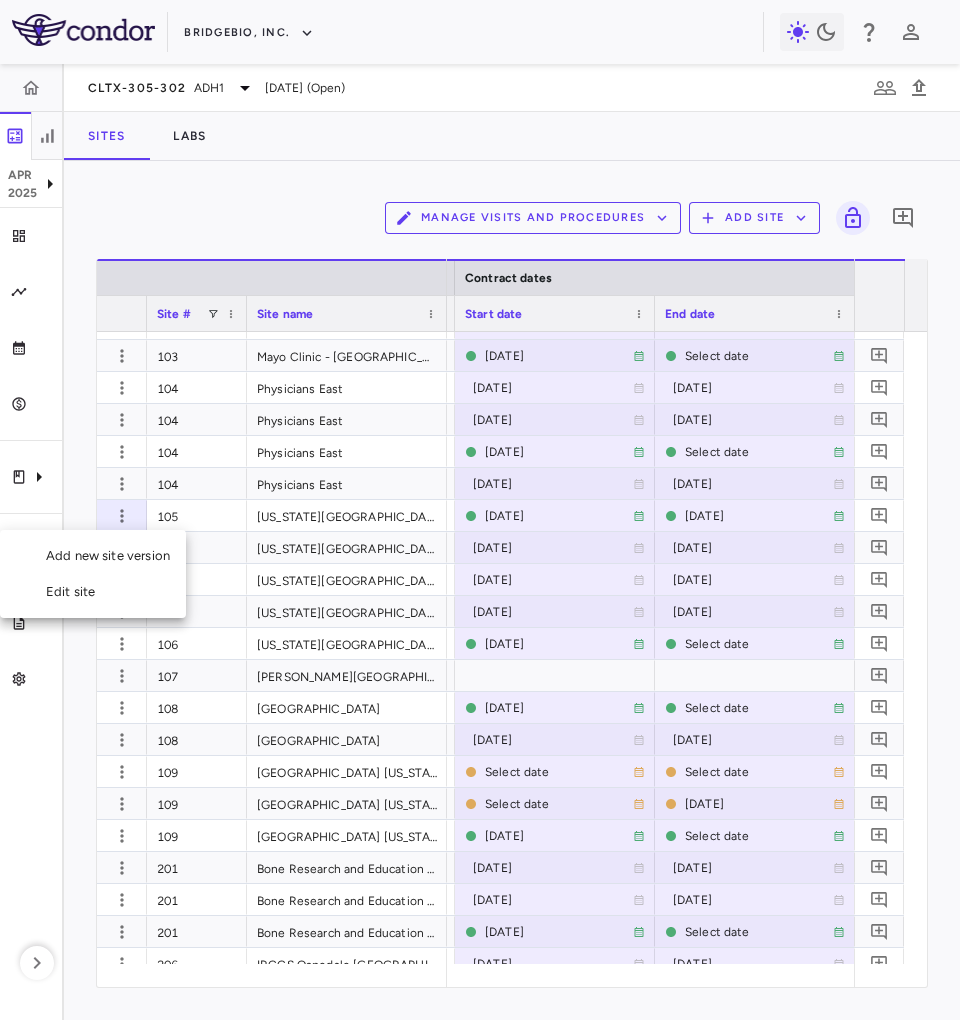 click on "Add new site version" at bounding box center (93, 556) 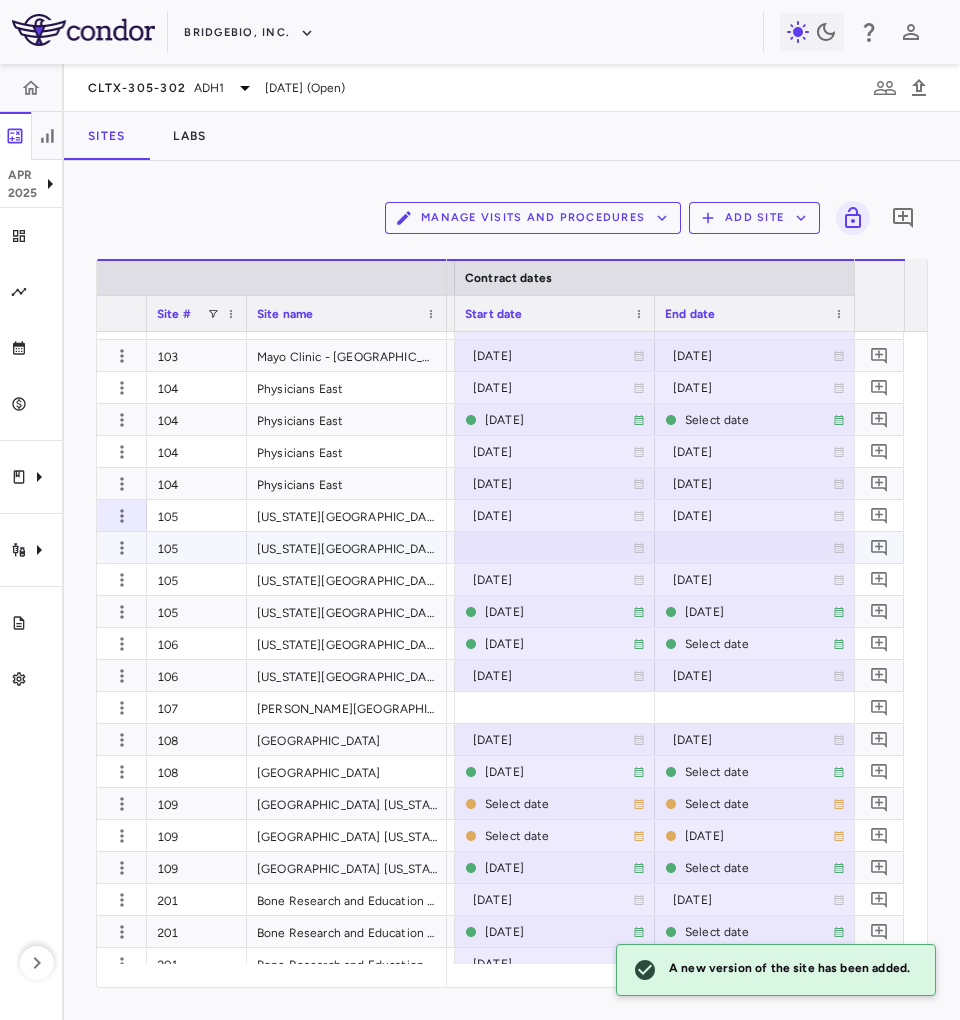 click at bounding box center (555, 547) 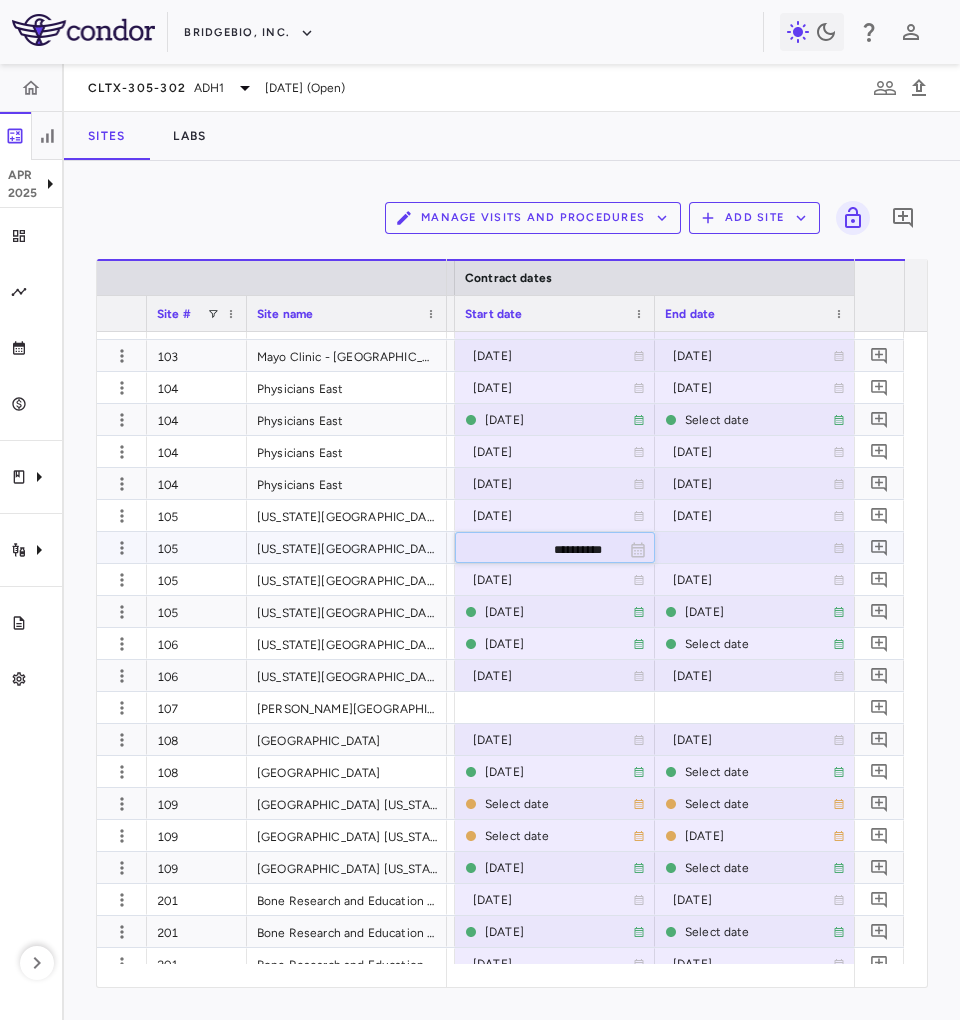 click on "**********" at bounding box center (537, 549) 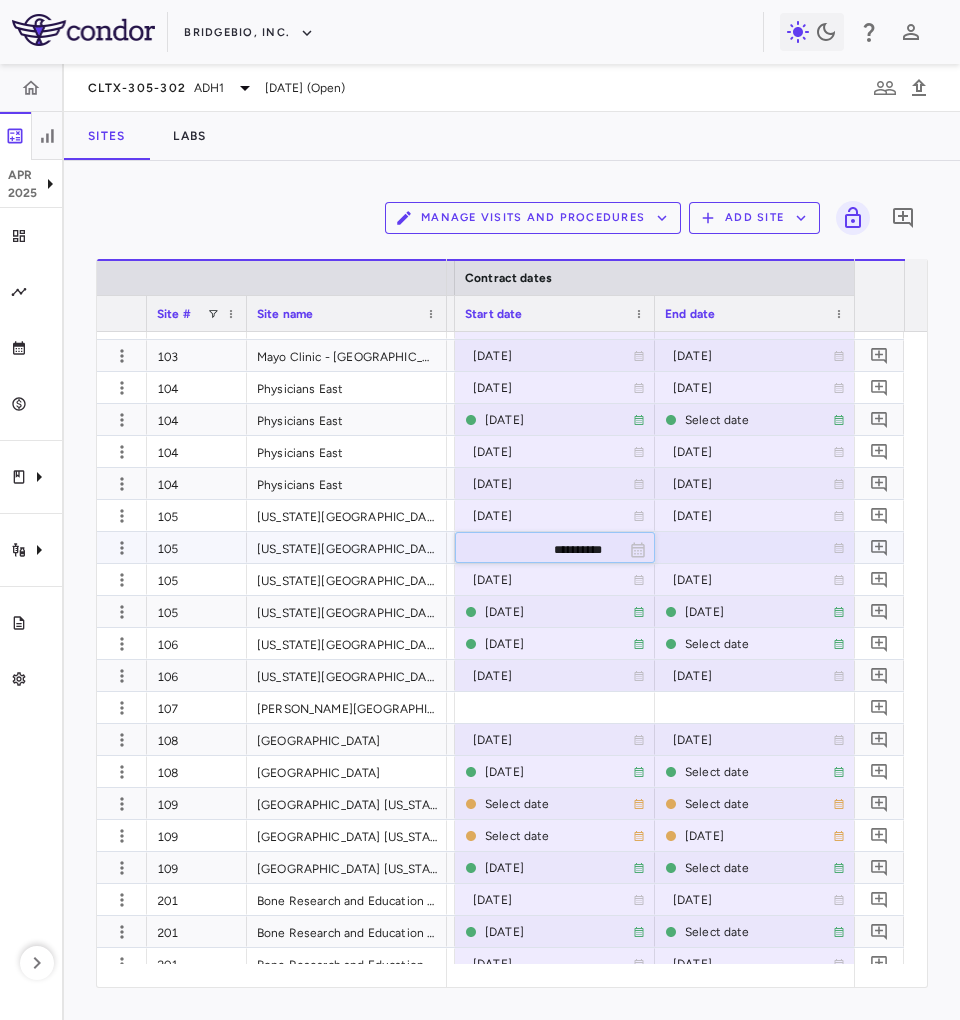 click on "**********" at bounding box center (537, 549) 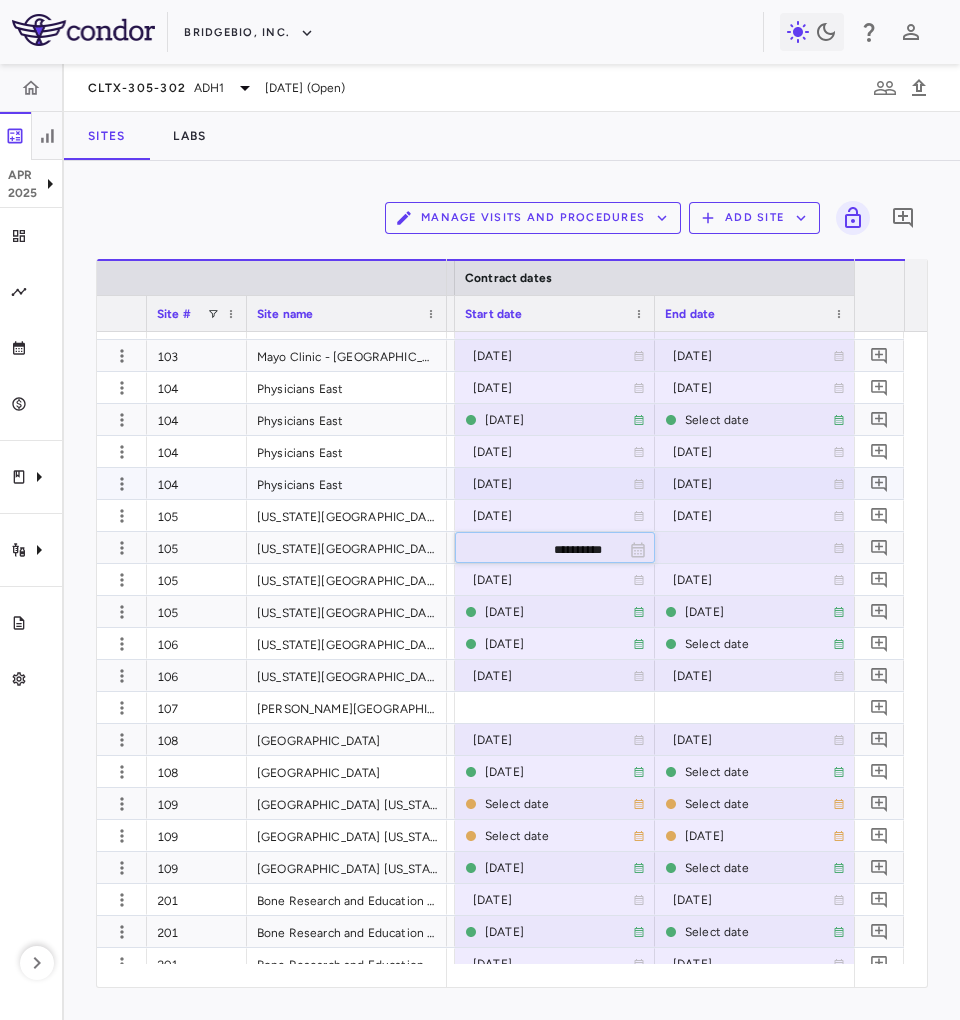 type on "**********" 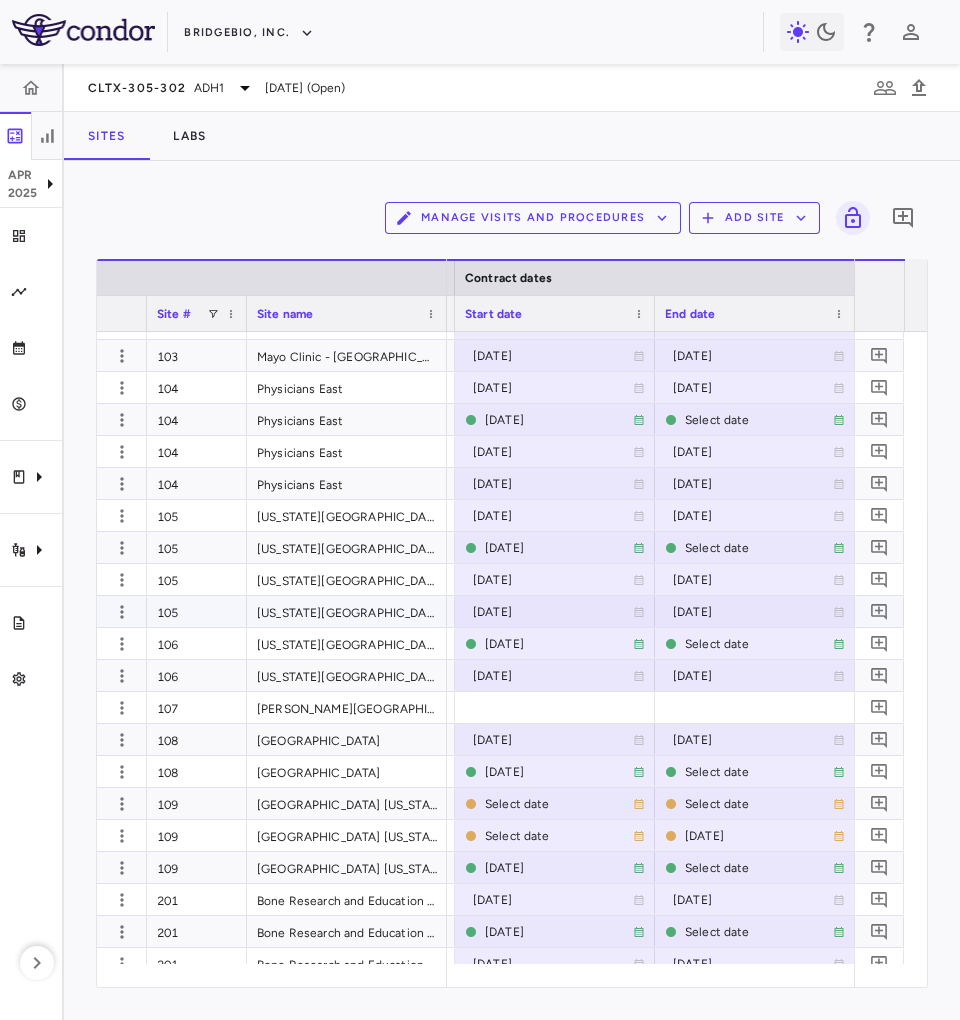 click on "105" at bounding box center (197, 611) 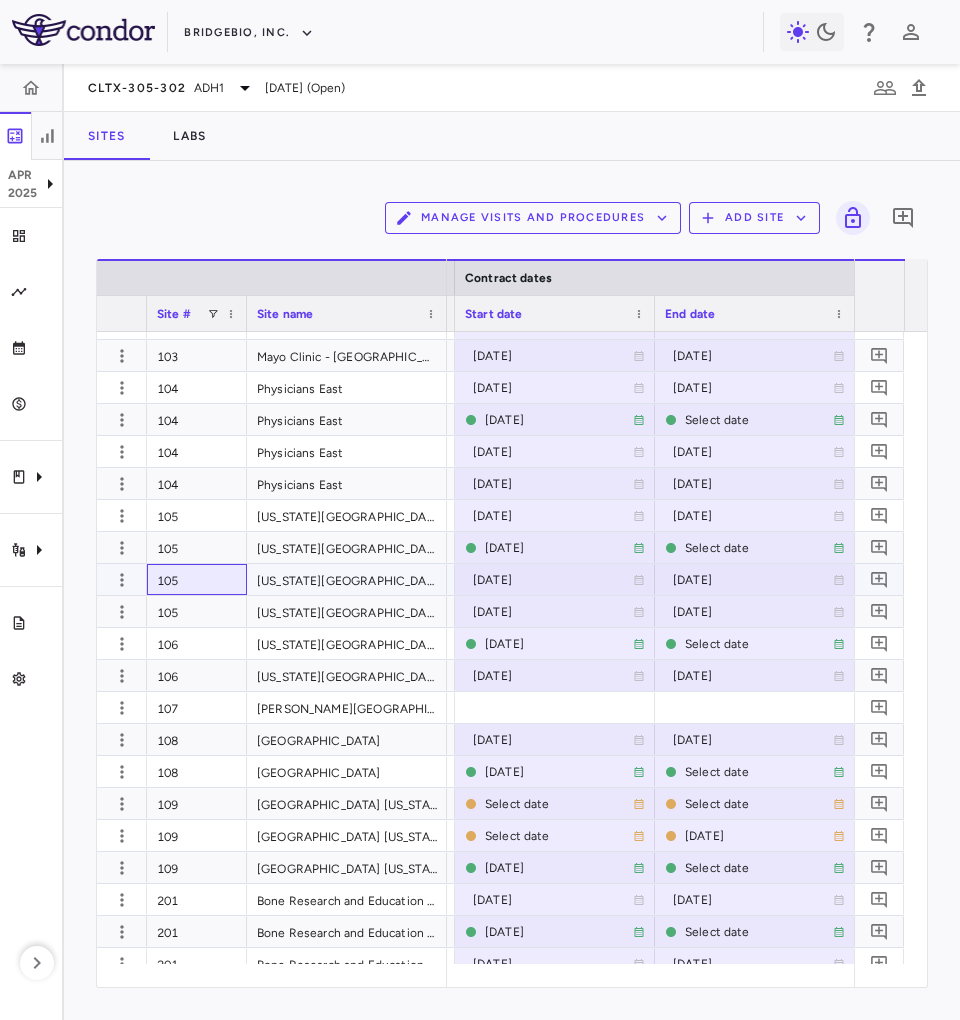 click on "105" at bounding box center [197, 579] 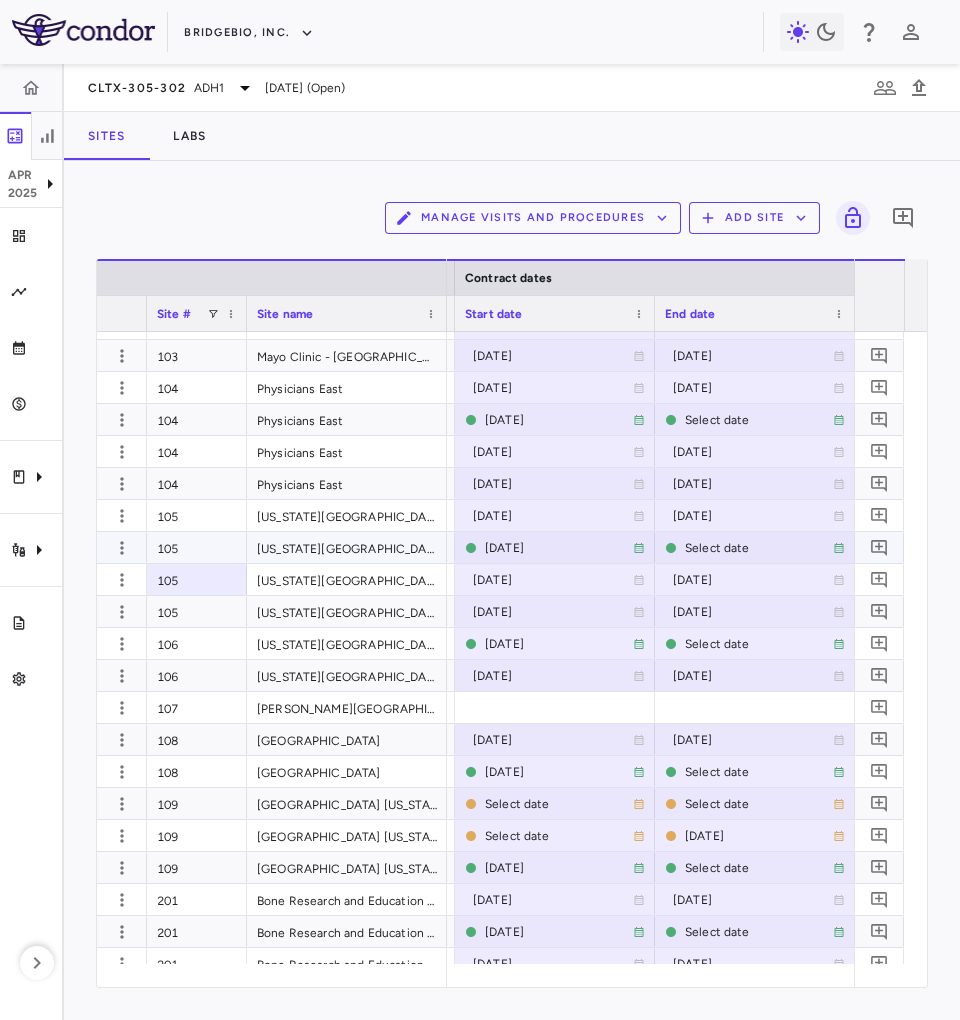 click on "105" at bounding box center [197, 547] 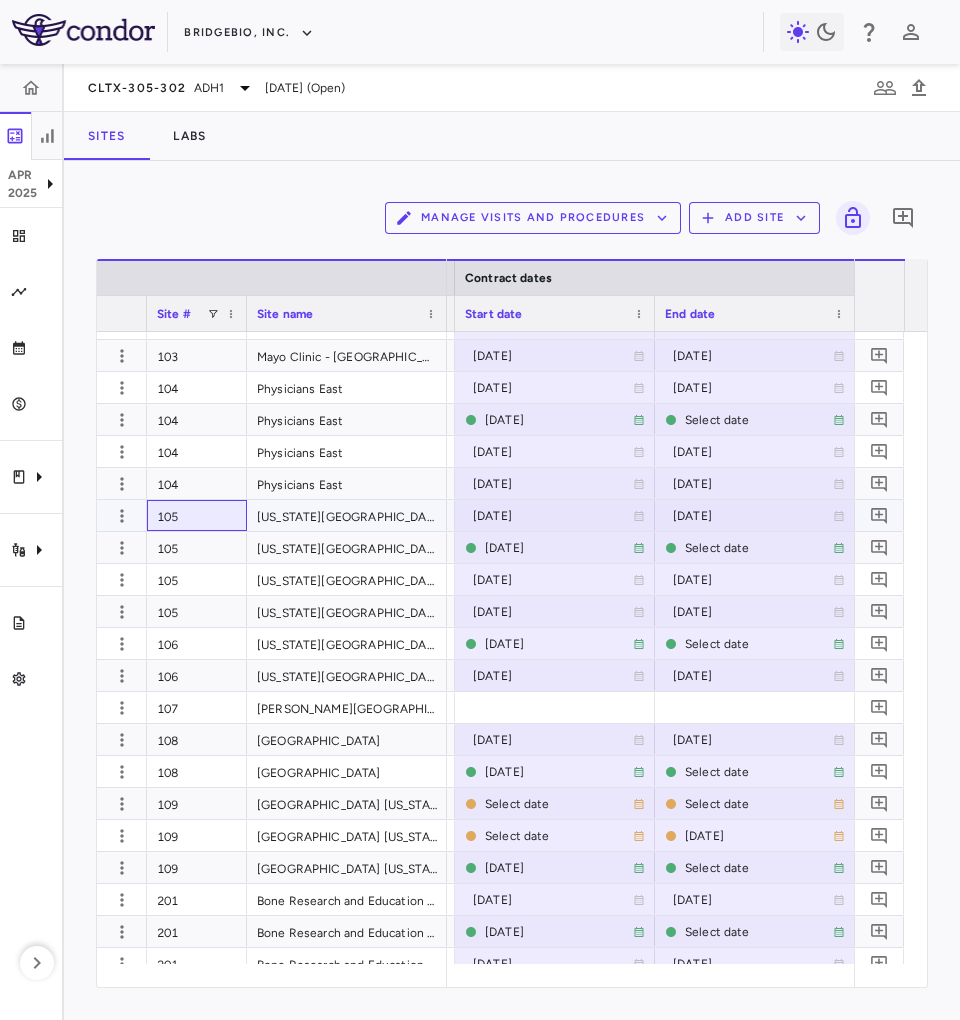 click on "105" at bounding box center [197, 515] 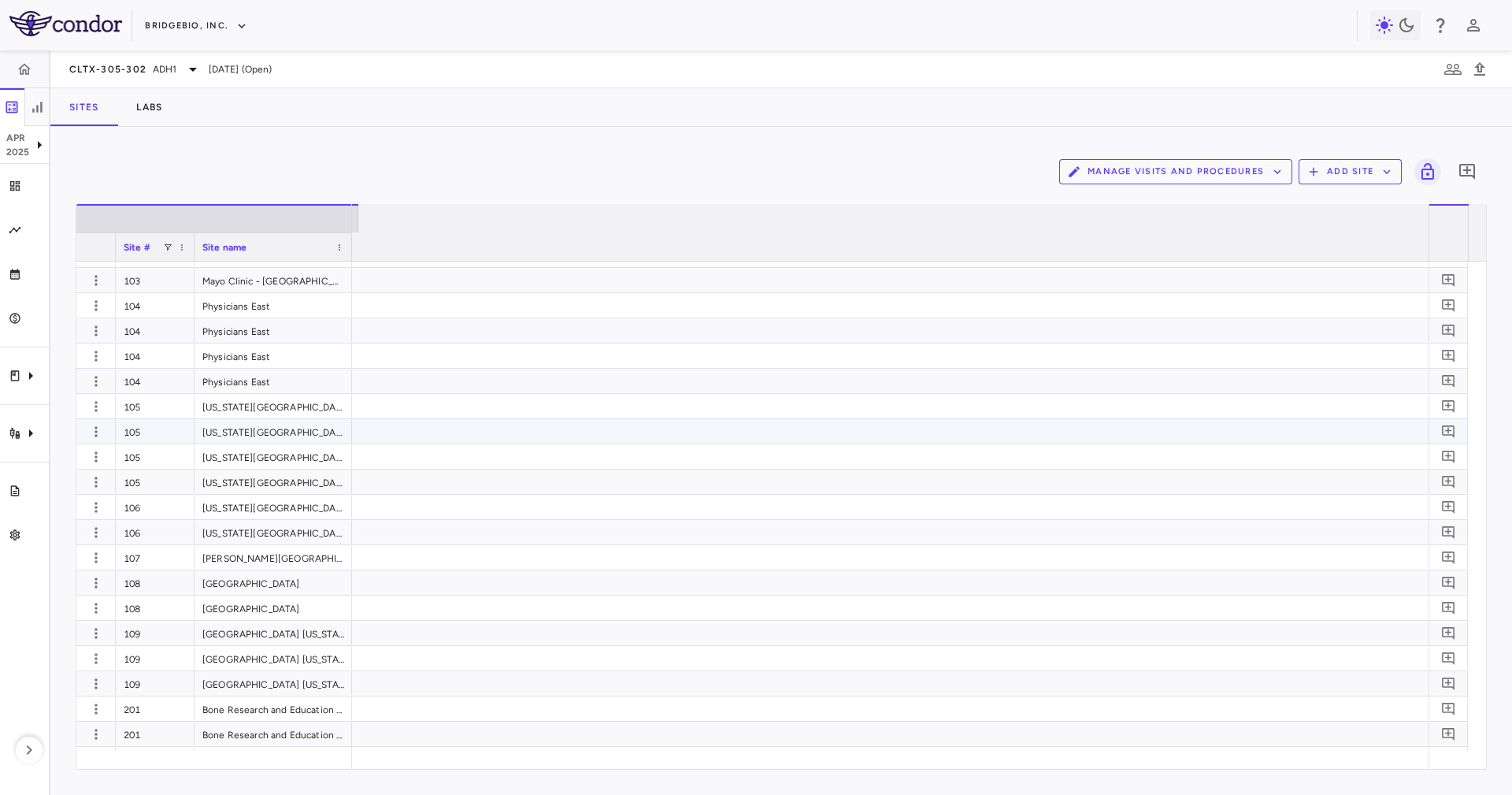 scroll, scrollTop: 0, scrollLeft: 0, axis: both 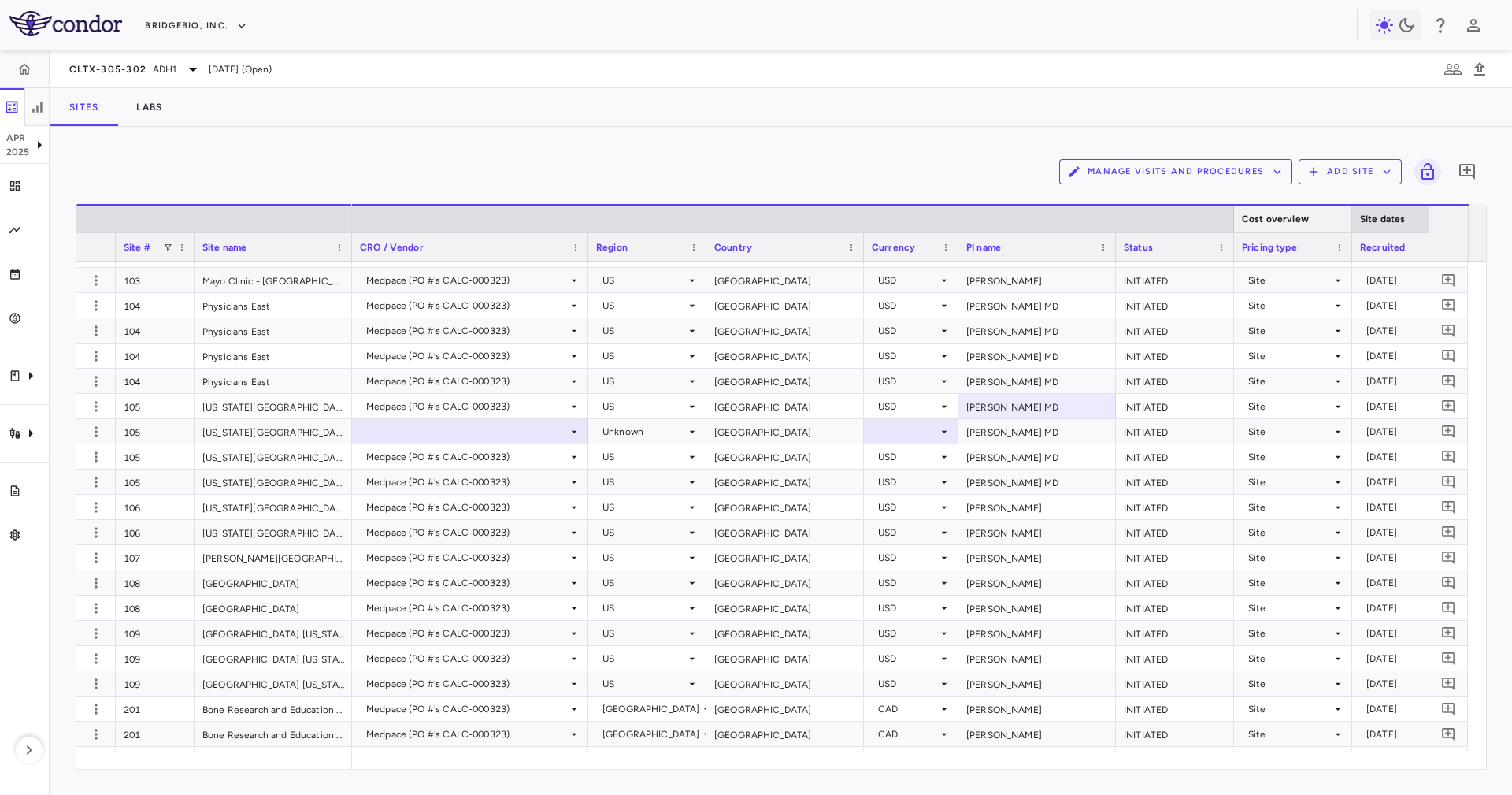 click at bounding box center (1233, 219) 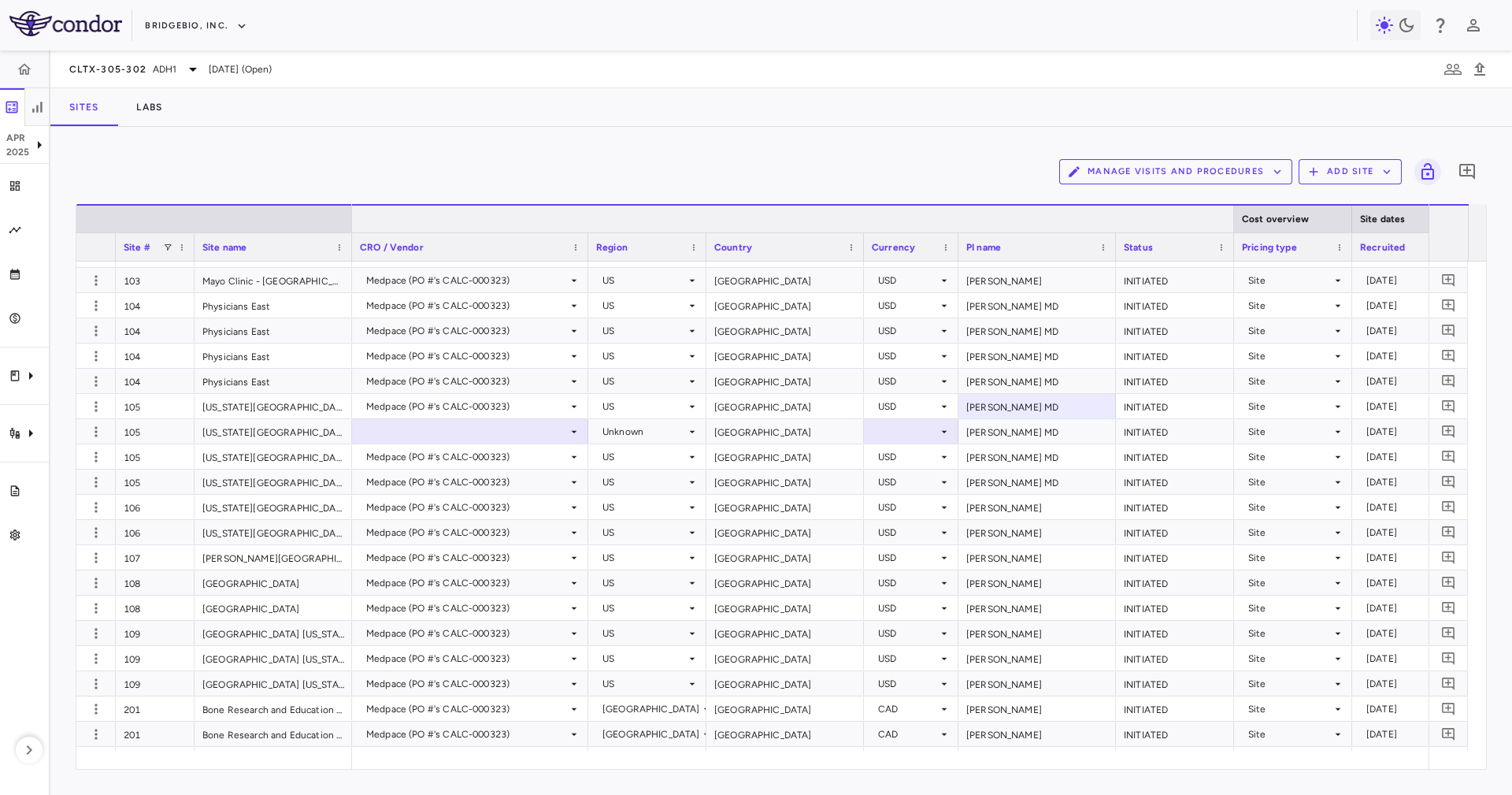 click at bounding box center [1233, 219] 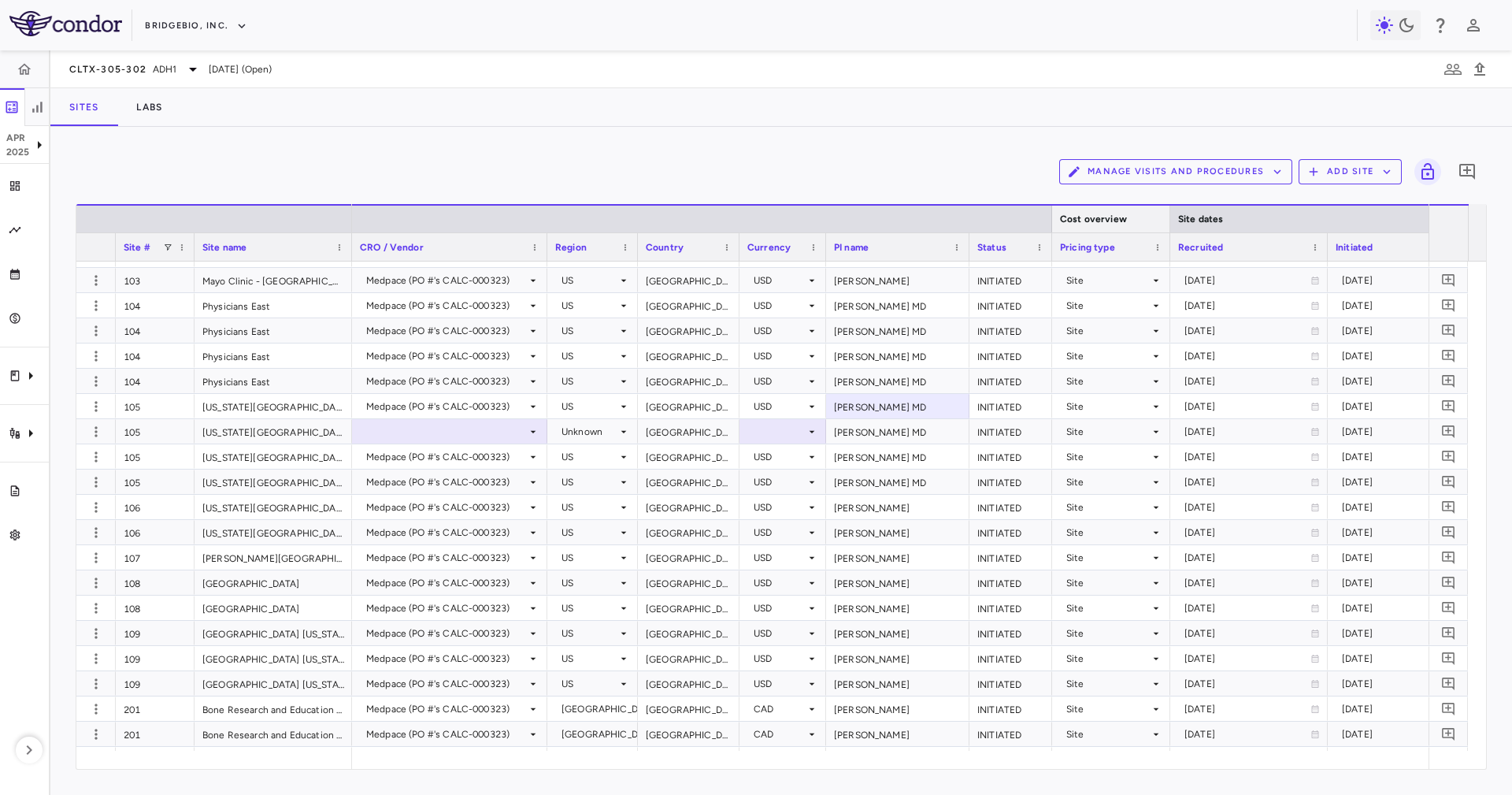 click at bounding box center (1169, 219) 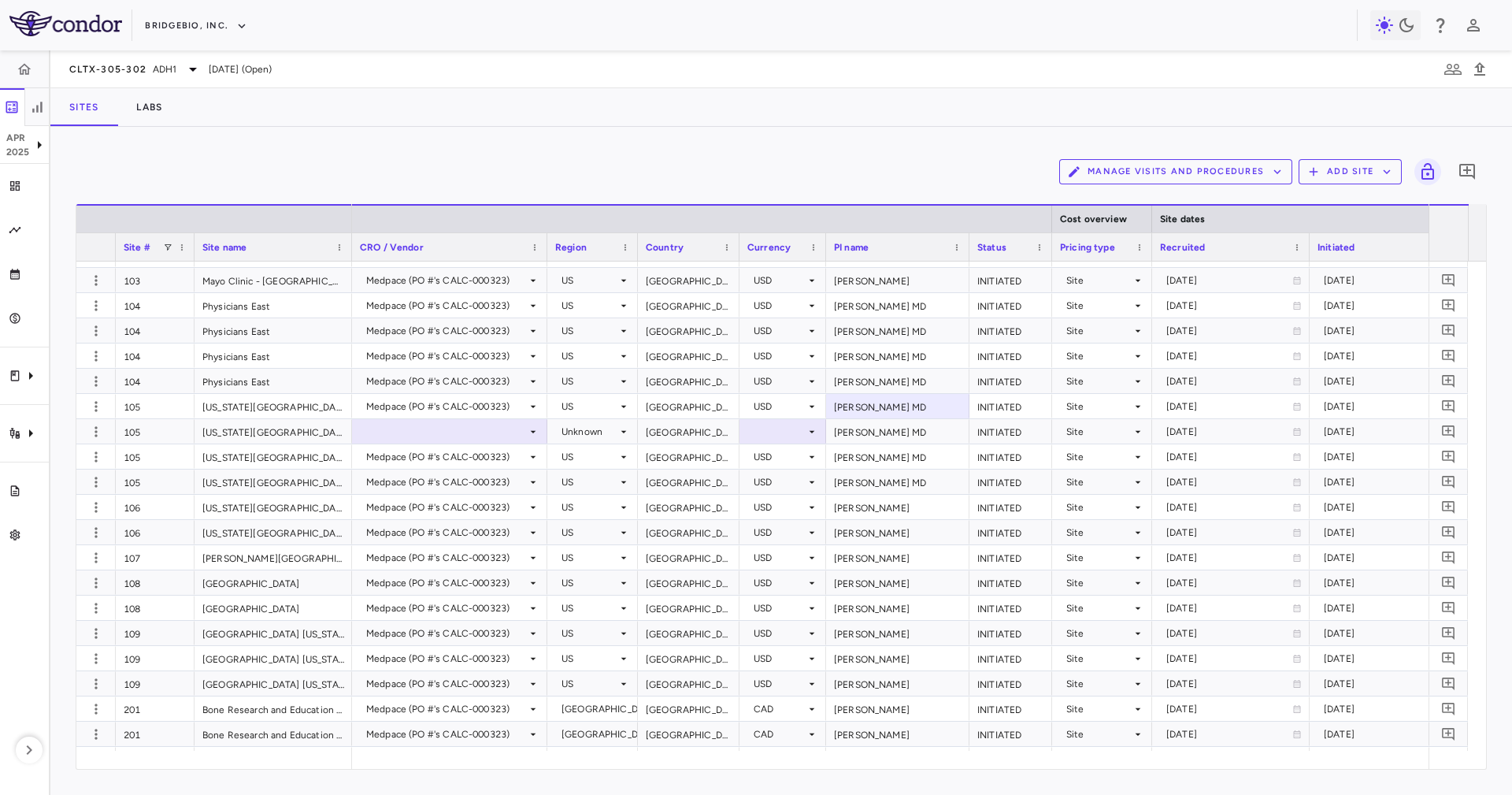 scroll, scrollTop: 0, scrollLeft: 31, axis: horizontal 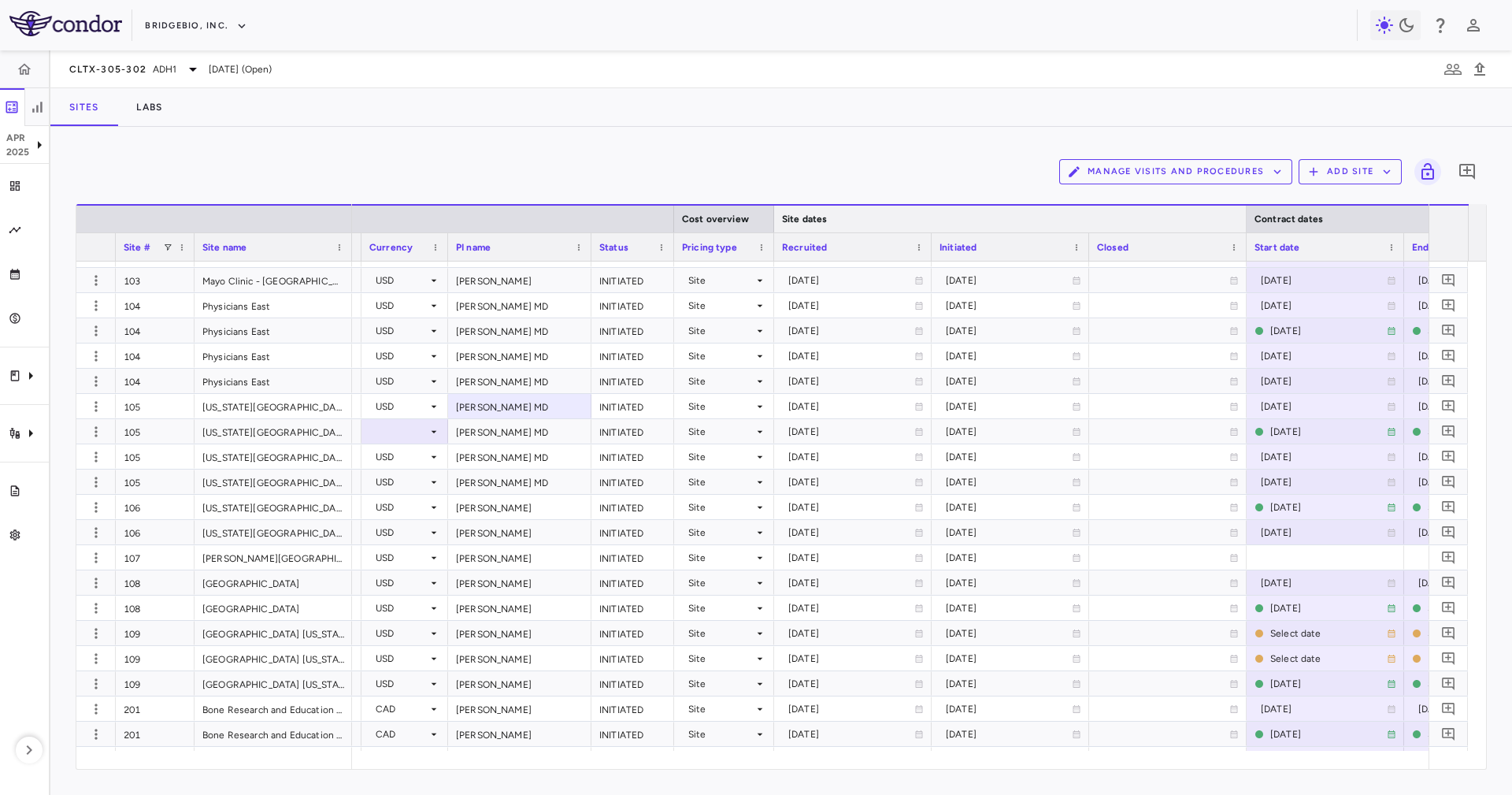 click at bounding box center [1246, 219] 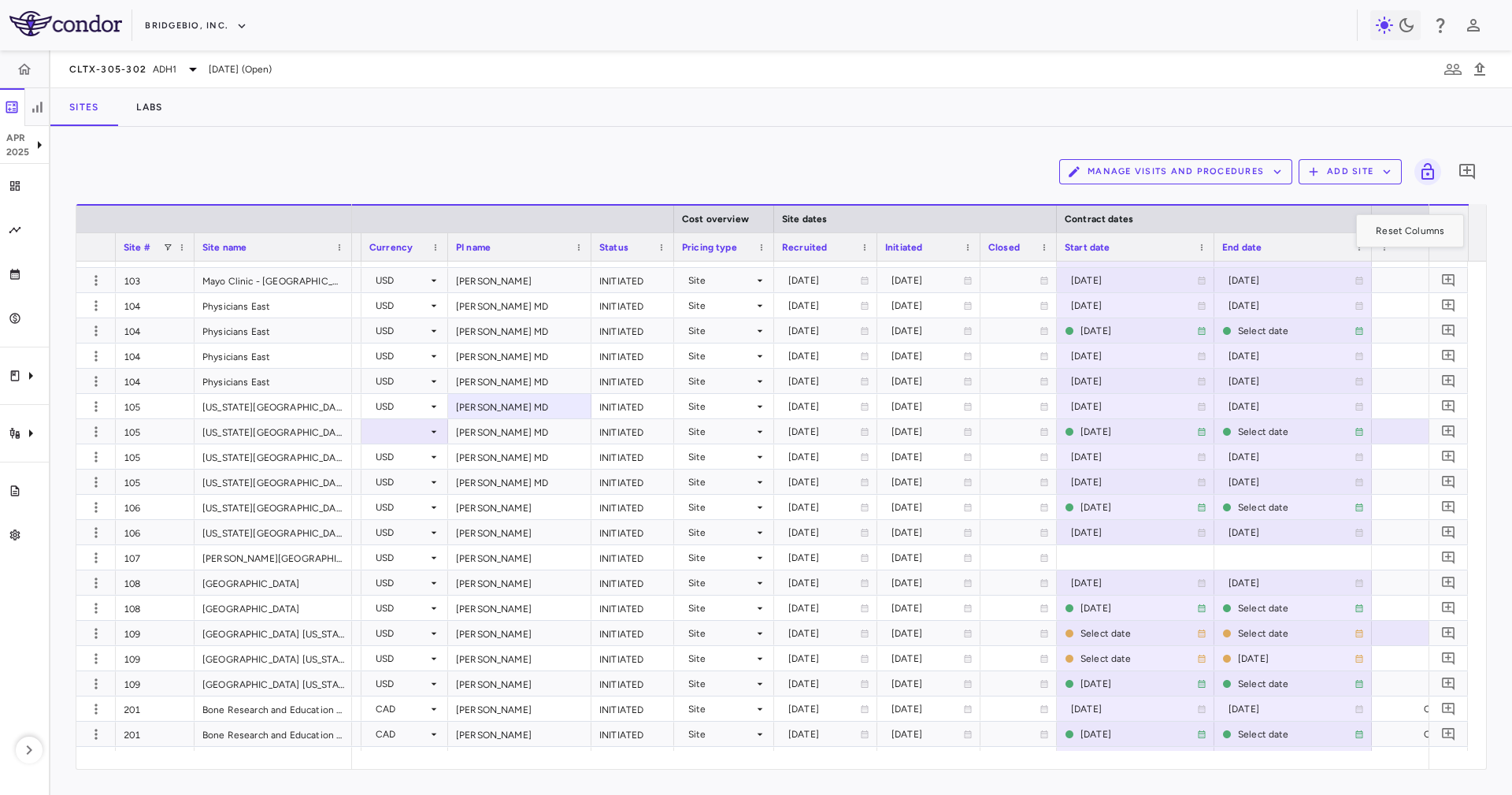click on "Add Site" at bounding box center [1350, 172] 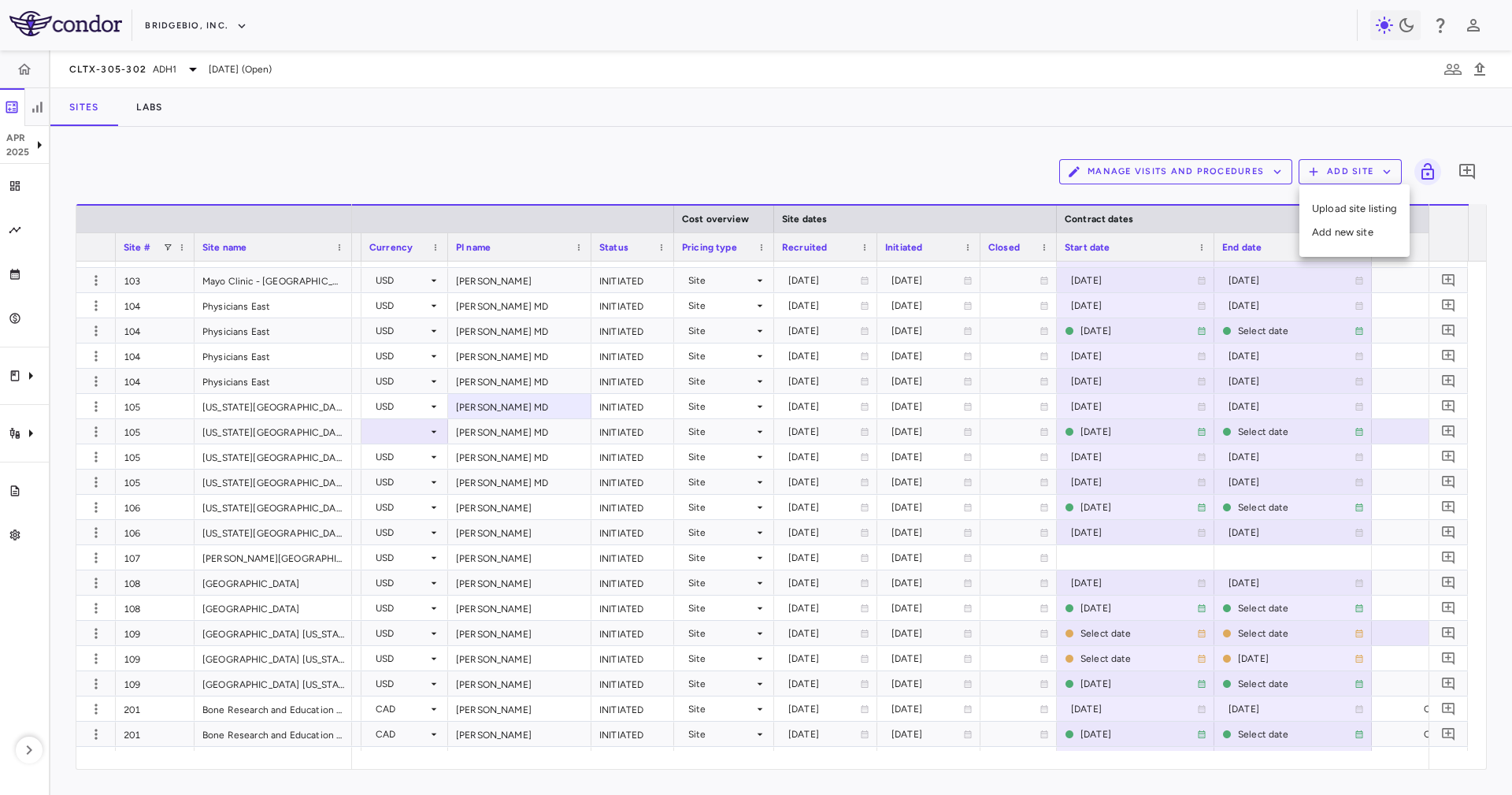 click at bounding box center [756, 397] 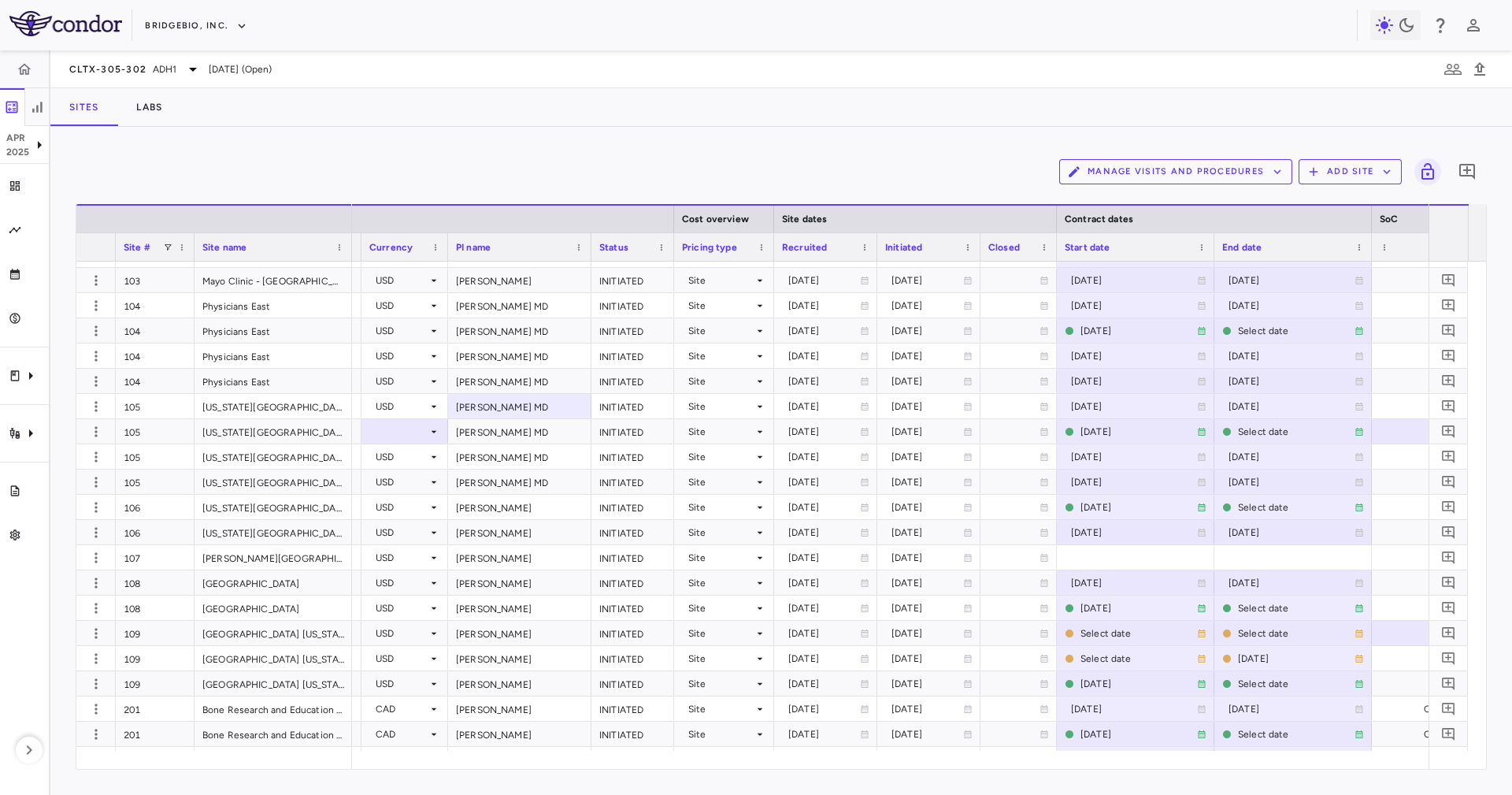 click at bounding box center [756, 397] 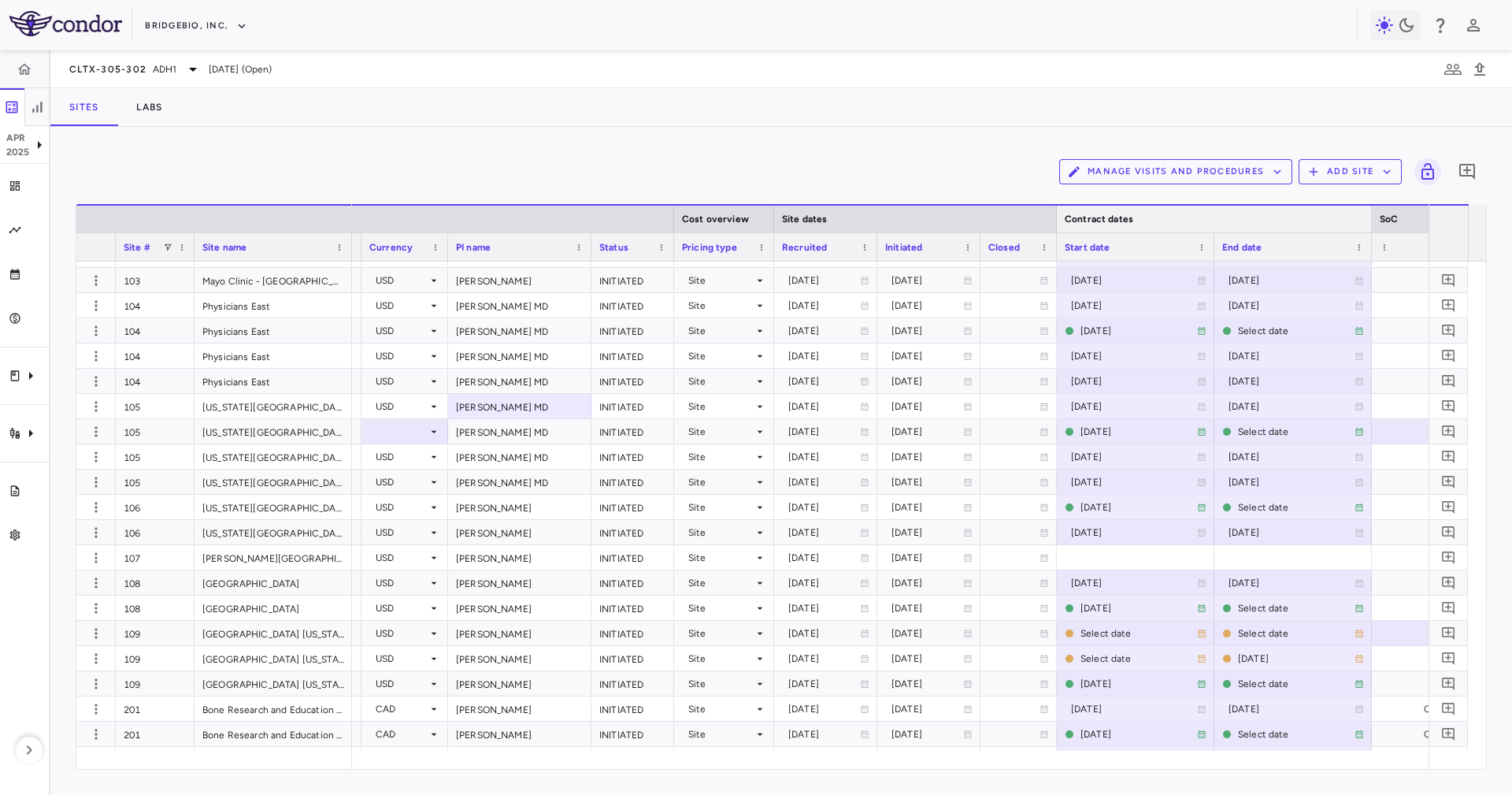 click at bounding box center [1371, 219] 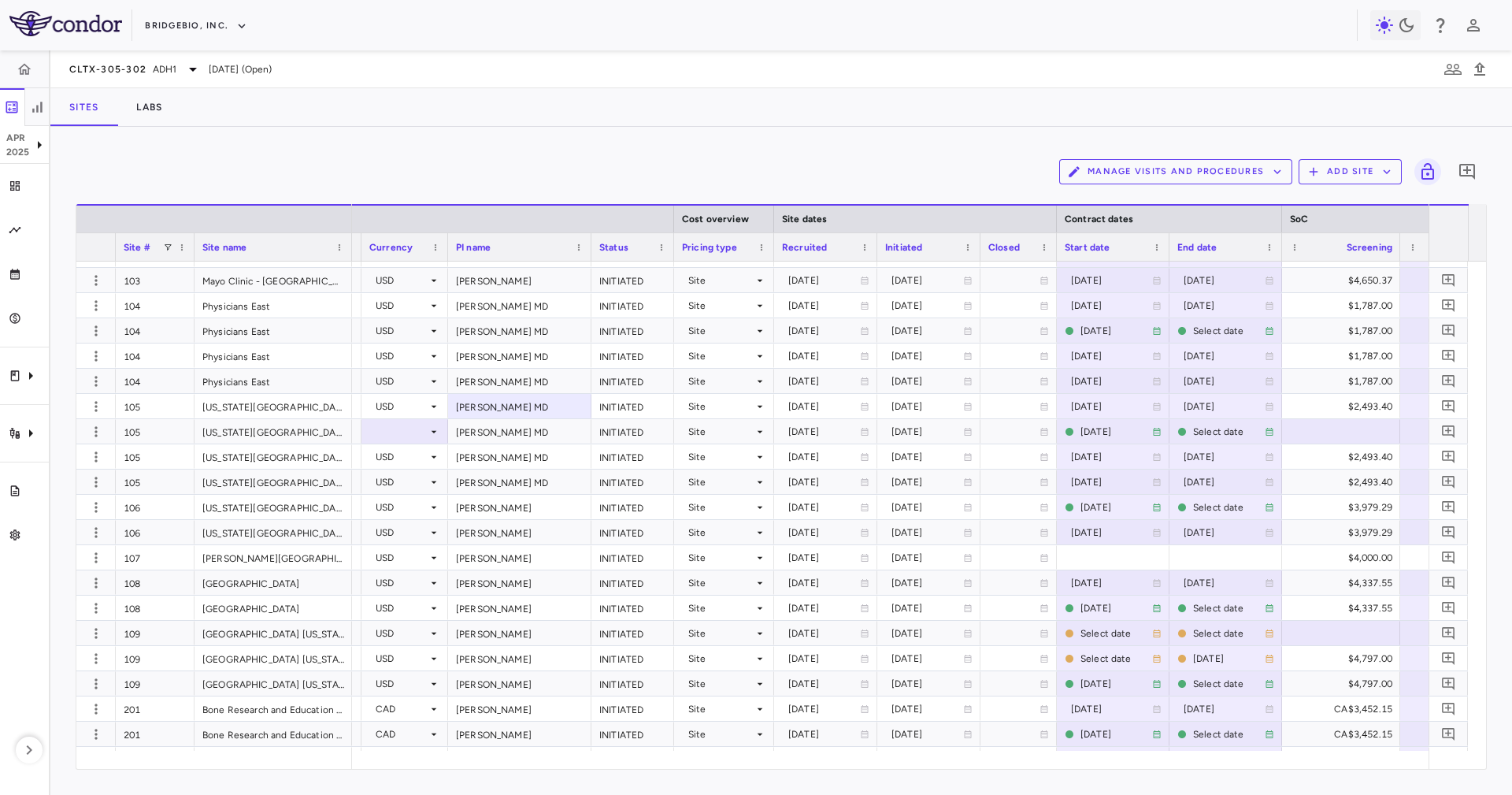 drag, startPoint x: 436, startPoint y: 771, endPoint x: 456, endPoint y: 773, distance: 20.099751 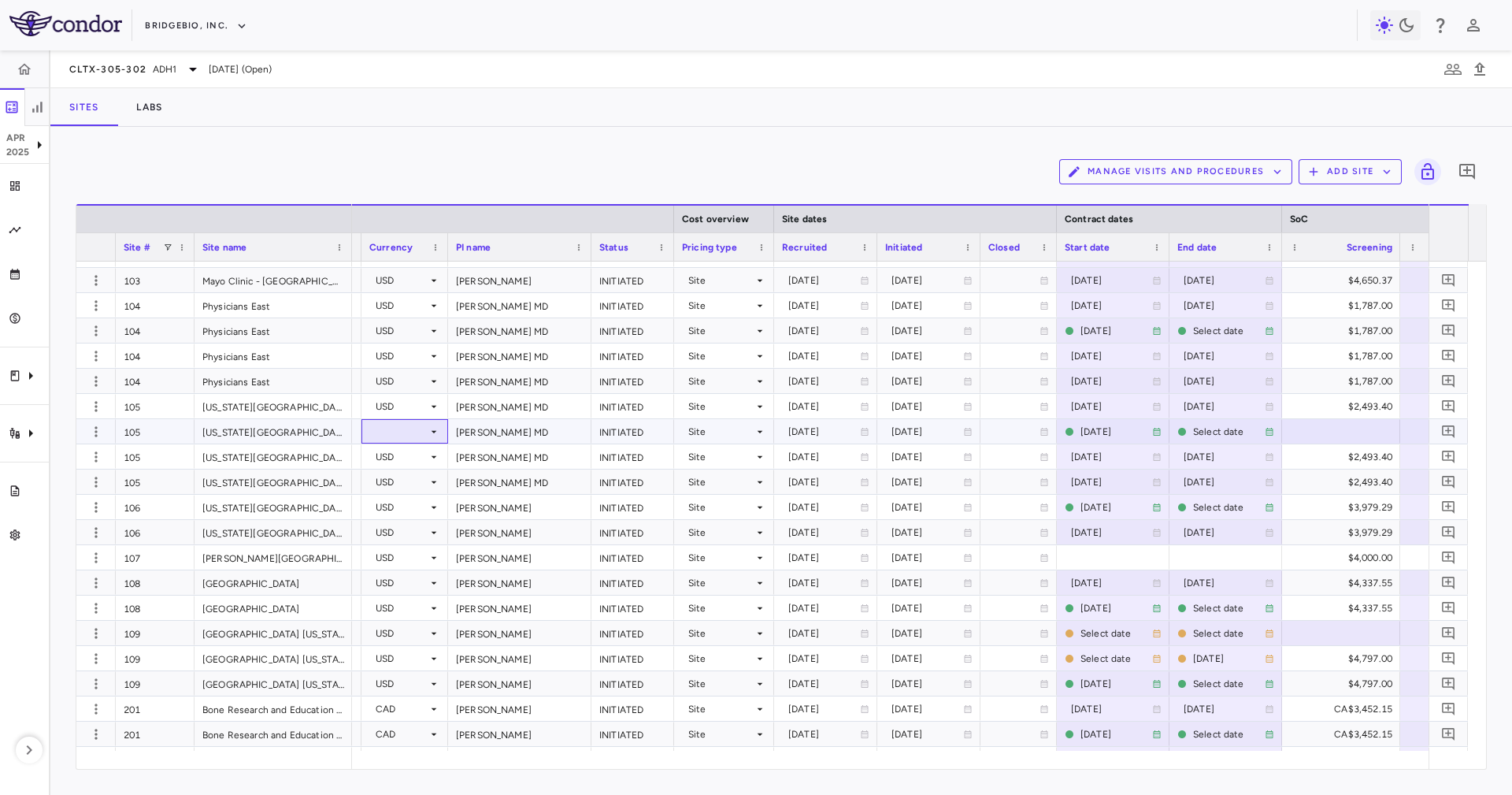 click at bounding box center (405, 431) 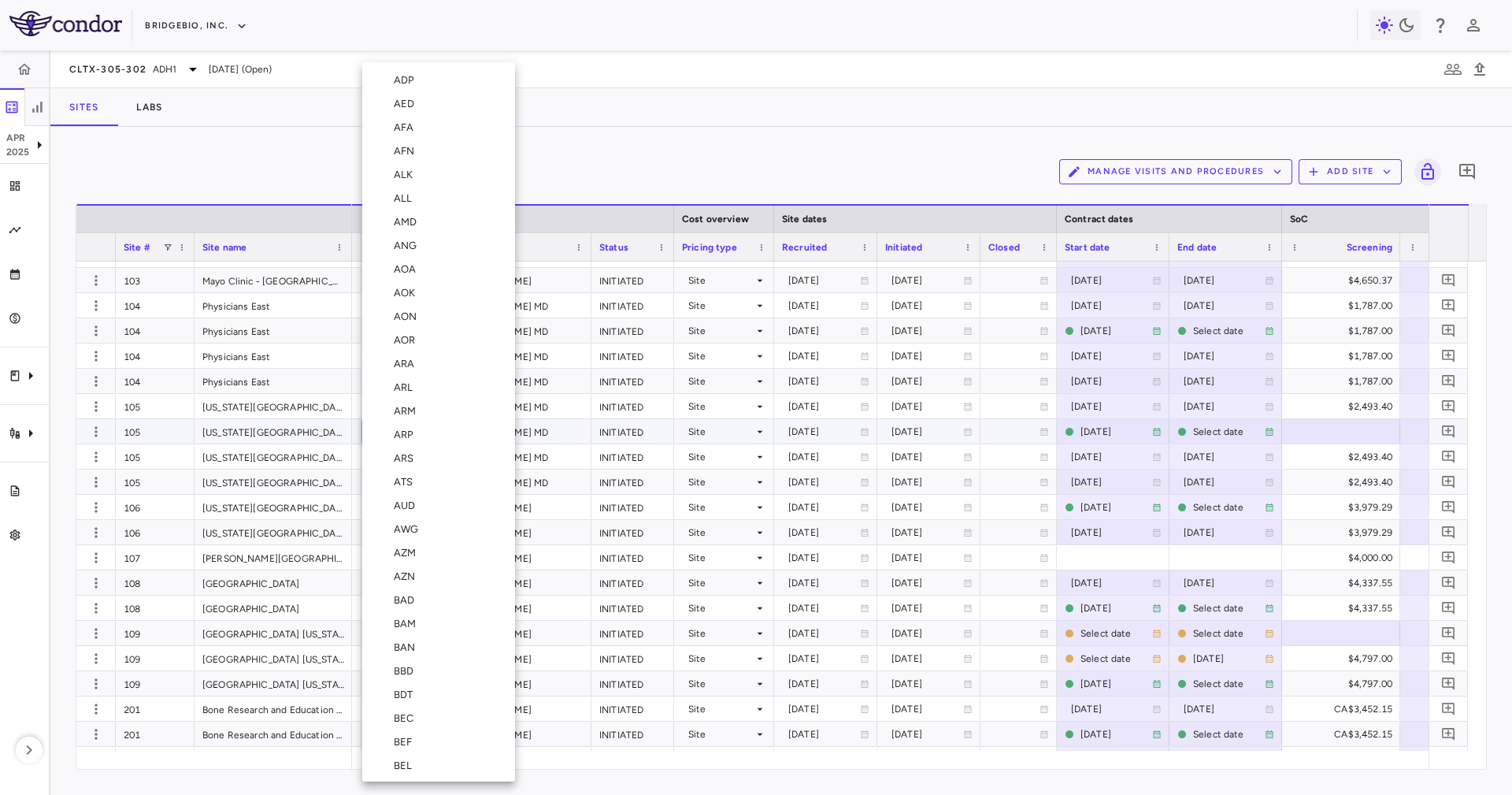 type 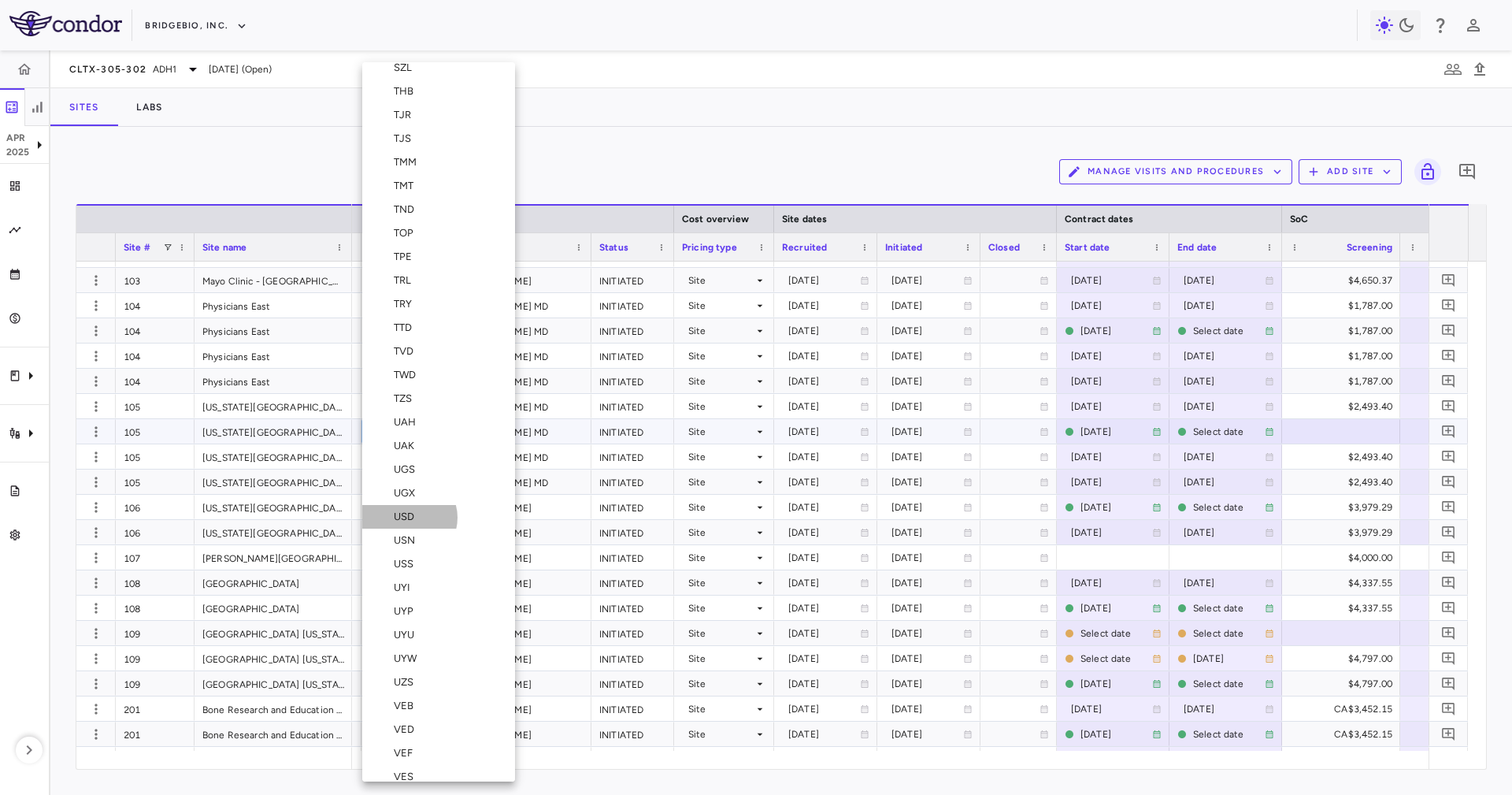 click on "USD" at bounding box center (407, 517) 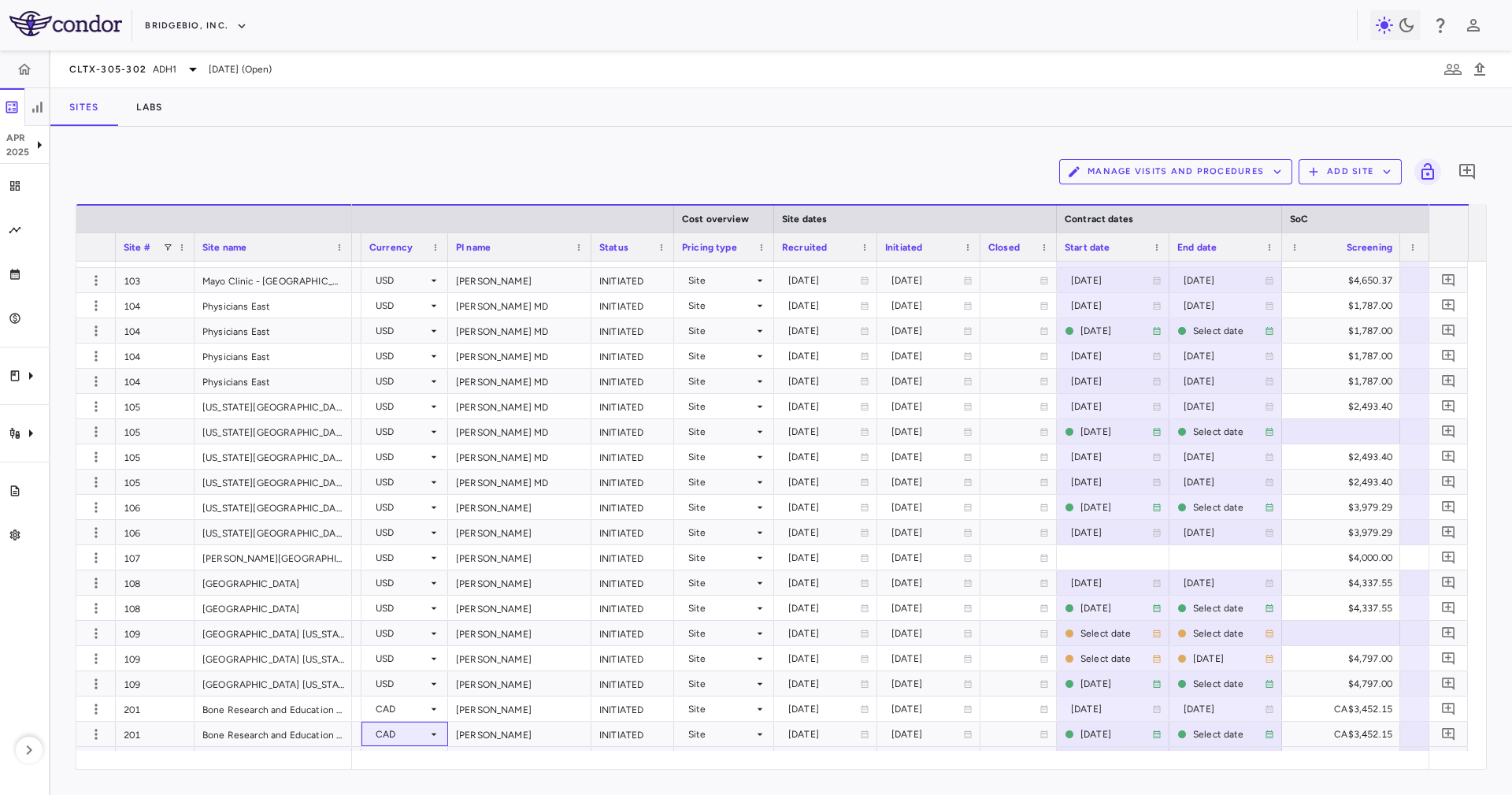 drag, startPoint x: 444, startPoint y: 749, endPoint x: 489, endPoint y: 749, distance: 45 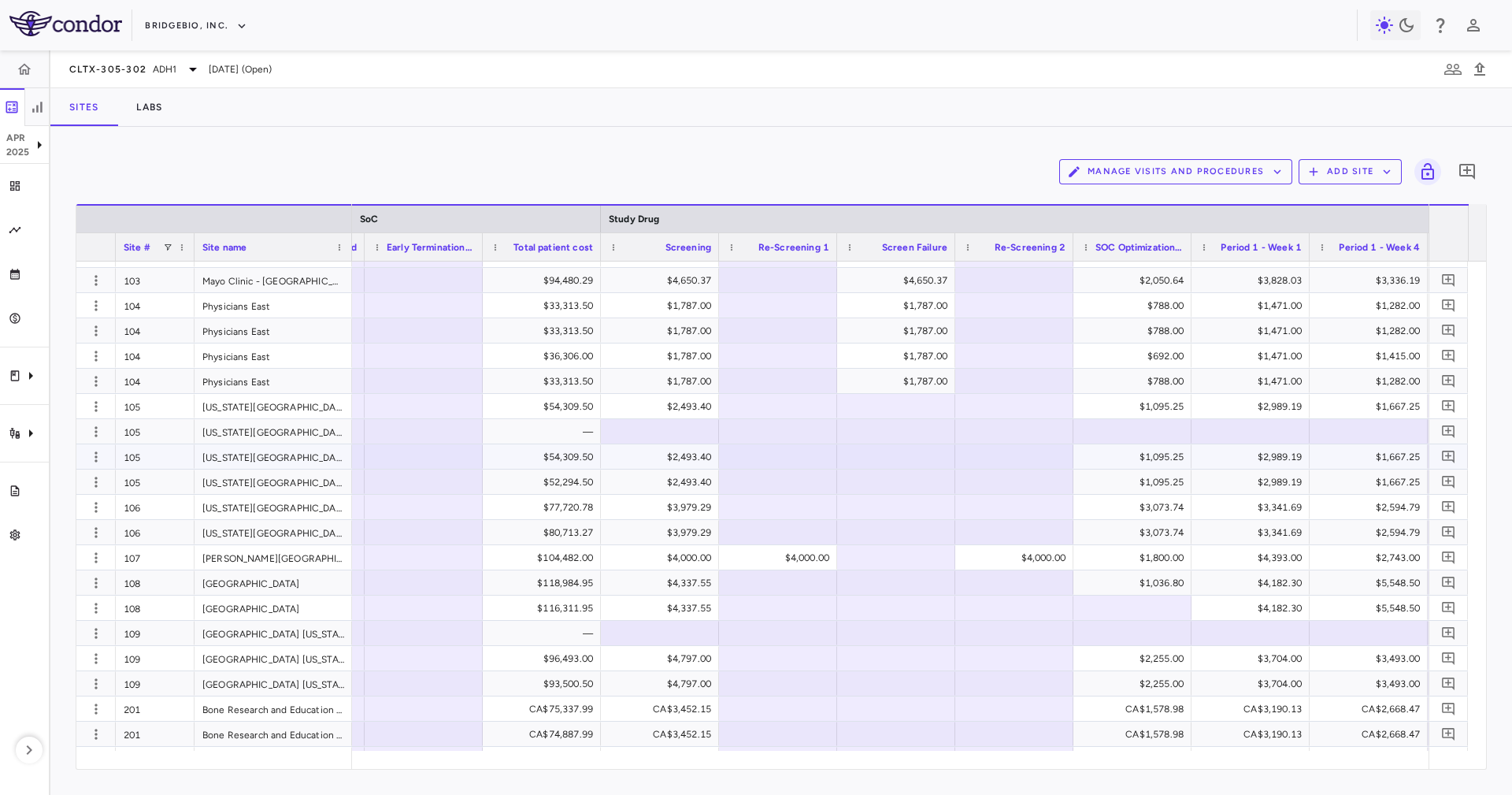 click on "— — — — R$13,565.00 R$650.00 R$262.00 R$535.00 R$456.00 R$613.00 — — $87,331.65 $3,993.00 $3,893.00 $1,739.77 $4,328.00 $6,754.88 $1,116.00 $2,715.00 $50,329.00 $3,893.00 $3,893.00 $1,440.00 $4,228.00 $2,265.00 $1,016.00 $2,615.00 $84,339.15 $3,993.00 $3,993.00 $1,739.77 $4,328.00 $6,754.88 $1,116.00 $2,715.00 $91,487.79 $4,650.37 $4,650.37 $2,050.64 $3,828.03 $3,336.19 $694.82 $3,872.28 $94,480.29 $4,650.37 $4,650.37 $2,050.64 $3,828.03 $3,336.19 $694.82 $3,872.28 $33,313.50 $1,787.00 $1,787.00 $788.00 $1,471.00 $1,282.00 $267.00 $1,488.00 $33,313.50 $1,787.00 $1,787.00 $788.00 $1,471.00 $1,282.00 $267.00 $1,488.00 $36,306.00 $1,787.00 $1,787.00 $692.00 $1,471.00 $1,415.00 $267.00 $1,488.00 $33,313.50 $1,787.00 $1,787.00 $788.00 $1,471.00 $1,282.00 $267.00 $1,488.00 $54,309.50 $2,493.40 $1,095.25 $2,989.19 $1,667.25 $2,007.20 — $54,309.50 $2,493.40 $1,095.25 $2,989.19 $1,667.25 $2,007.20 $52,294.50 $2,493.40 $1,095.25 $2,989.19 $1,667.25 $2,007.20 $77,720.78 $3,979.29 $3,073.74 $3,341.69 —" at bounding box center [1187, 747] 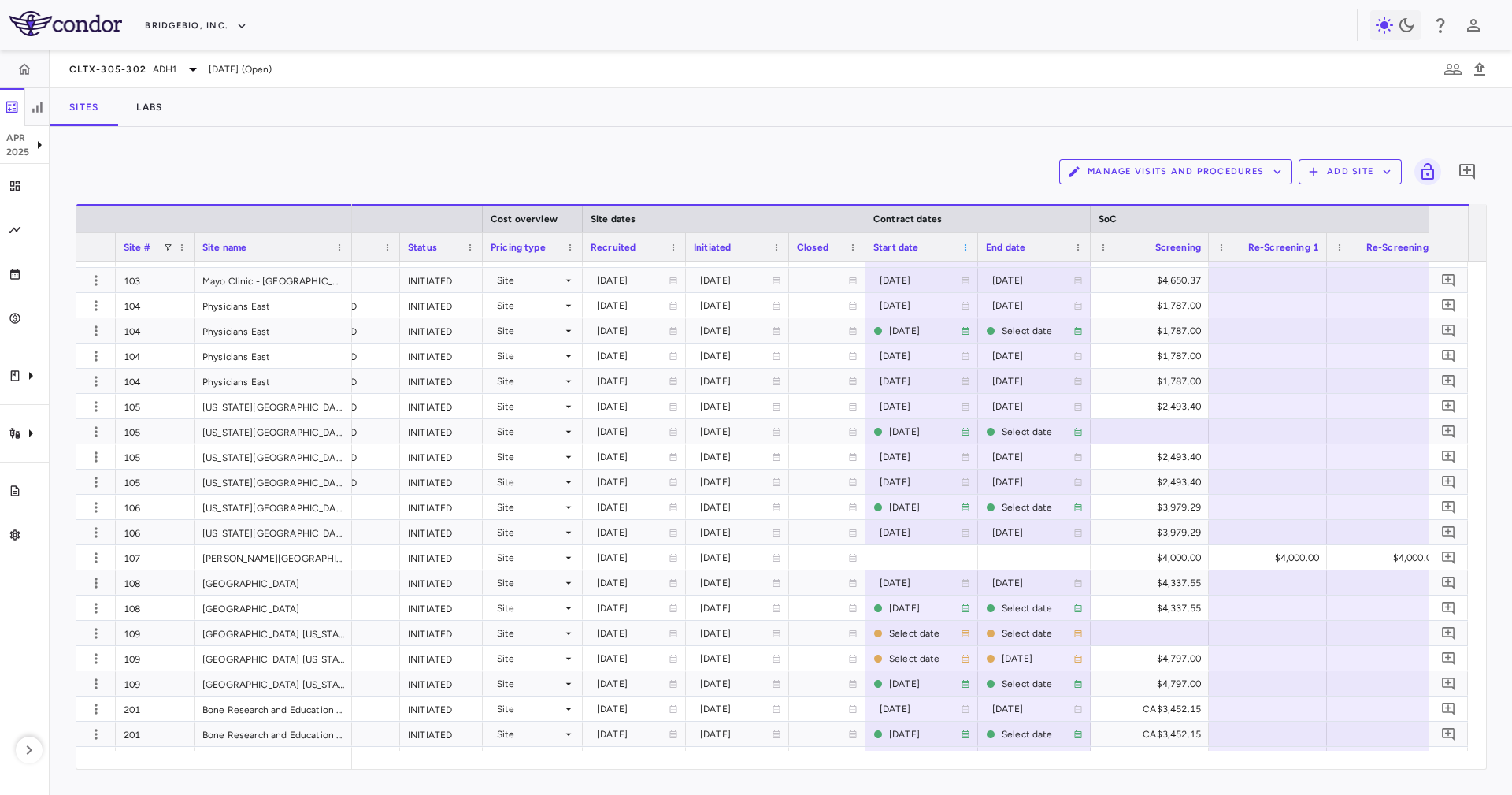 click at bounding box center (965, 247) 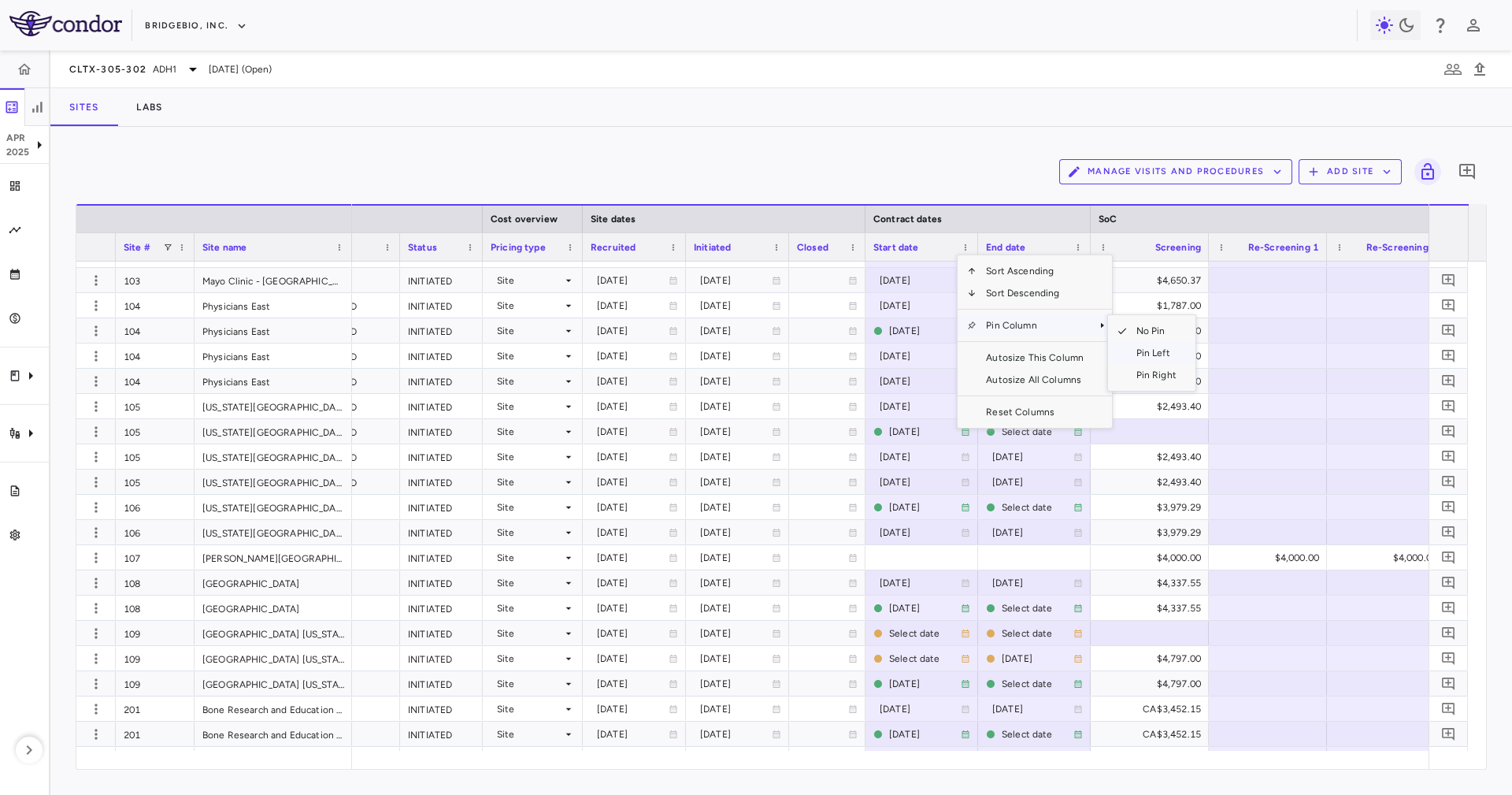 click on "Pin Left" at bounding box center [1156, 353] 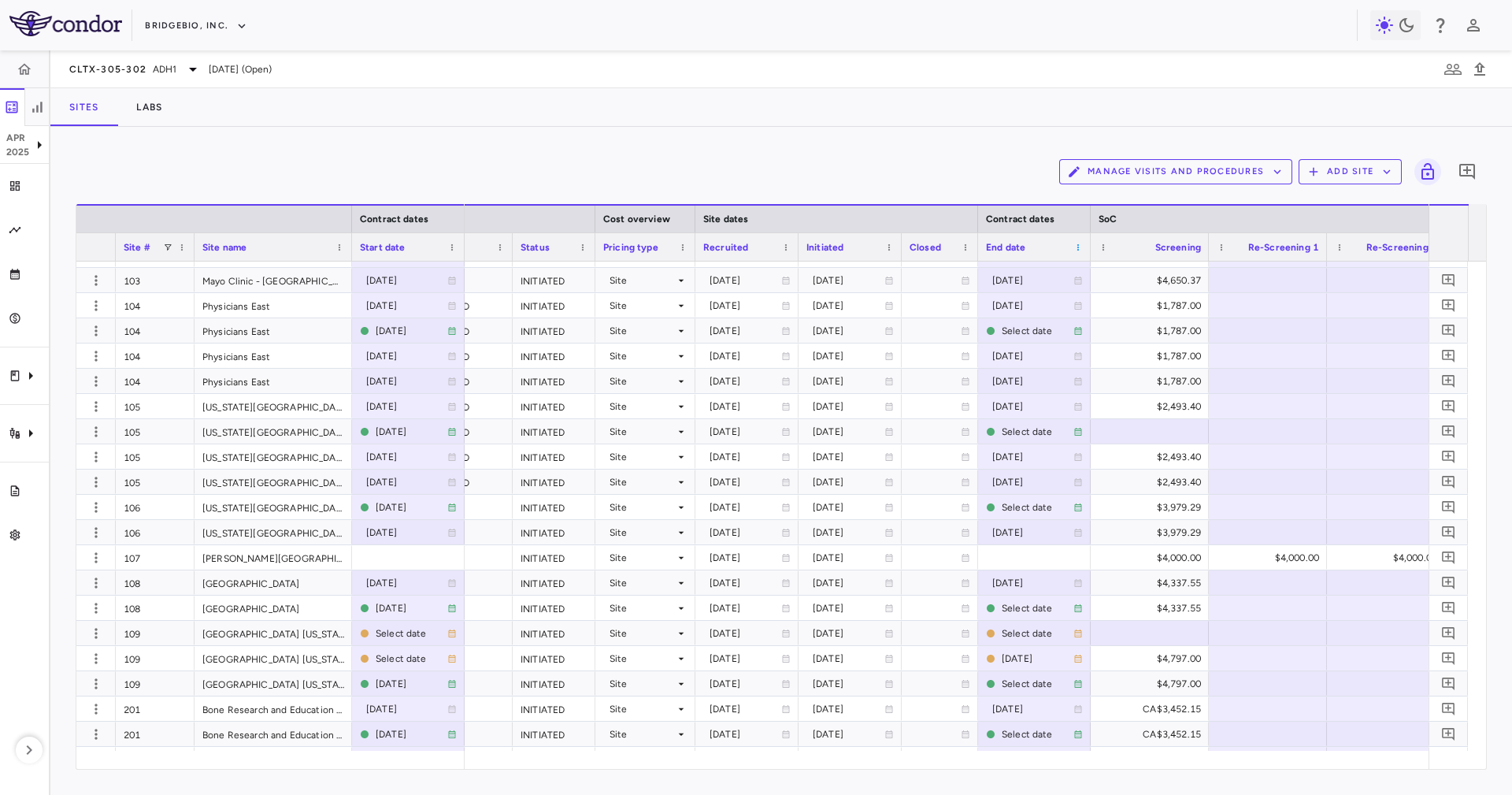 click at bounding box center [1078, 247] 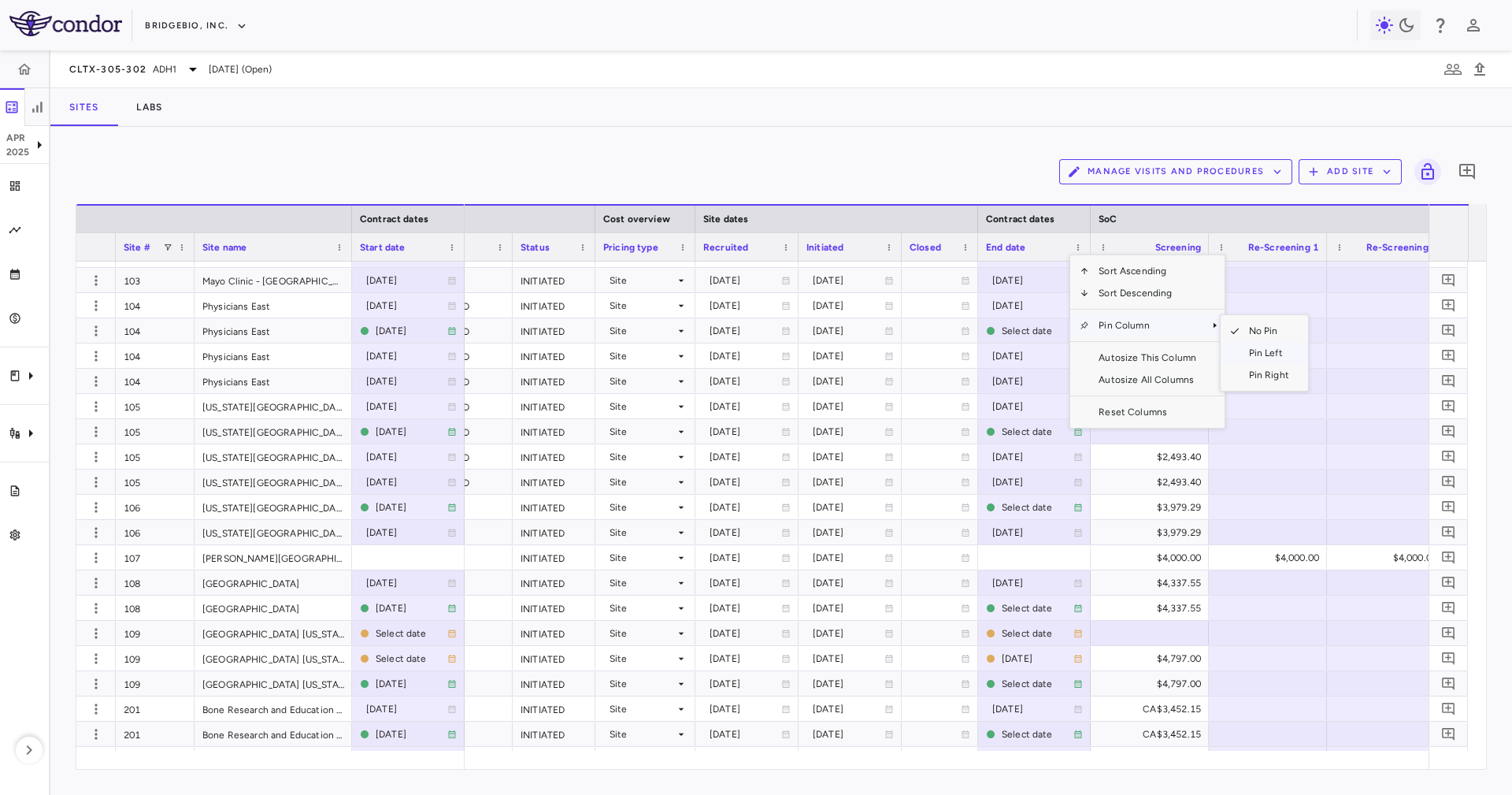 click on "Pin Left" at bounding box center (1269, 353) 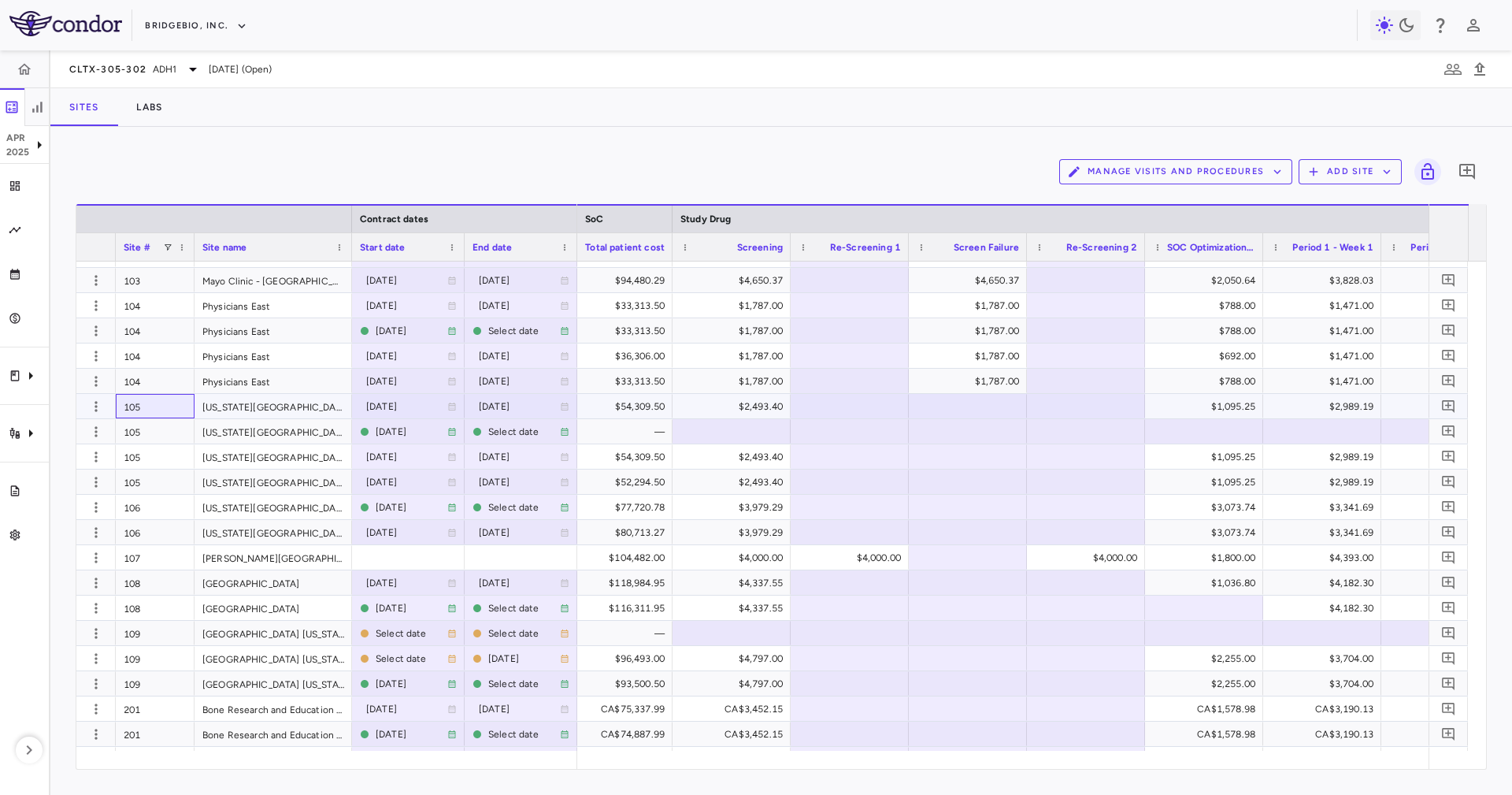 click on "105" at bounding box center [155, 406] 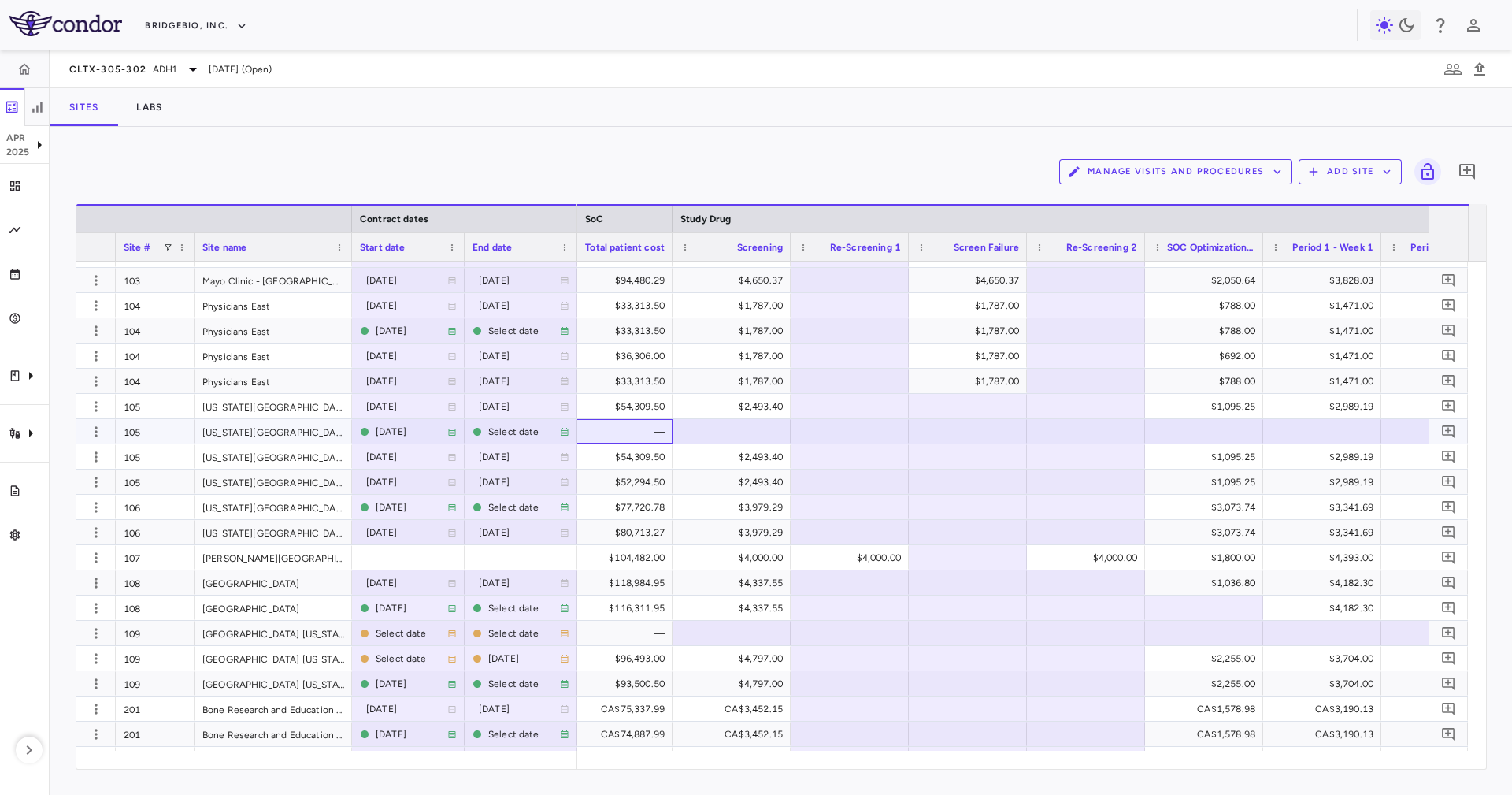 click on "—" at bounding box center [617, 432] 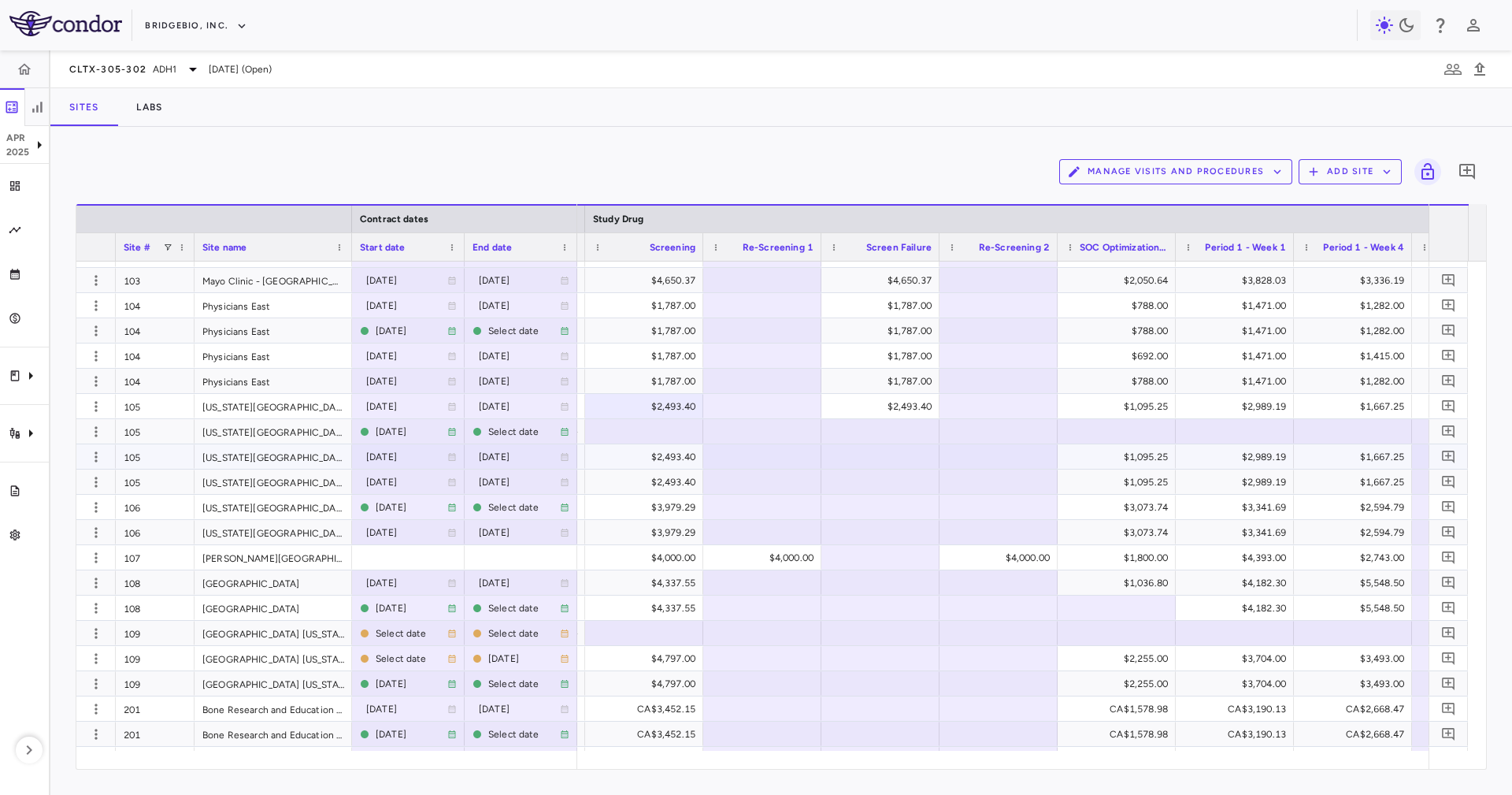 click on "$2,493.40" at bounding box center (647, 457) 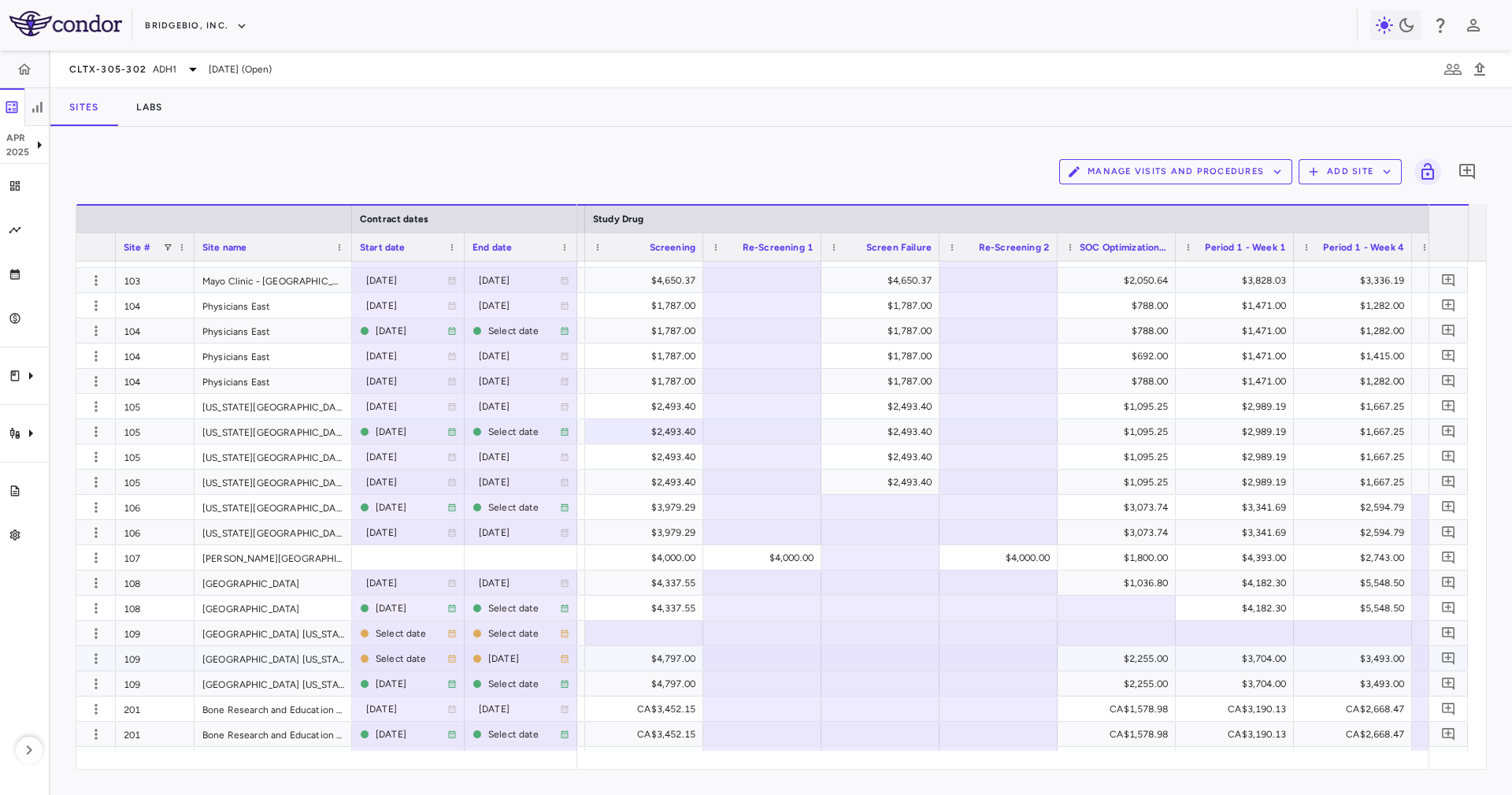 scroll, scrollTop: 355, scrollLeft: 0, axis: vertical 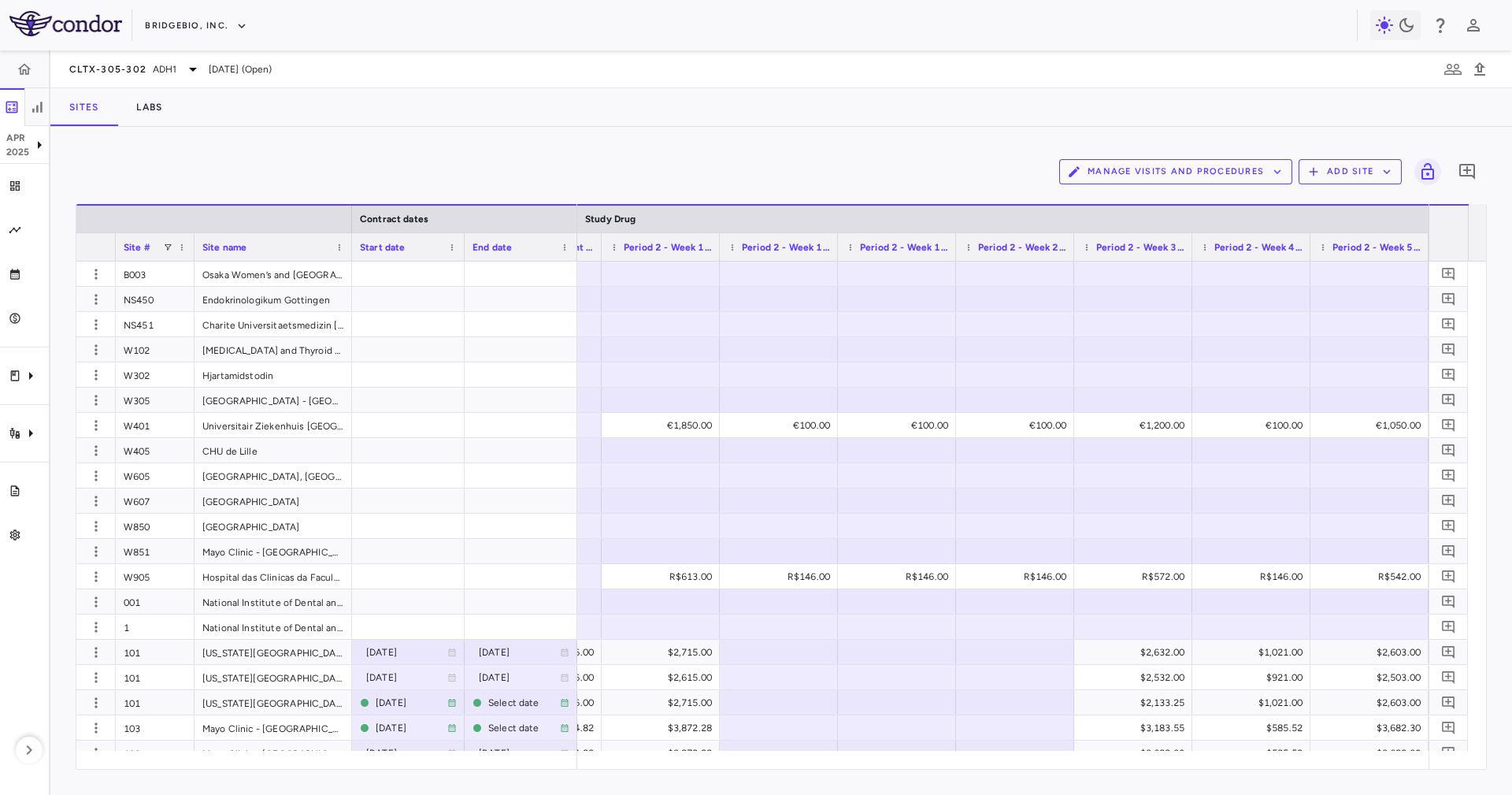 click at bounding box center [837, 247] 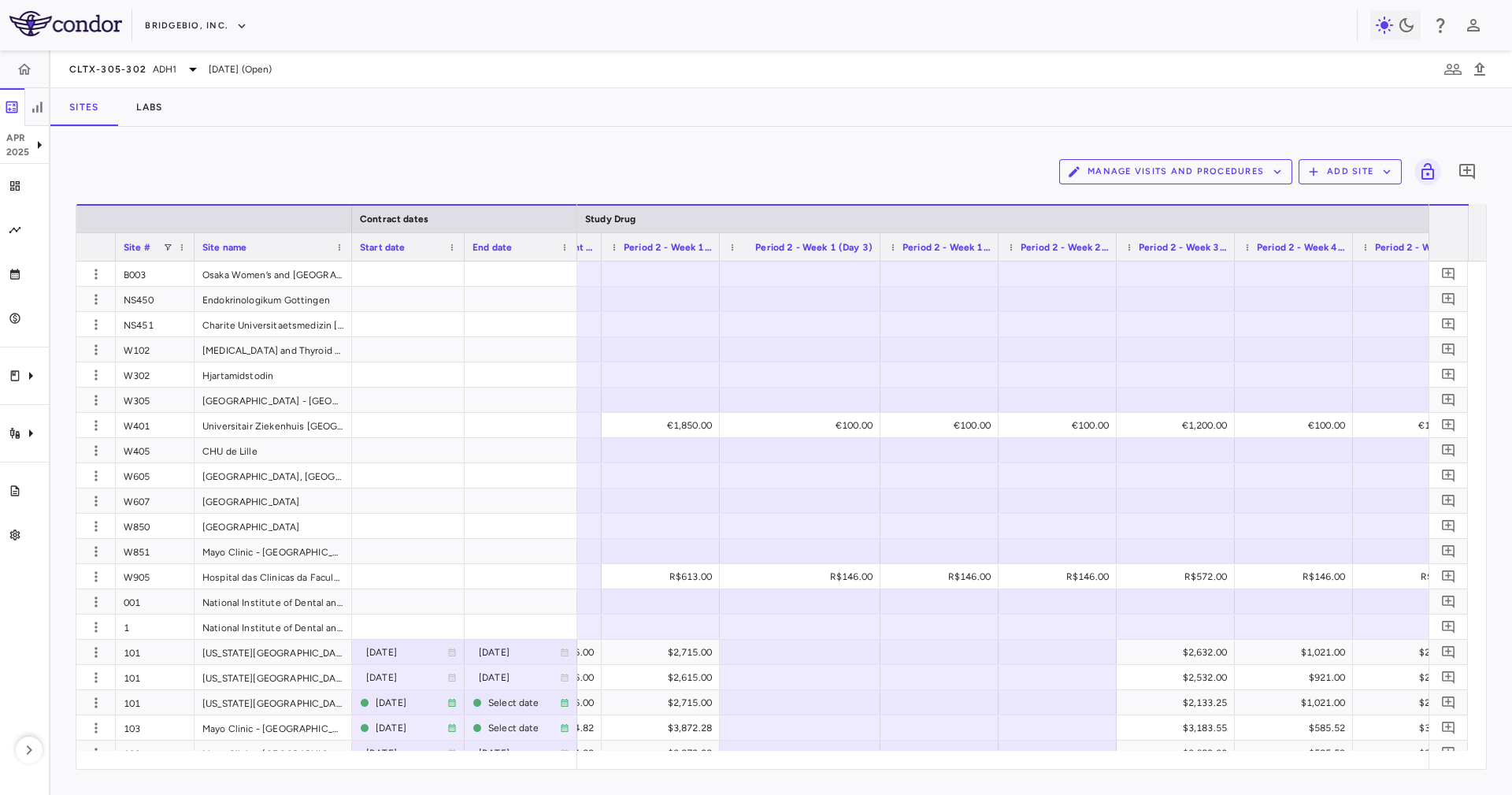 click at bounding box center (998, 247) 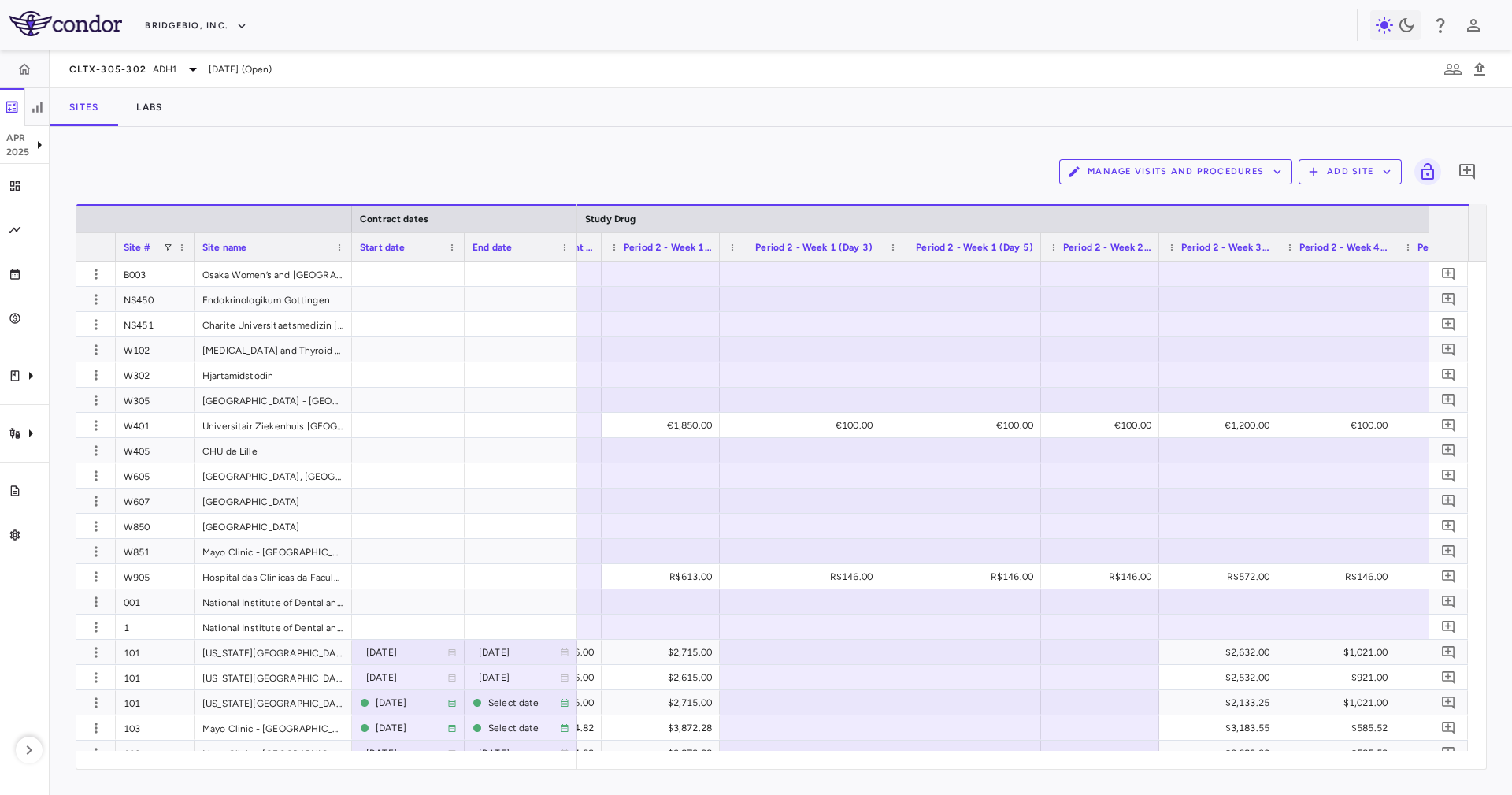 click at bounding box center (1158, 247) 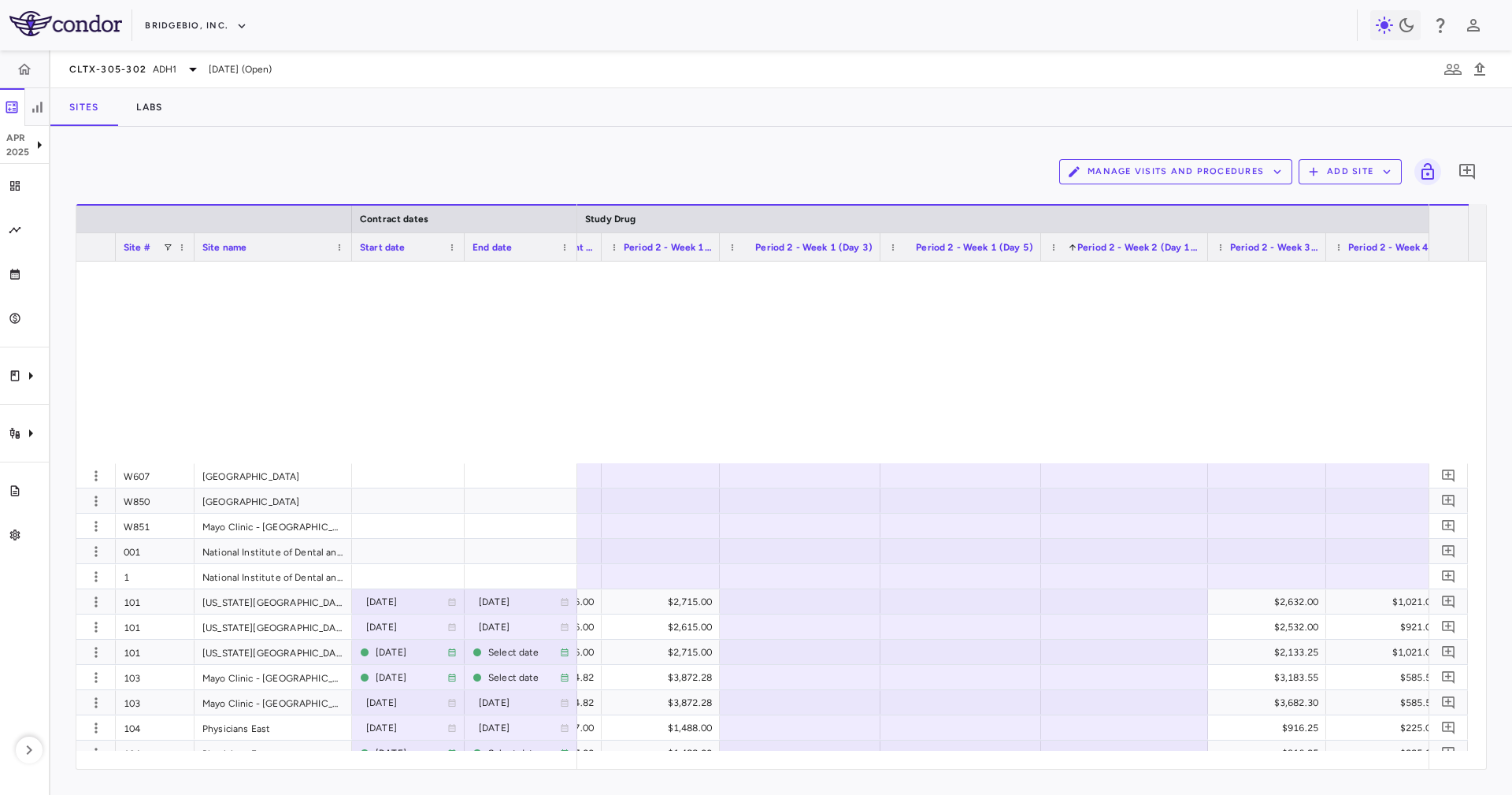 scroll, scrollTop: 473, scrollLeft: 0, axis: vertical 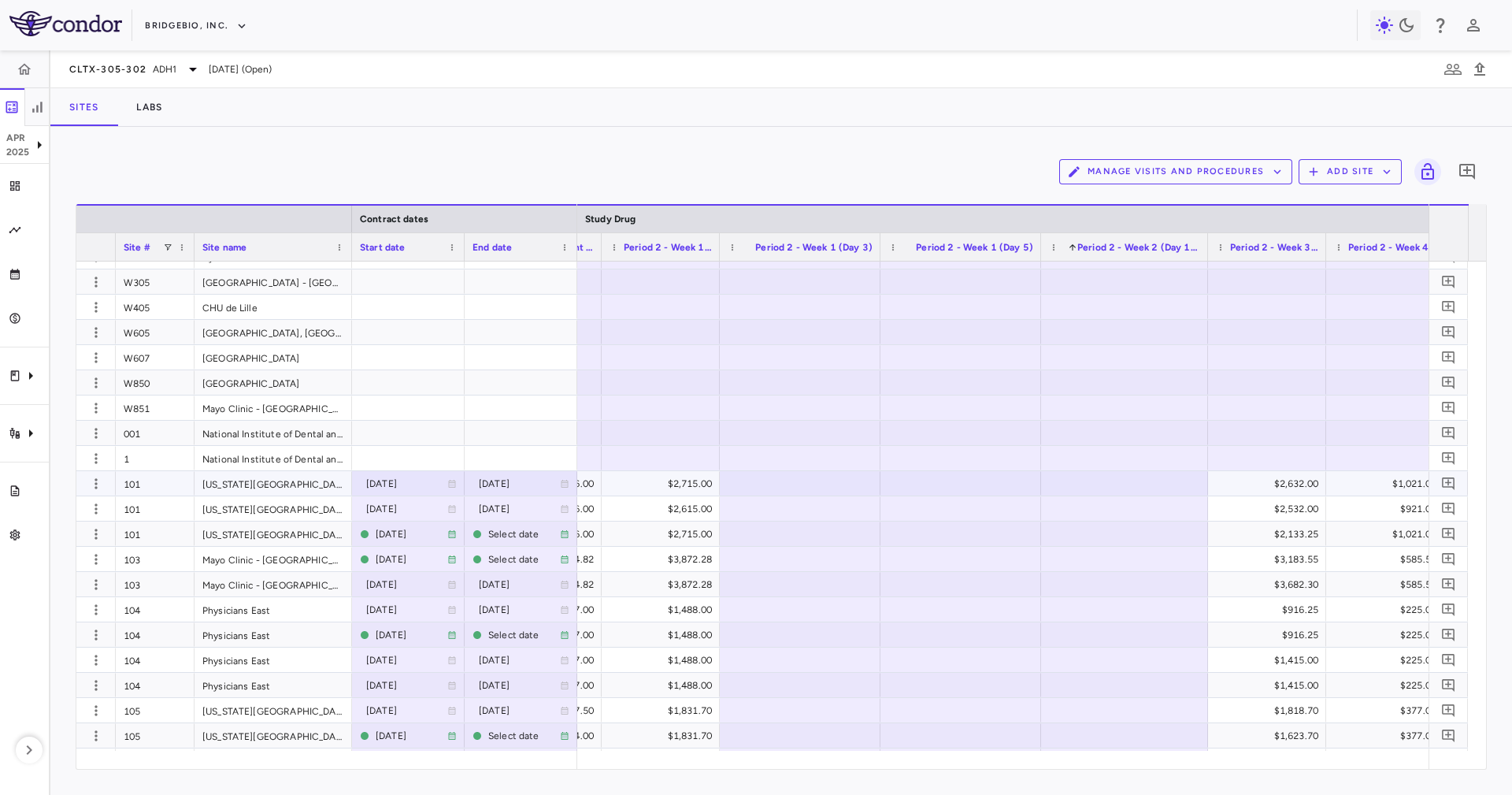 click on "101" at bounding box center (155, 483) 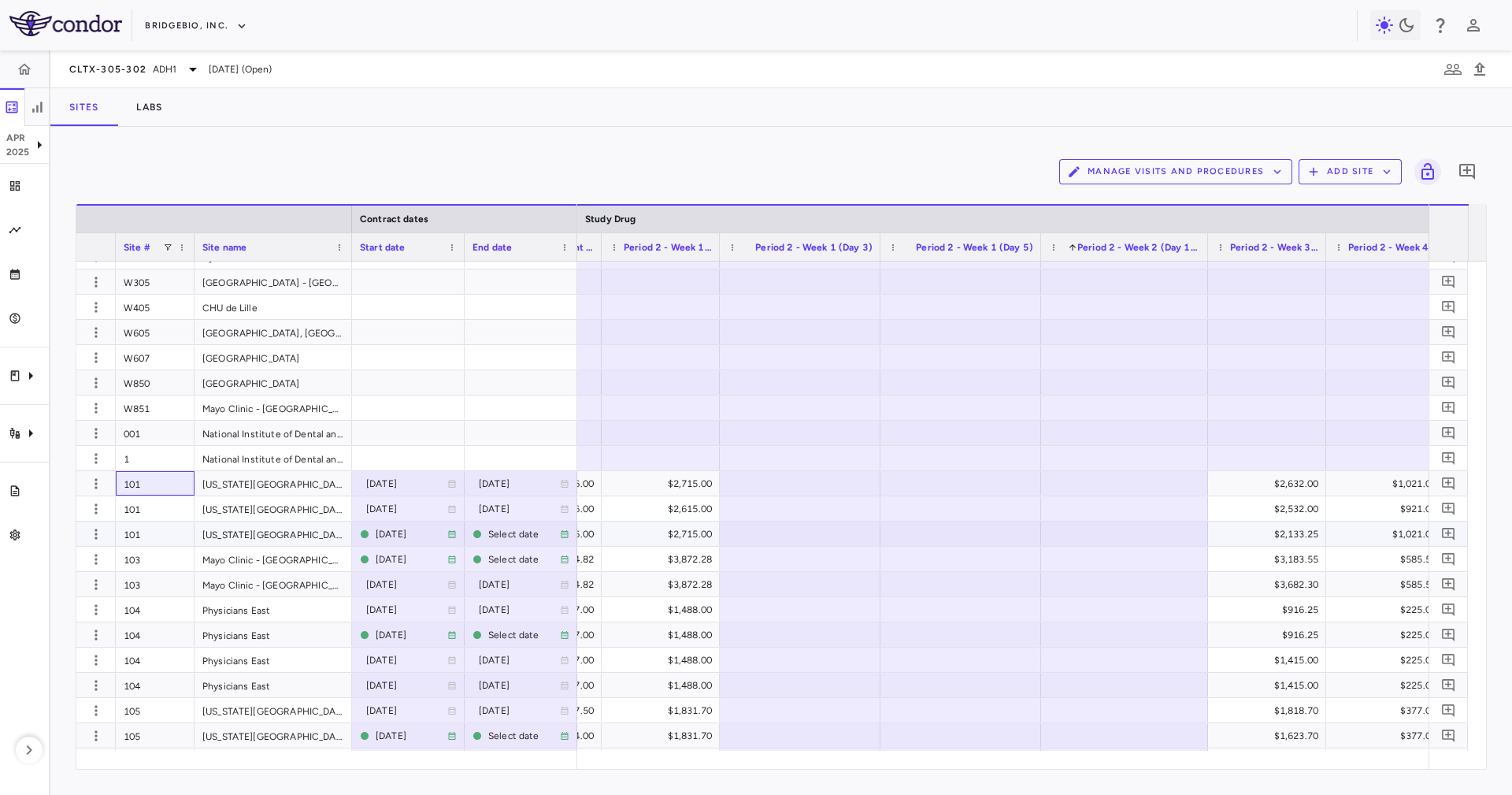 scroll, scrollTop: 236, scrollLeft: 0, axis: vertical 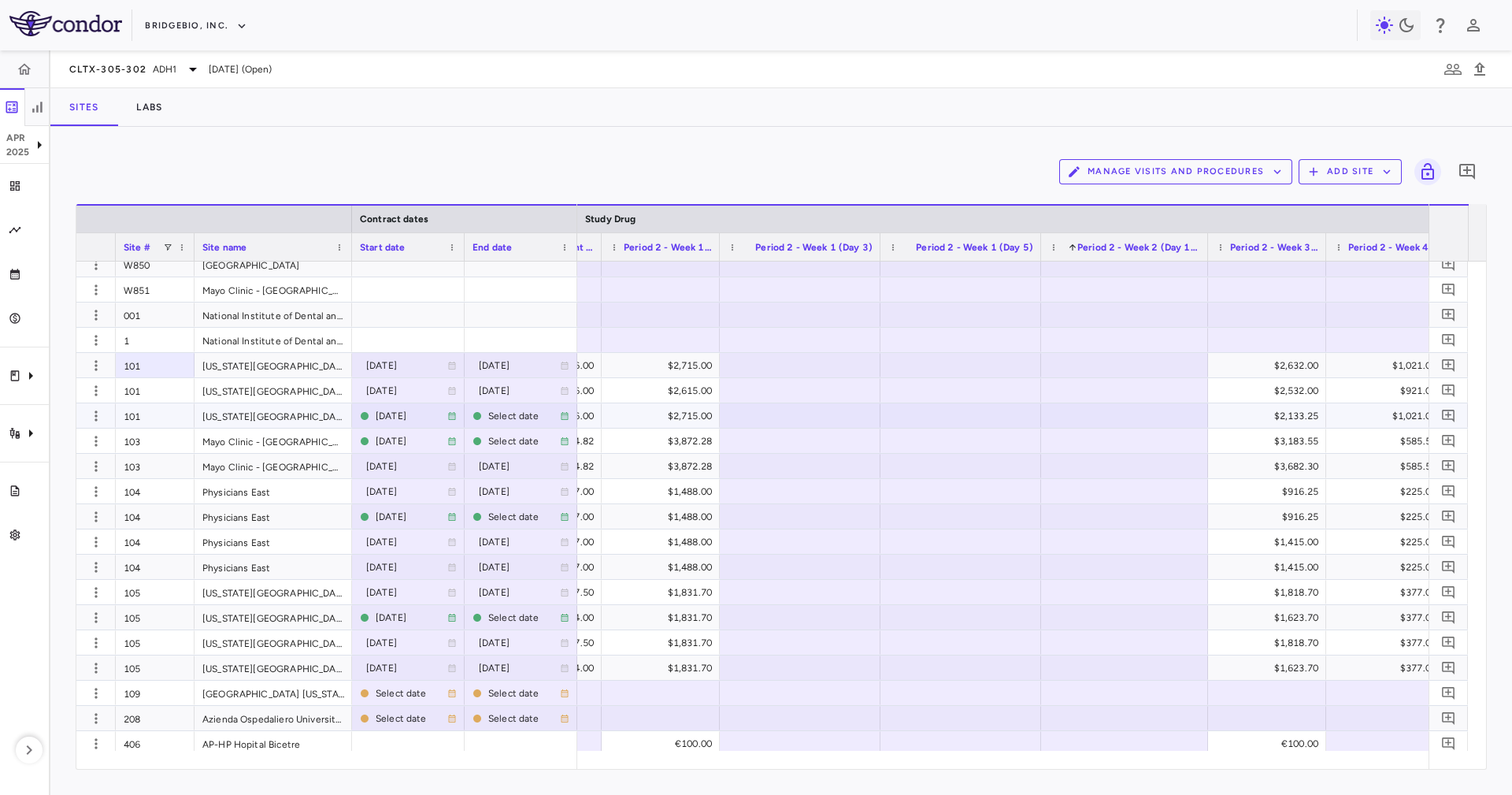 click on "101" at bounding box center (155, 415) 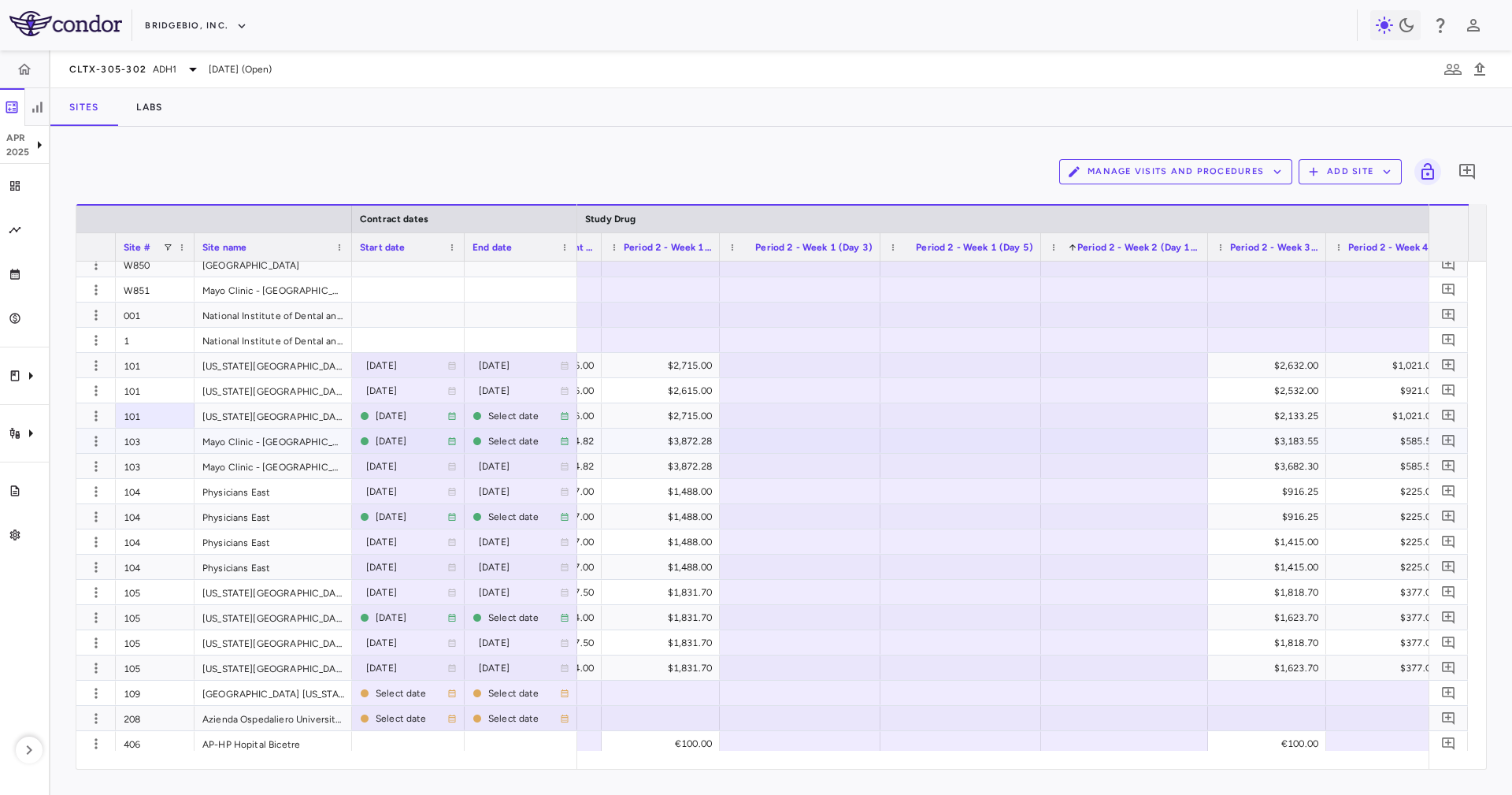 click on "103" at bounding box center (155, 440) 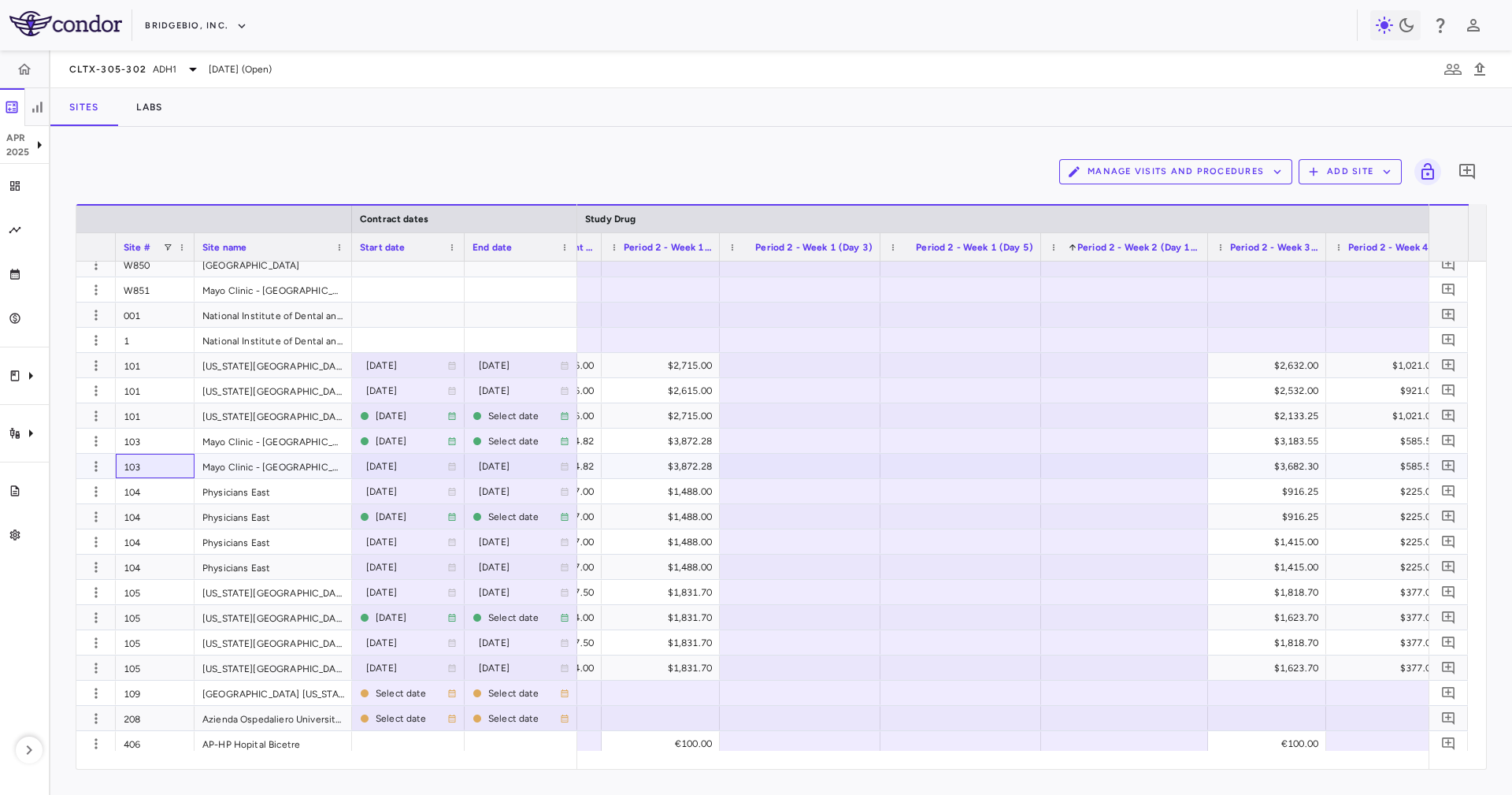 click on "103" at bounding box center (155, 466) 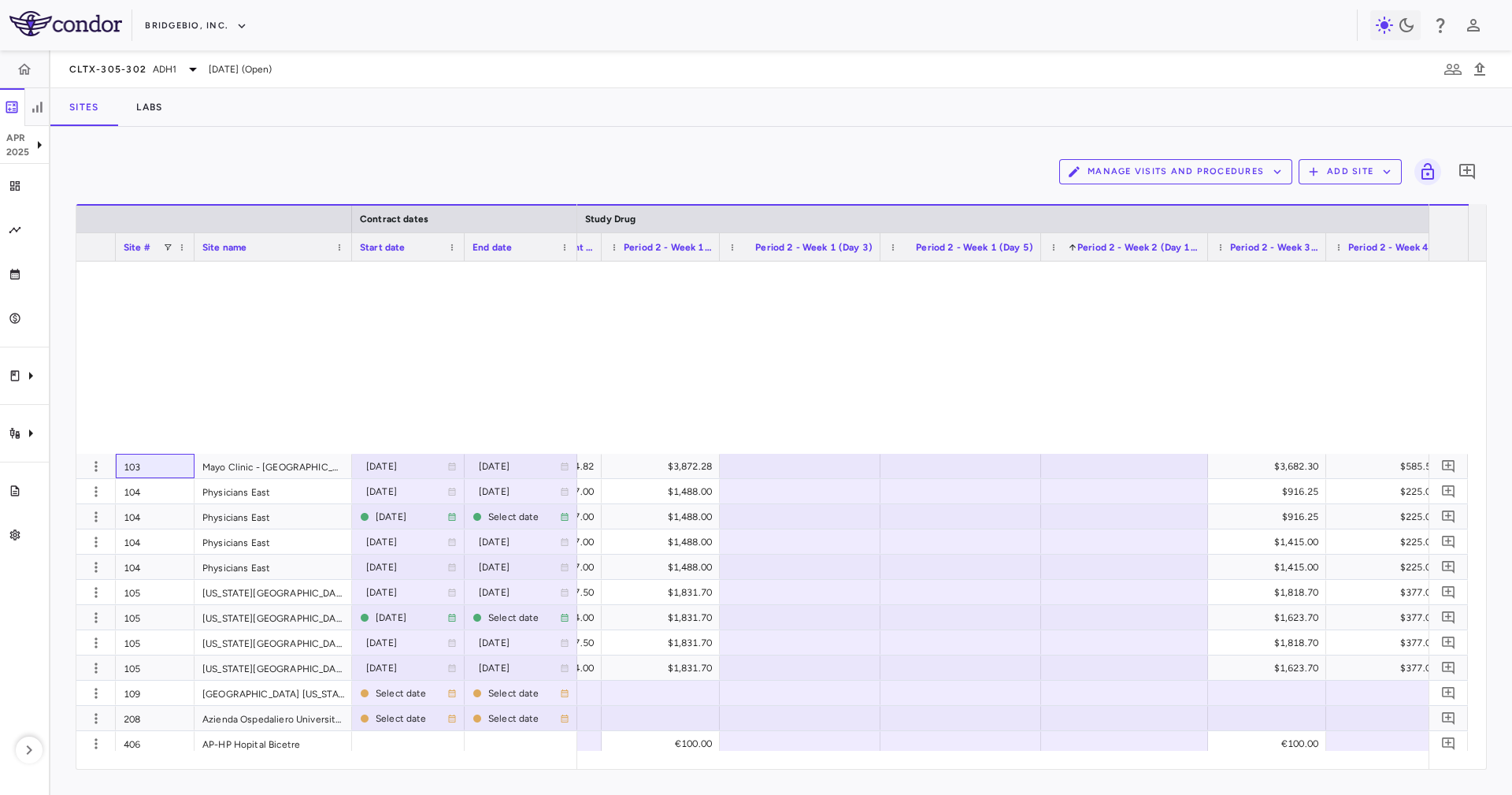 scroll, scrollTop: 709, scrollLeft: 0, axis: vertical 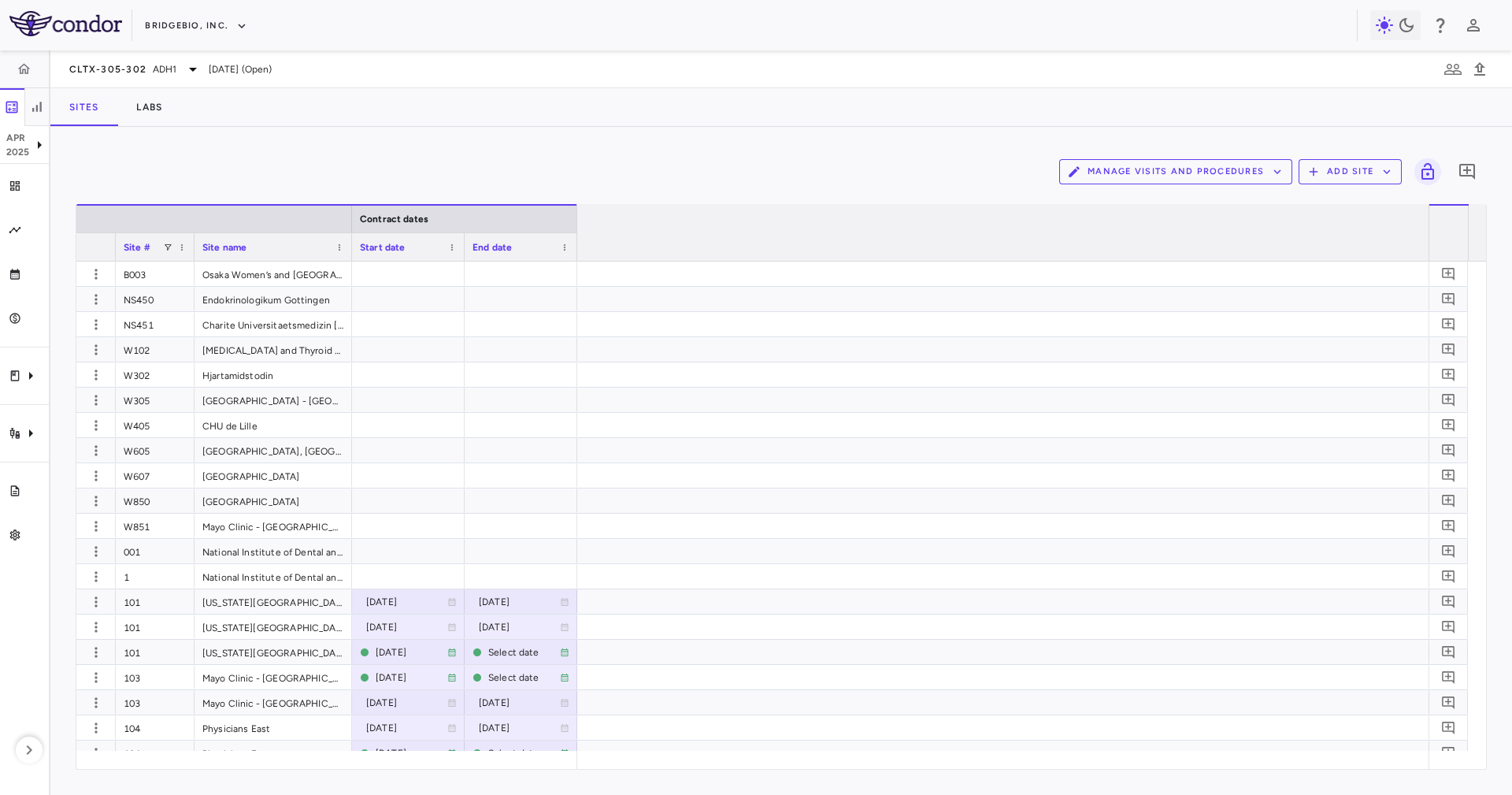click on "Contract dates
Site #
Site name
Start date
1 1" at bounding box center [781, 486] 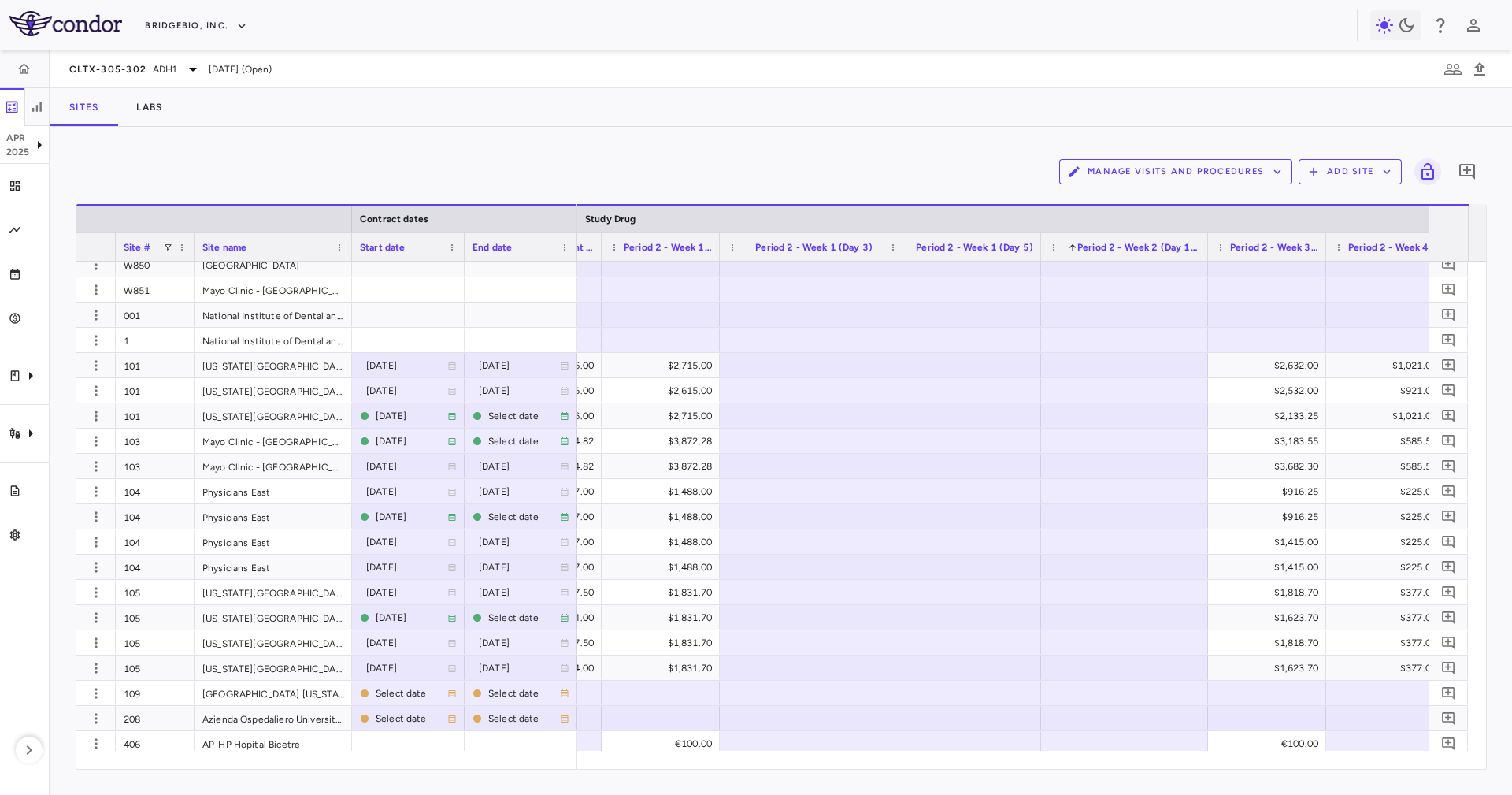 scroll, scrollTop: 0, scrollLeft: 7003, axis: horizontal 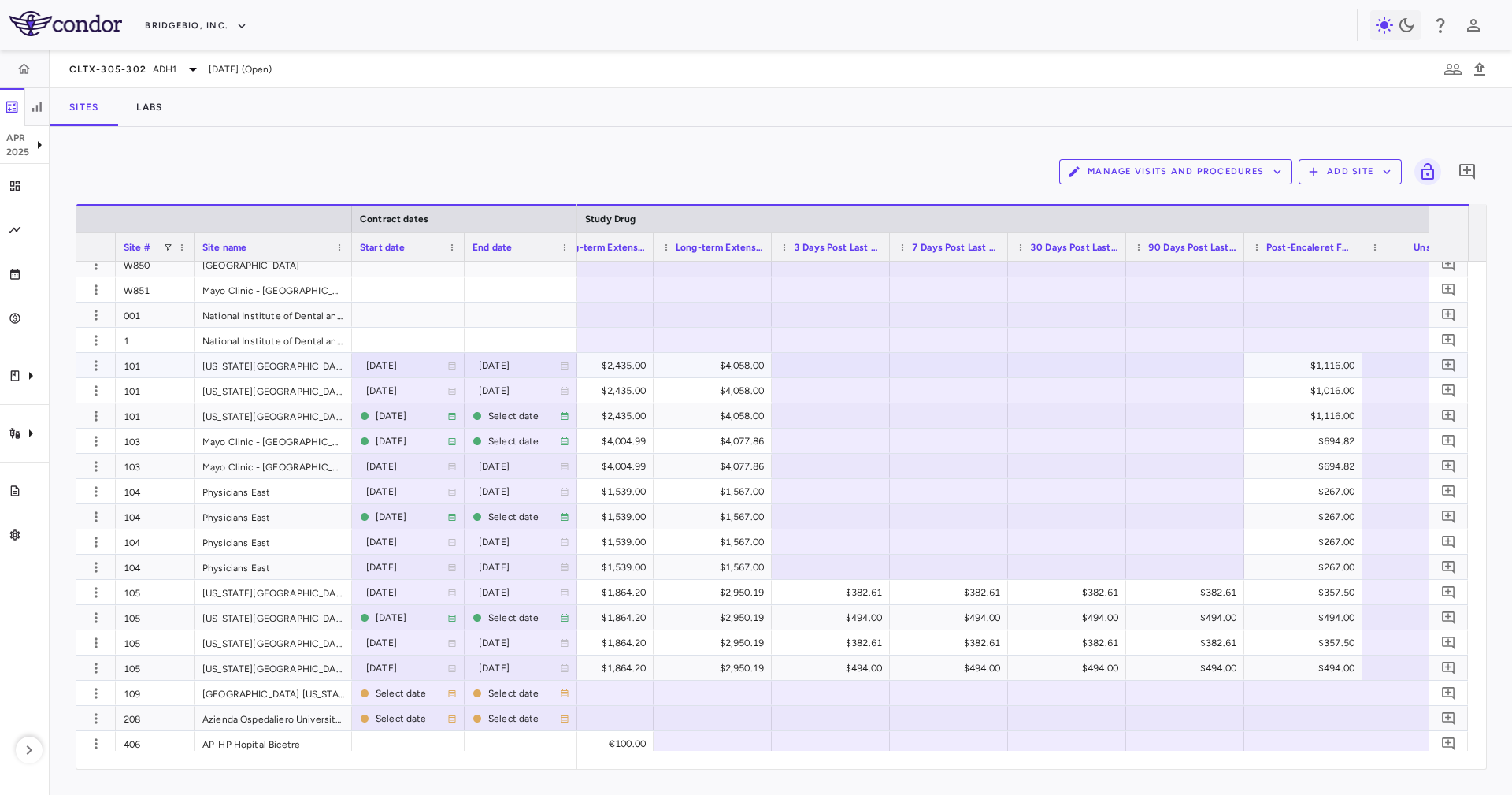 click at bounding box center (831, 365) 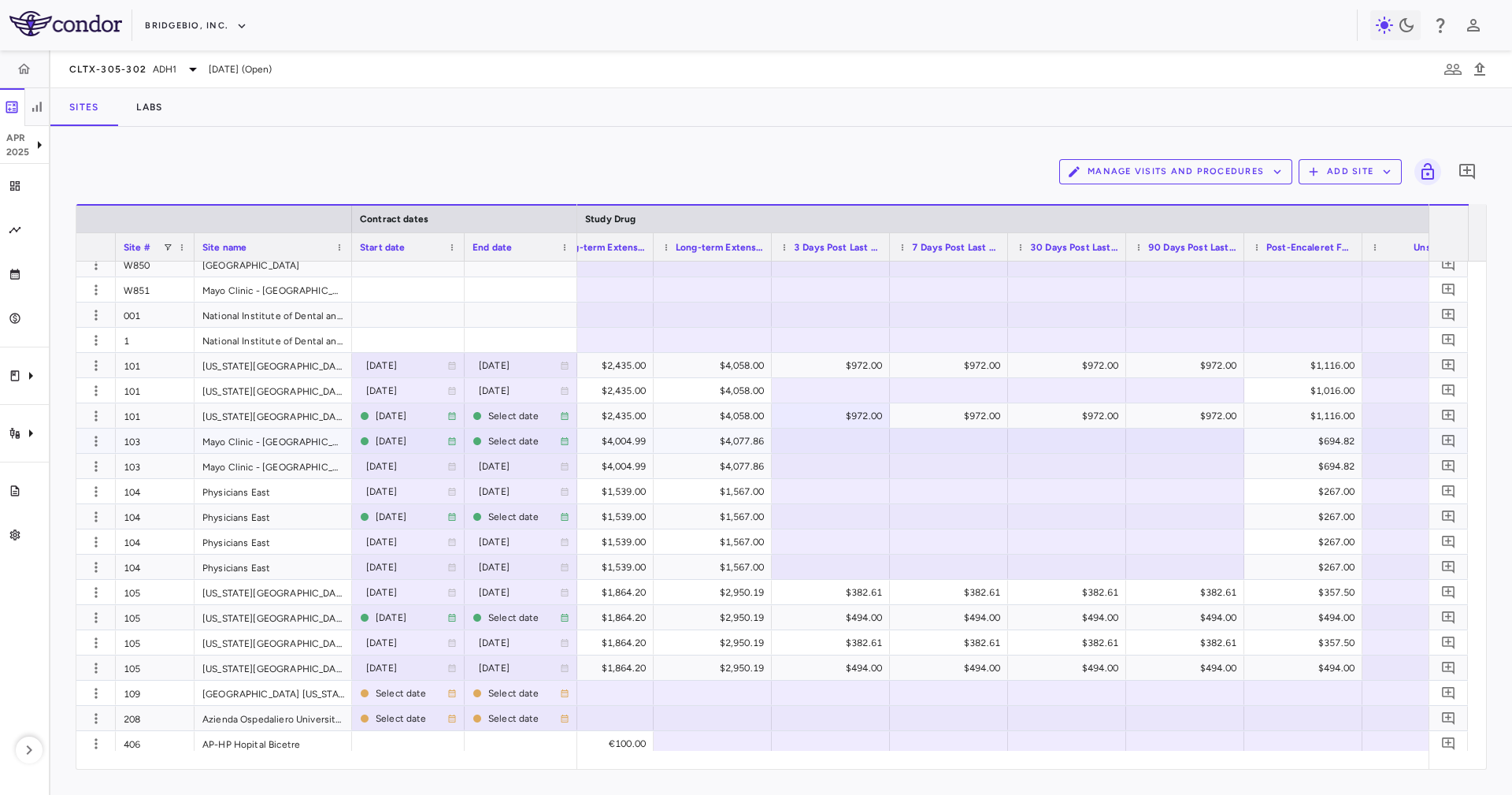 click at bounding box center (831, 440) 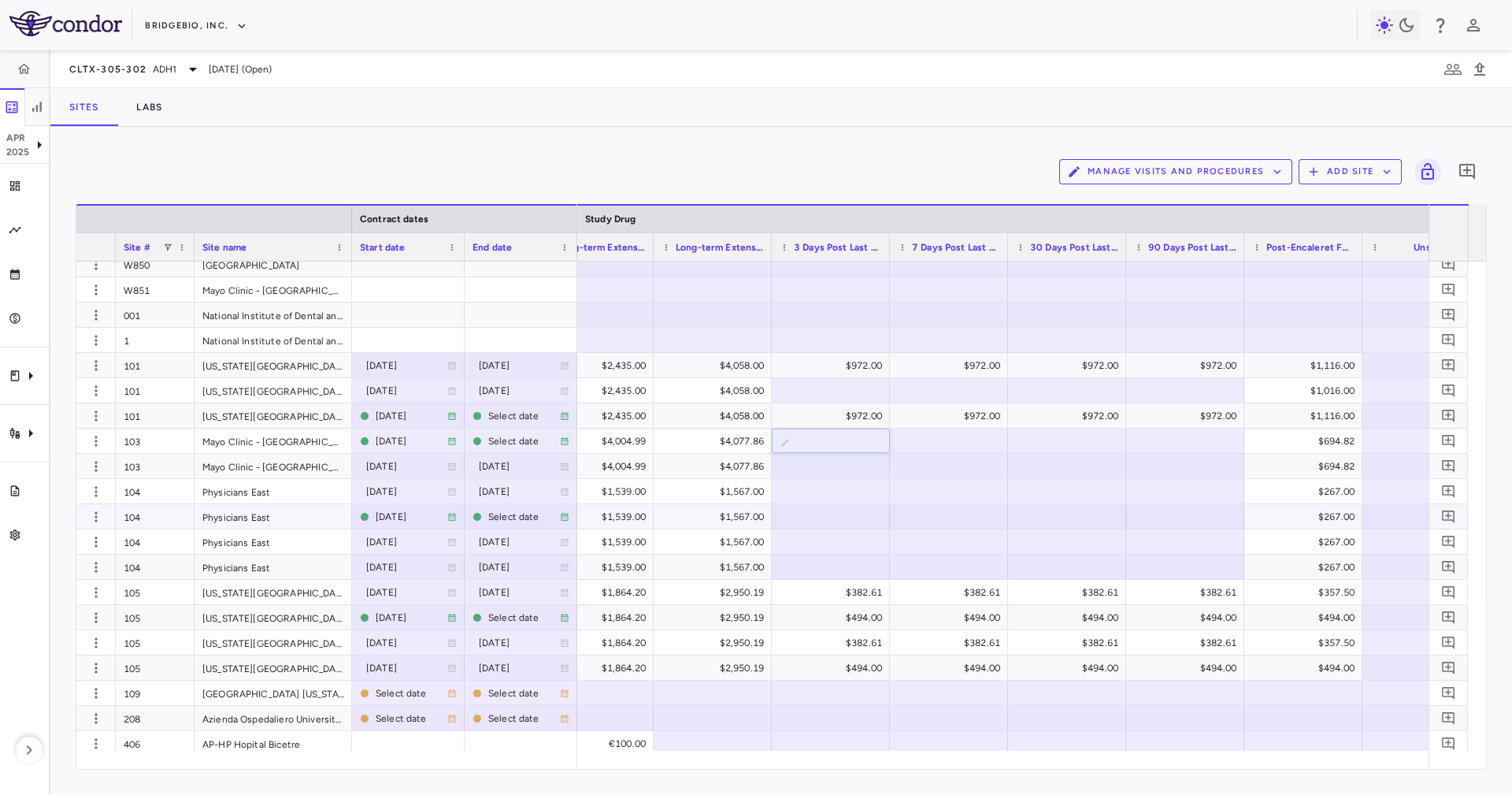 click at bounding box center [831, 516] 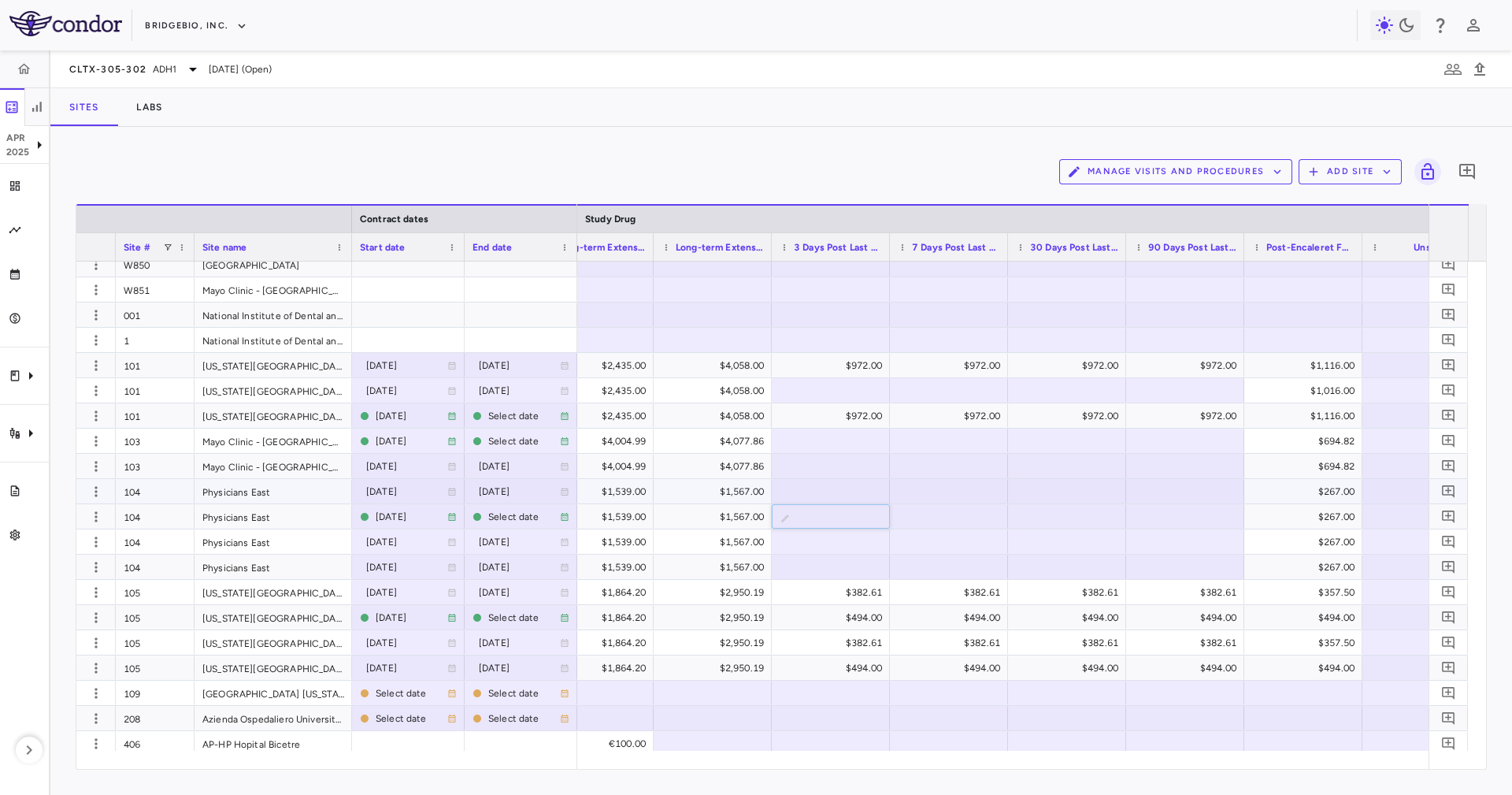 click at bounding box center (831, 491) 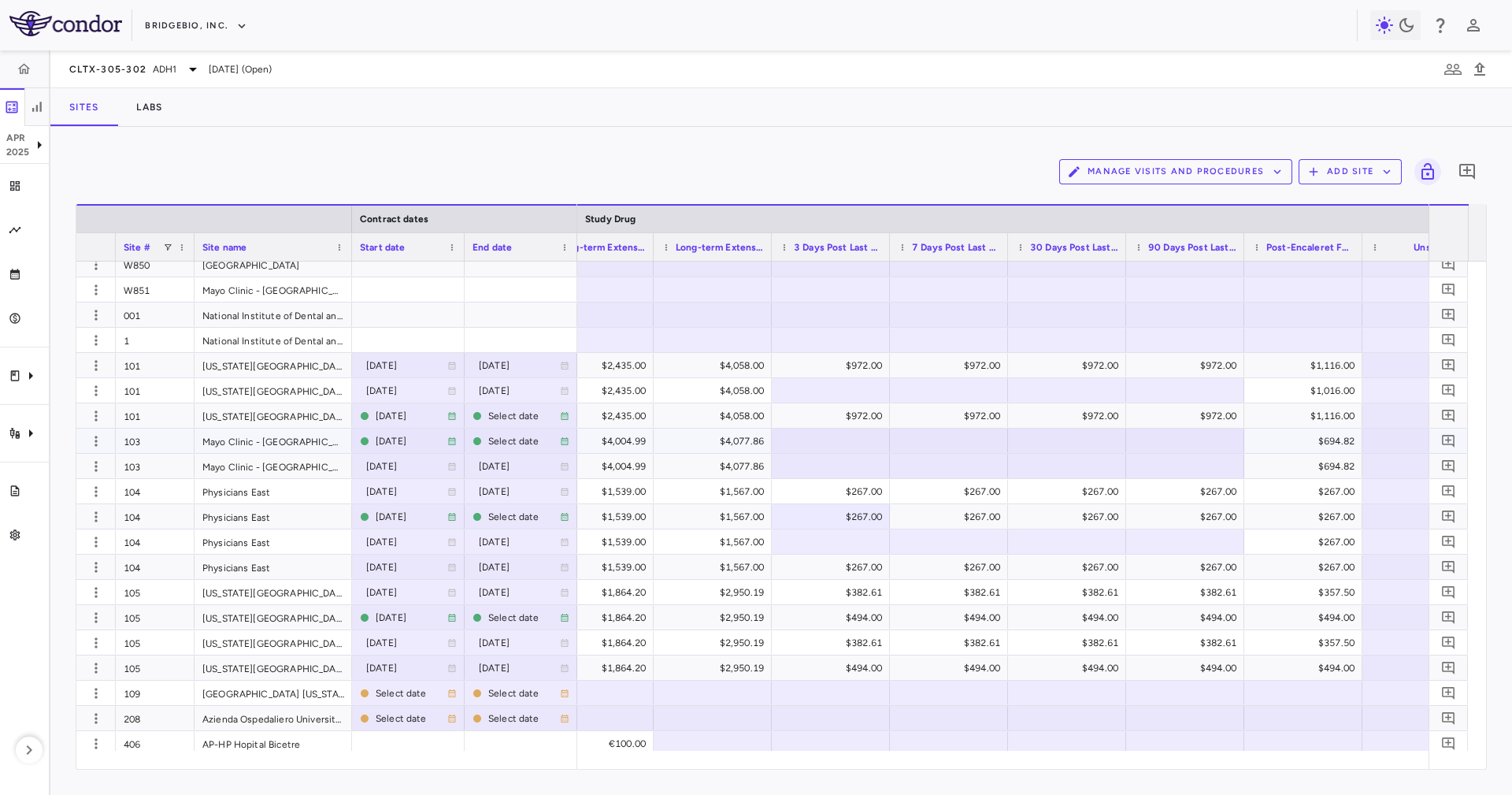 click at bounding box center [831, 440] 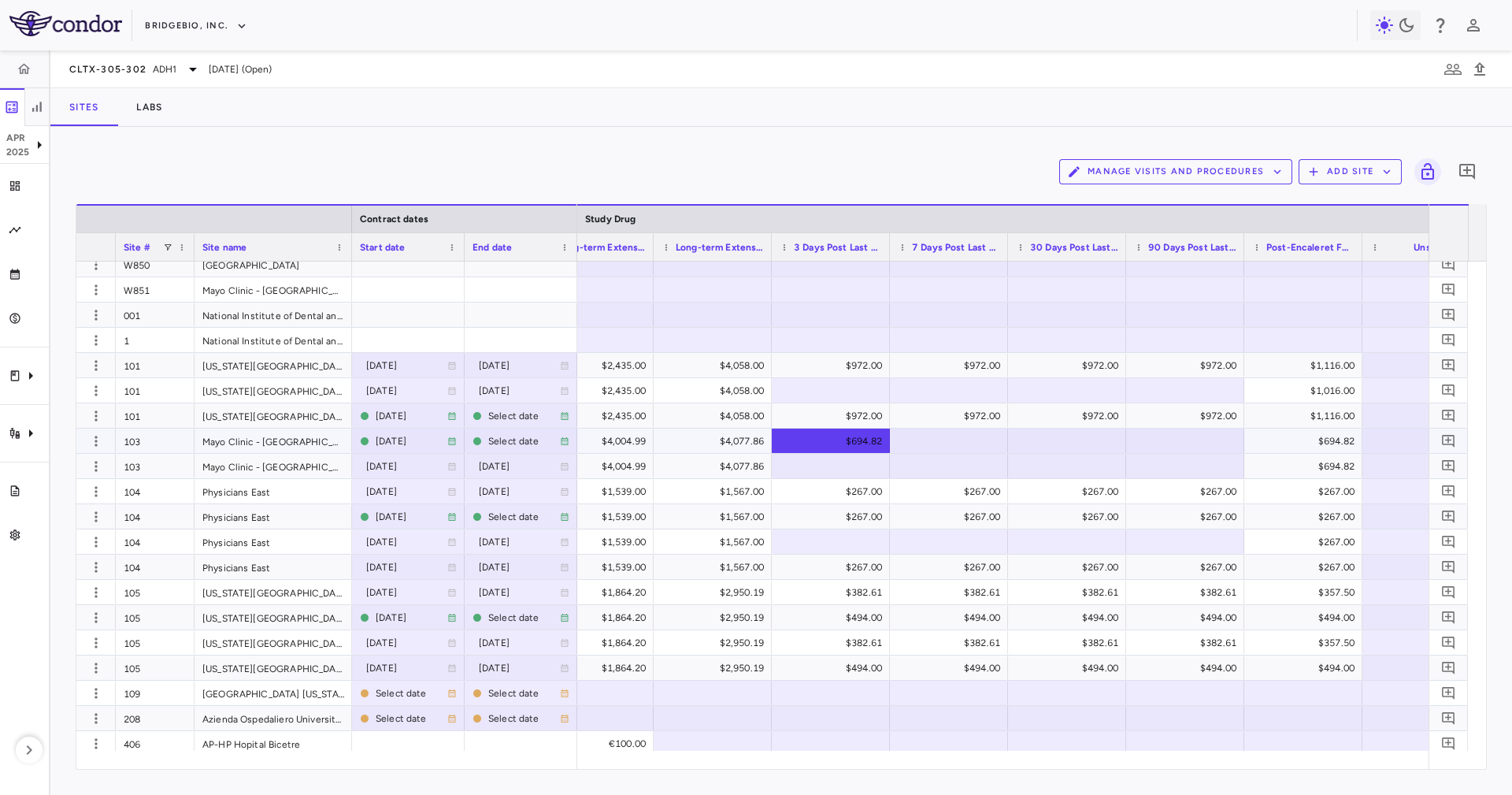scroll, scrollTop: 0, scrollLeft: 11583, axis: horizontal 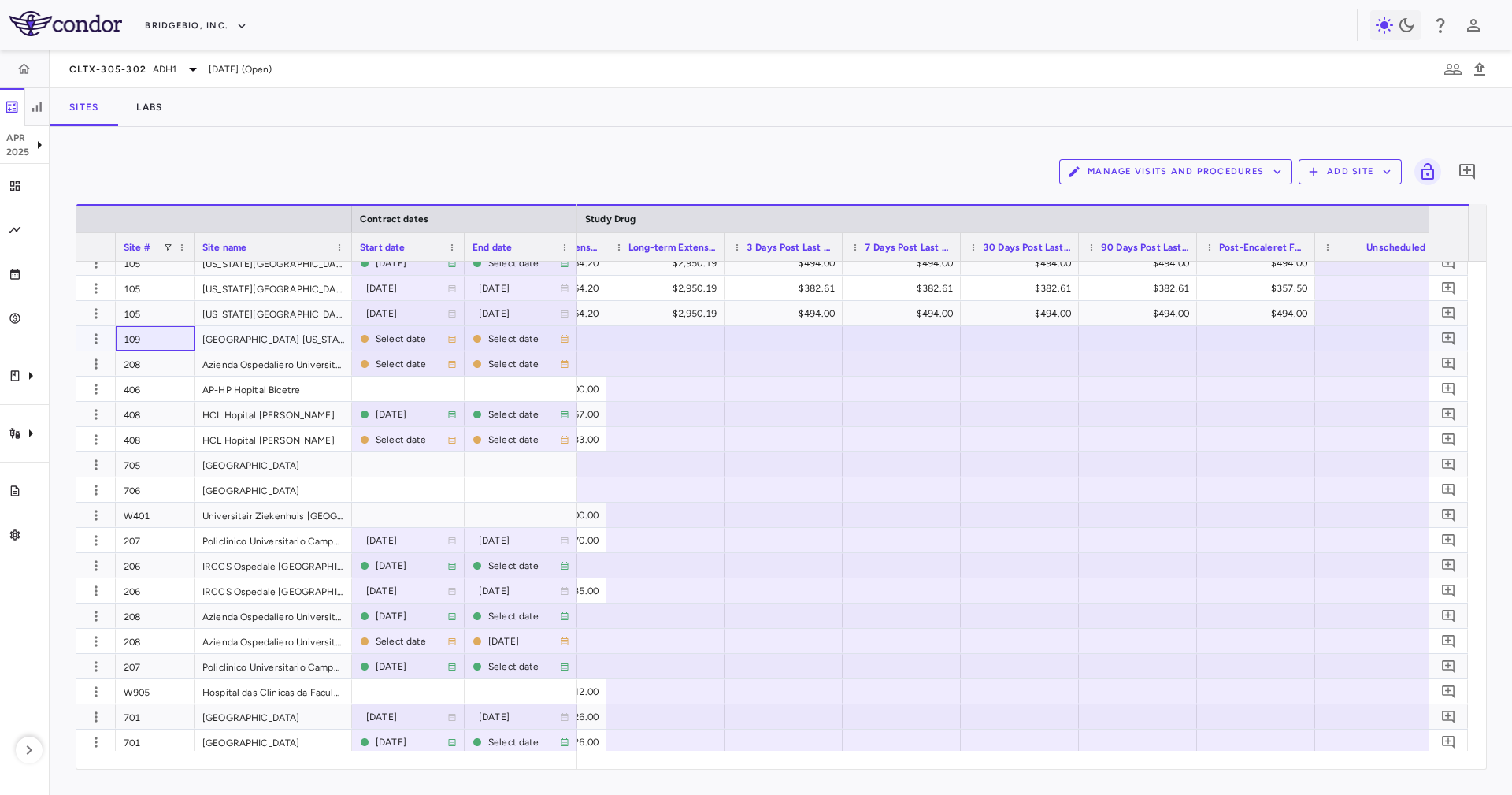 click on "109" at bounding box center [155, 338] 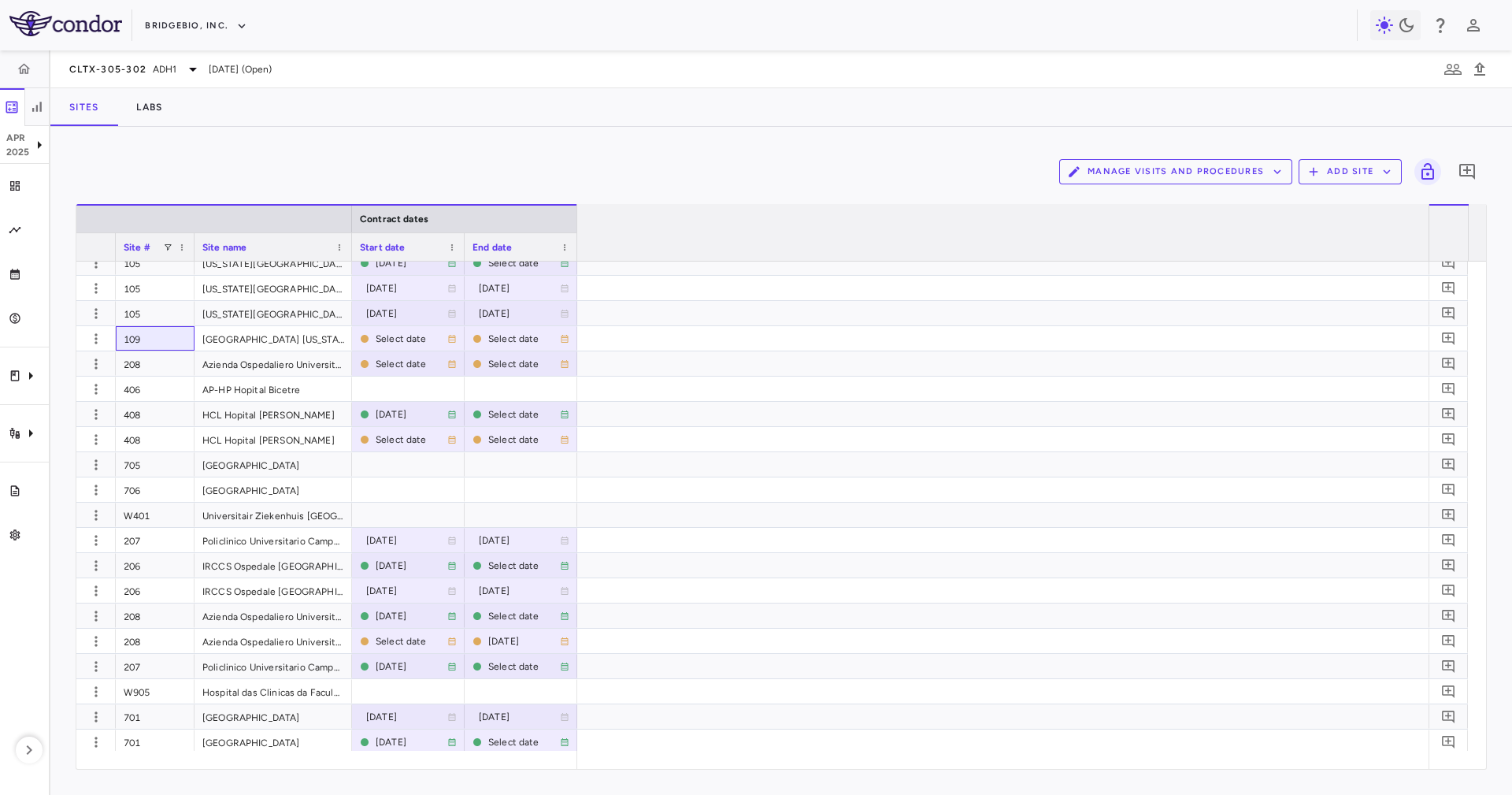 scroll, scrollTop: 0, scrollLeft: 0, axis: both 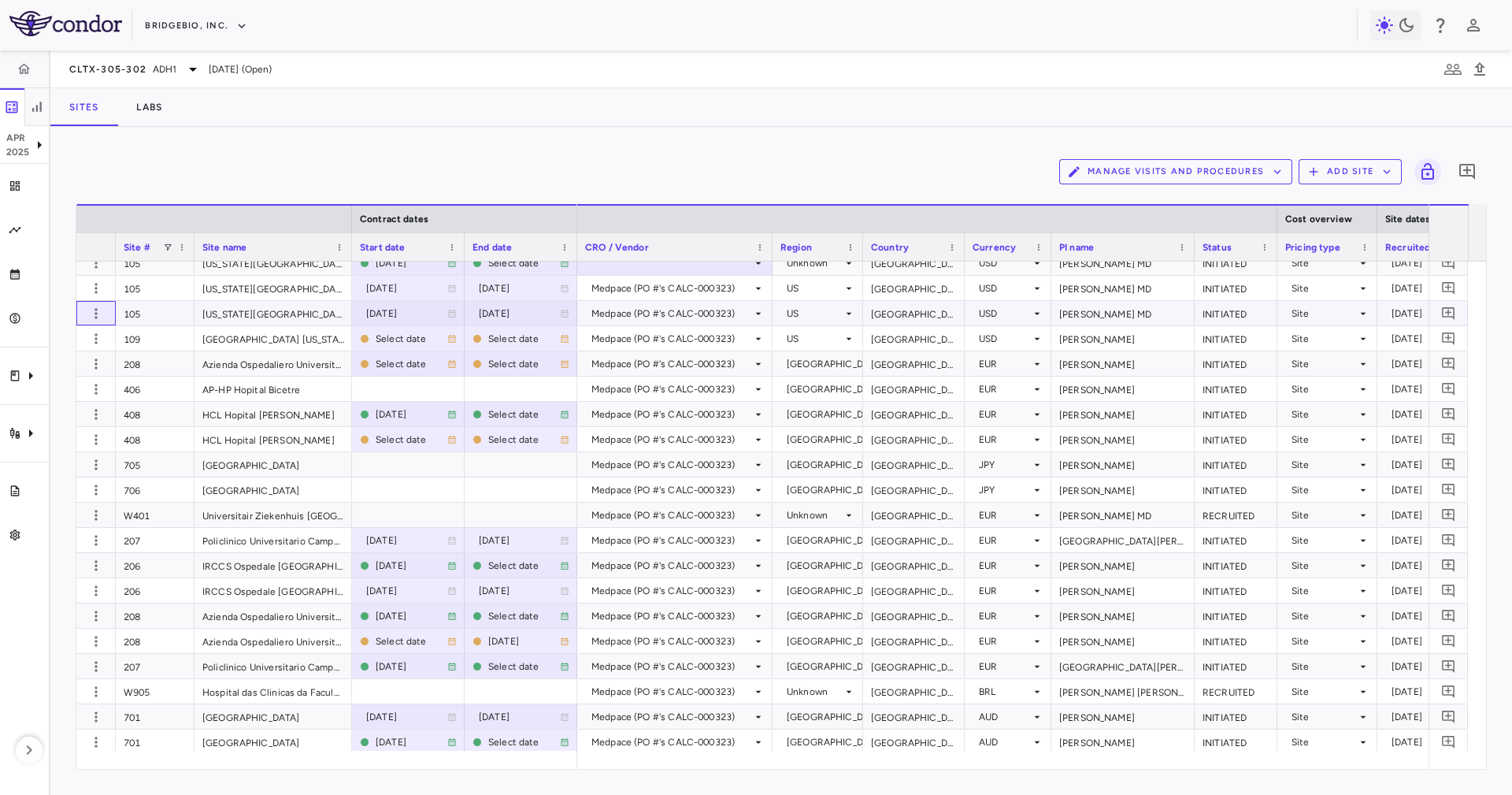 click at bounding box center (96, 313) 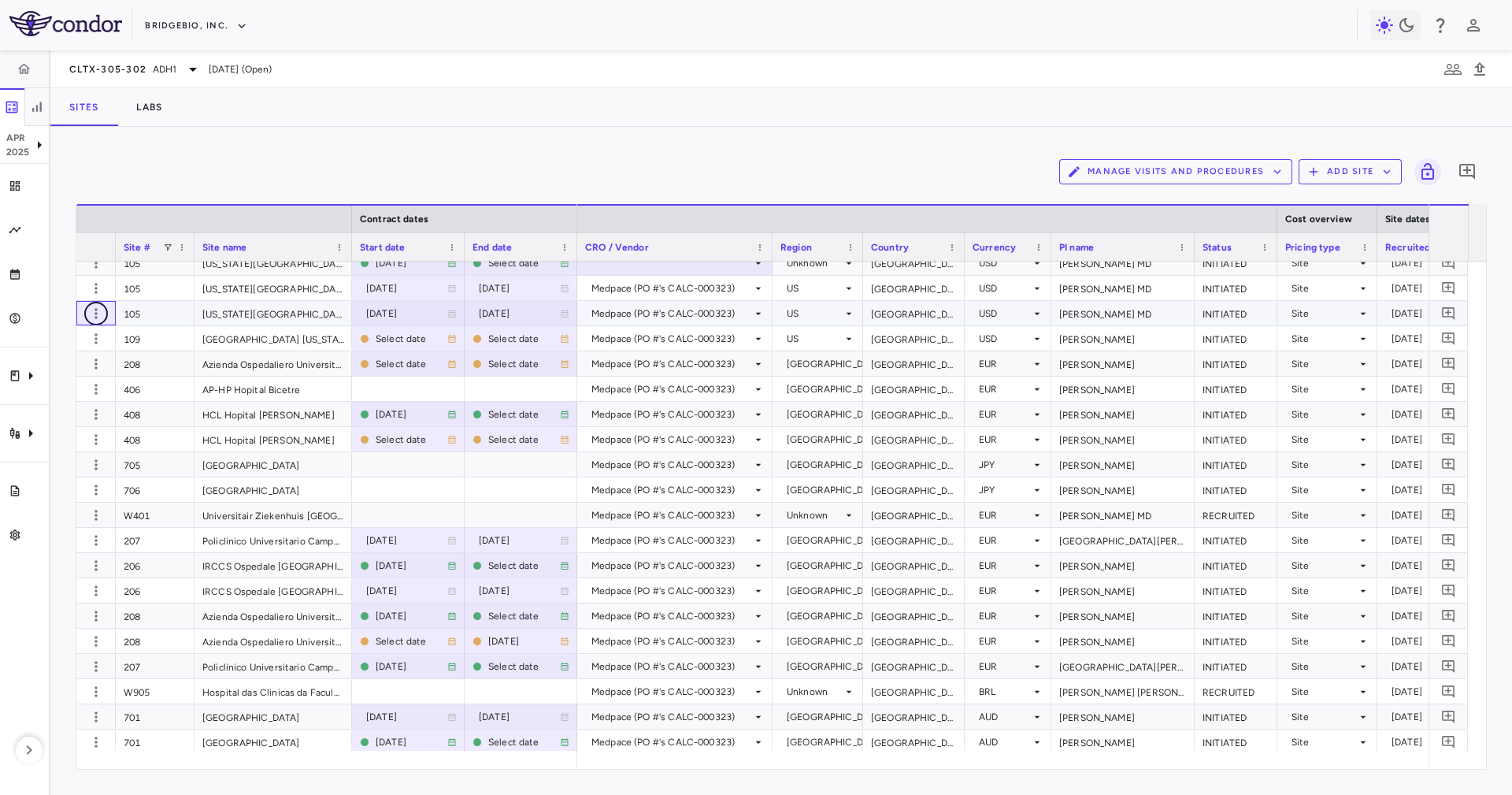click 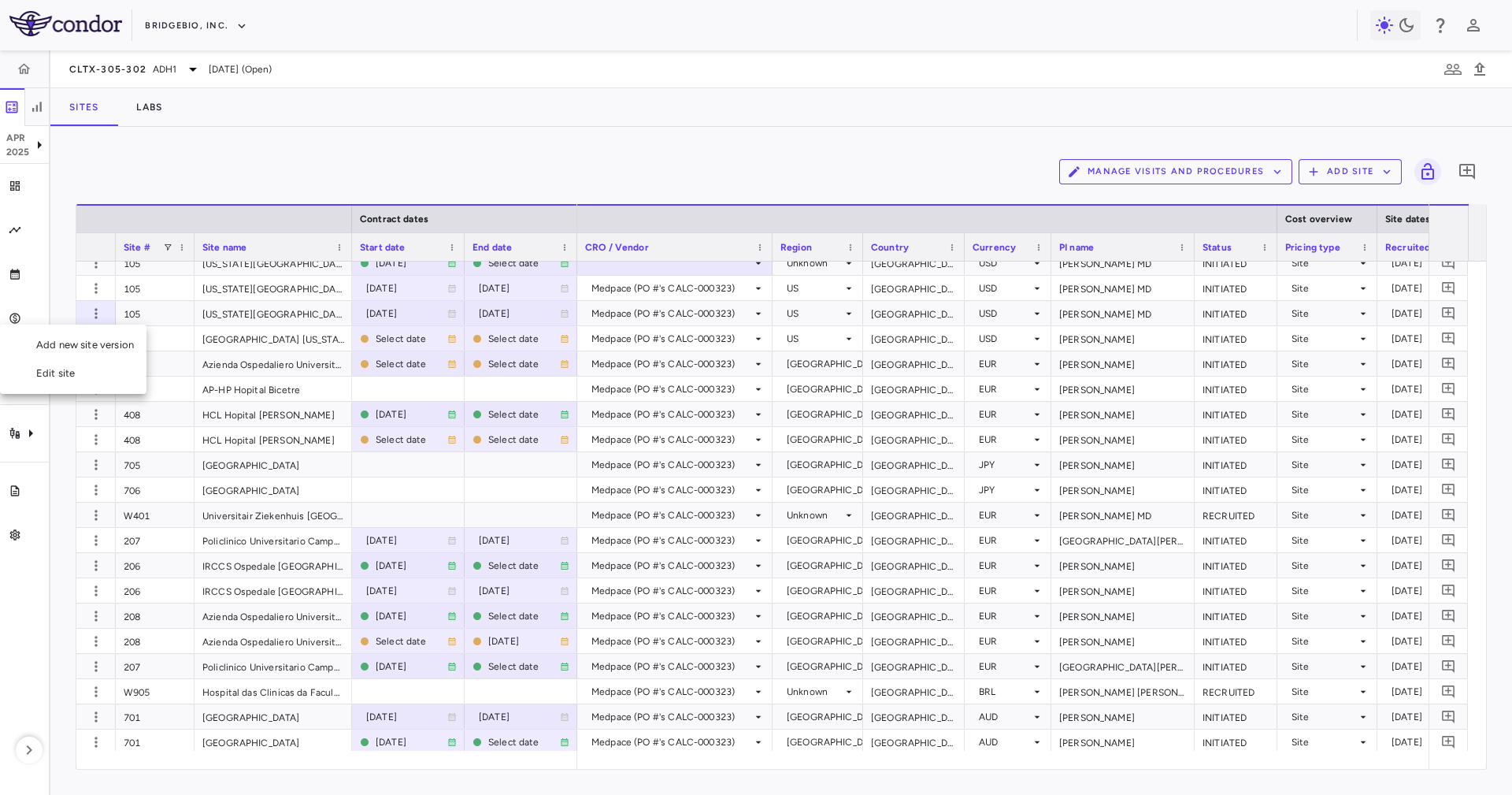 click on "Edit site" at bounding box center (73, 373) 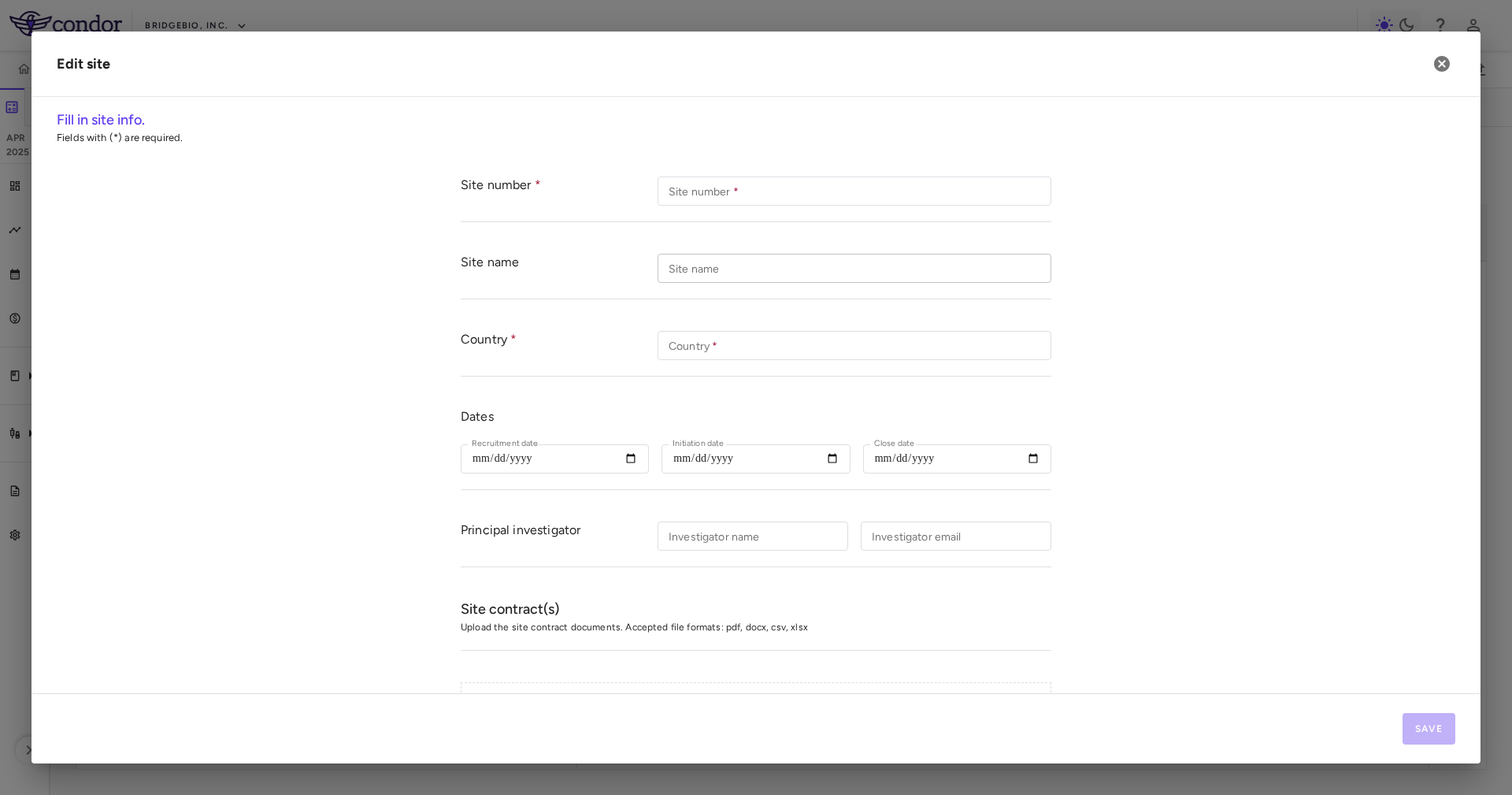 type on "***" 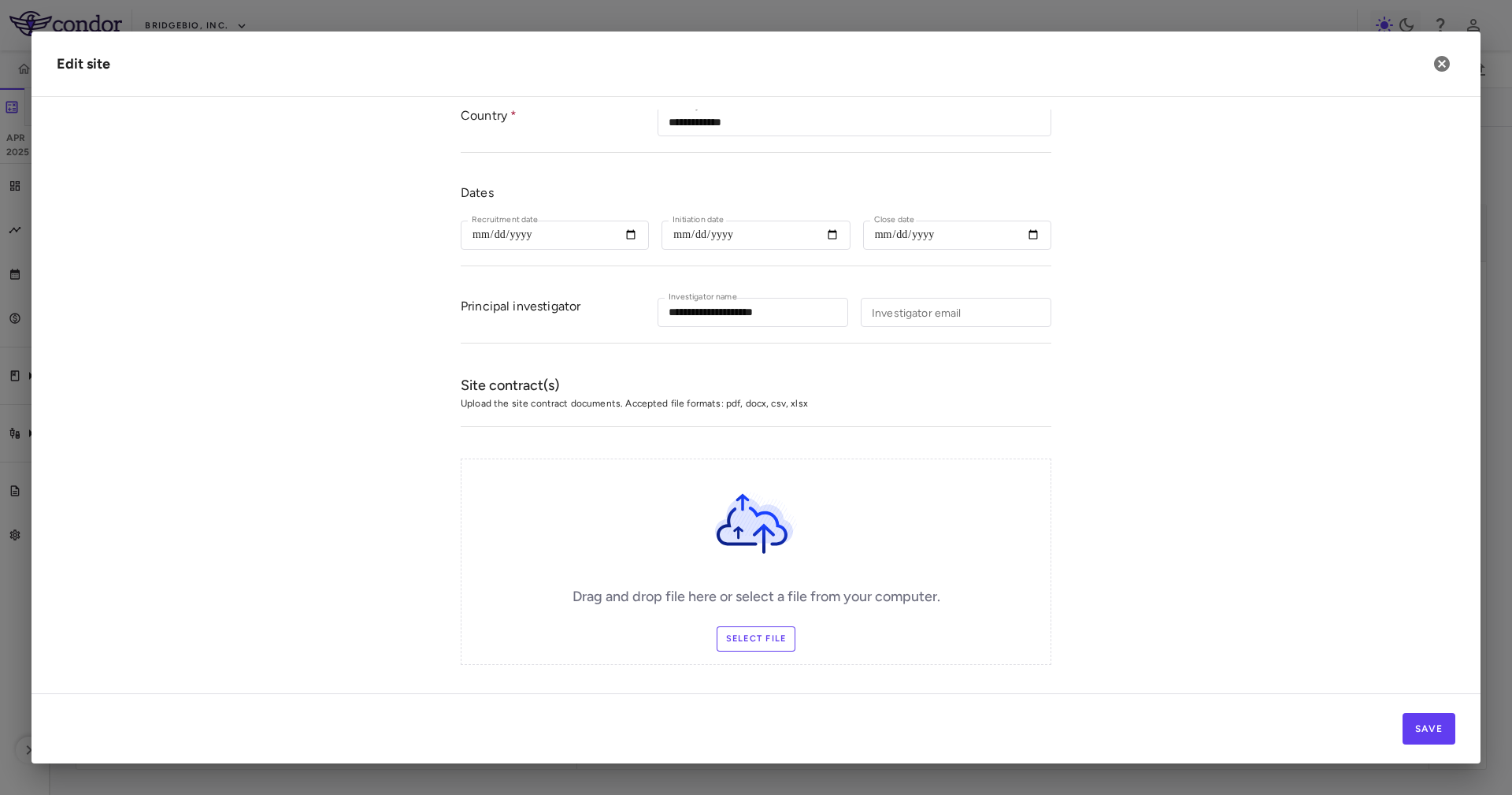 scroll, scrollTop: 243, scrollLeft: 0, axis: vertical 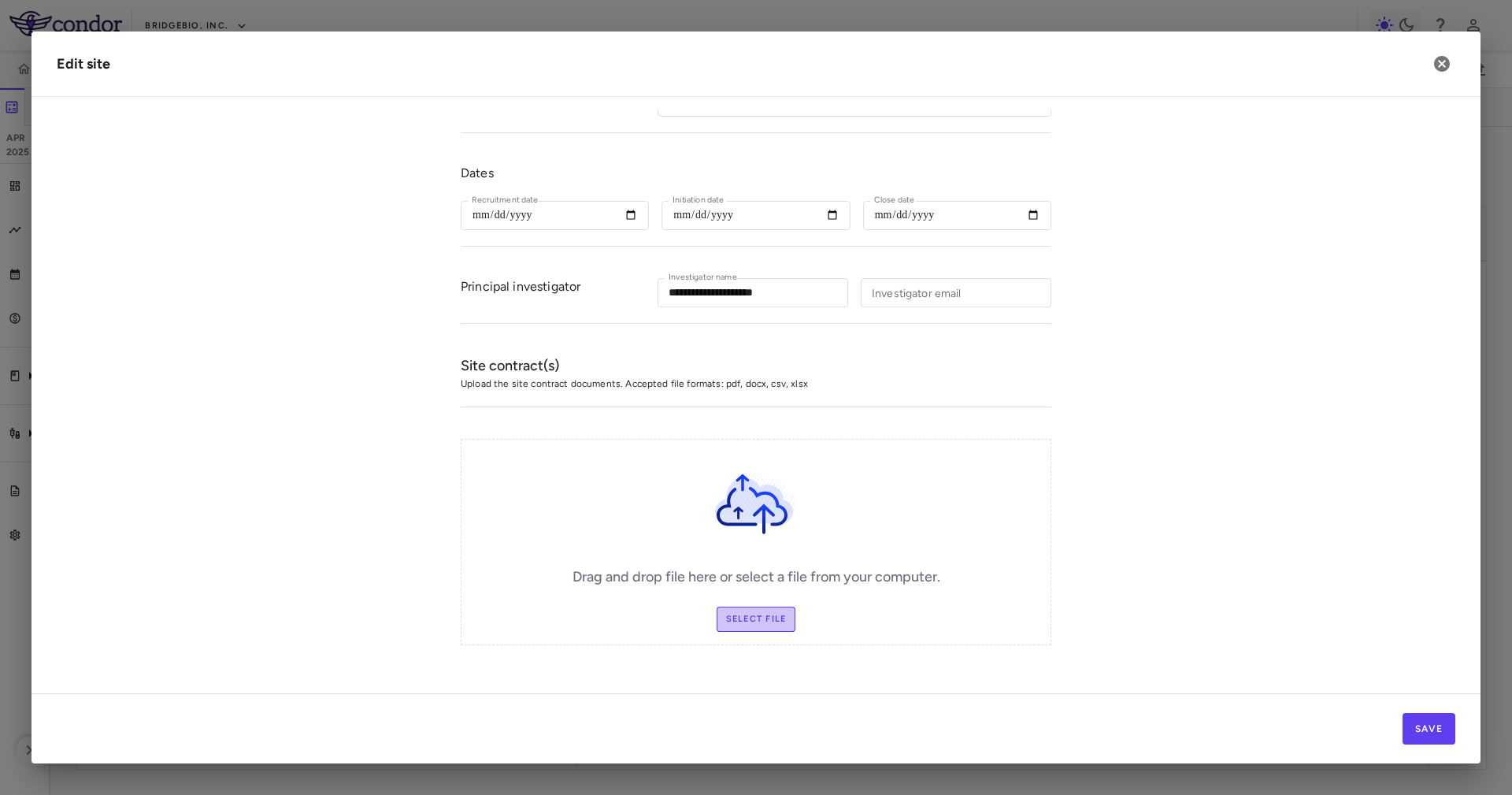 click on "Select file" at bounding box center (756, 619) 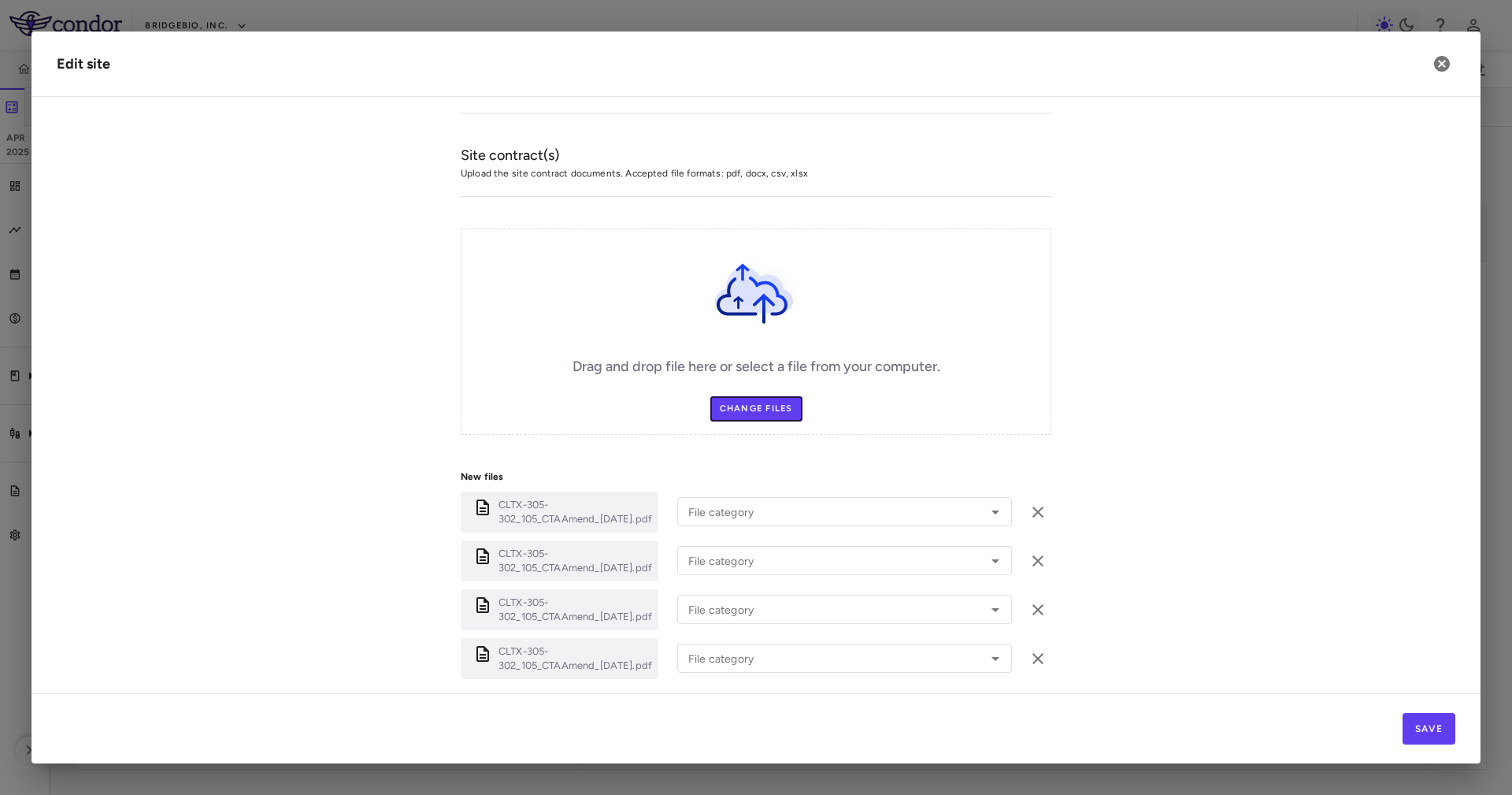 scroll, scrollTop: 511, scrollLeft: 0, axis: vertical 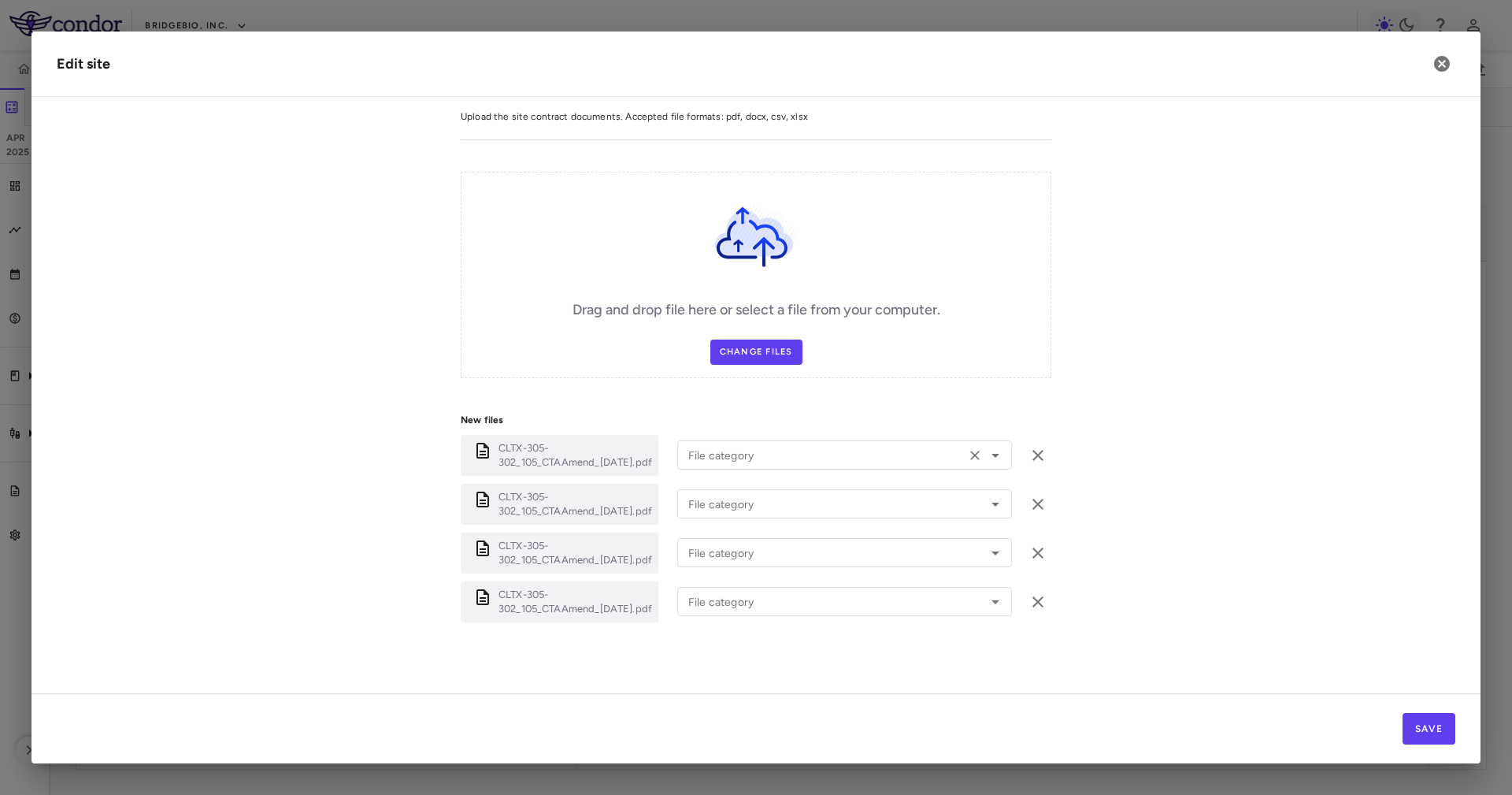 click on "File category File category" at bounding box center (844, 455) 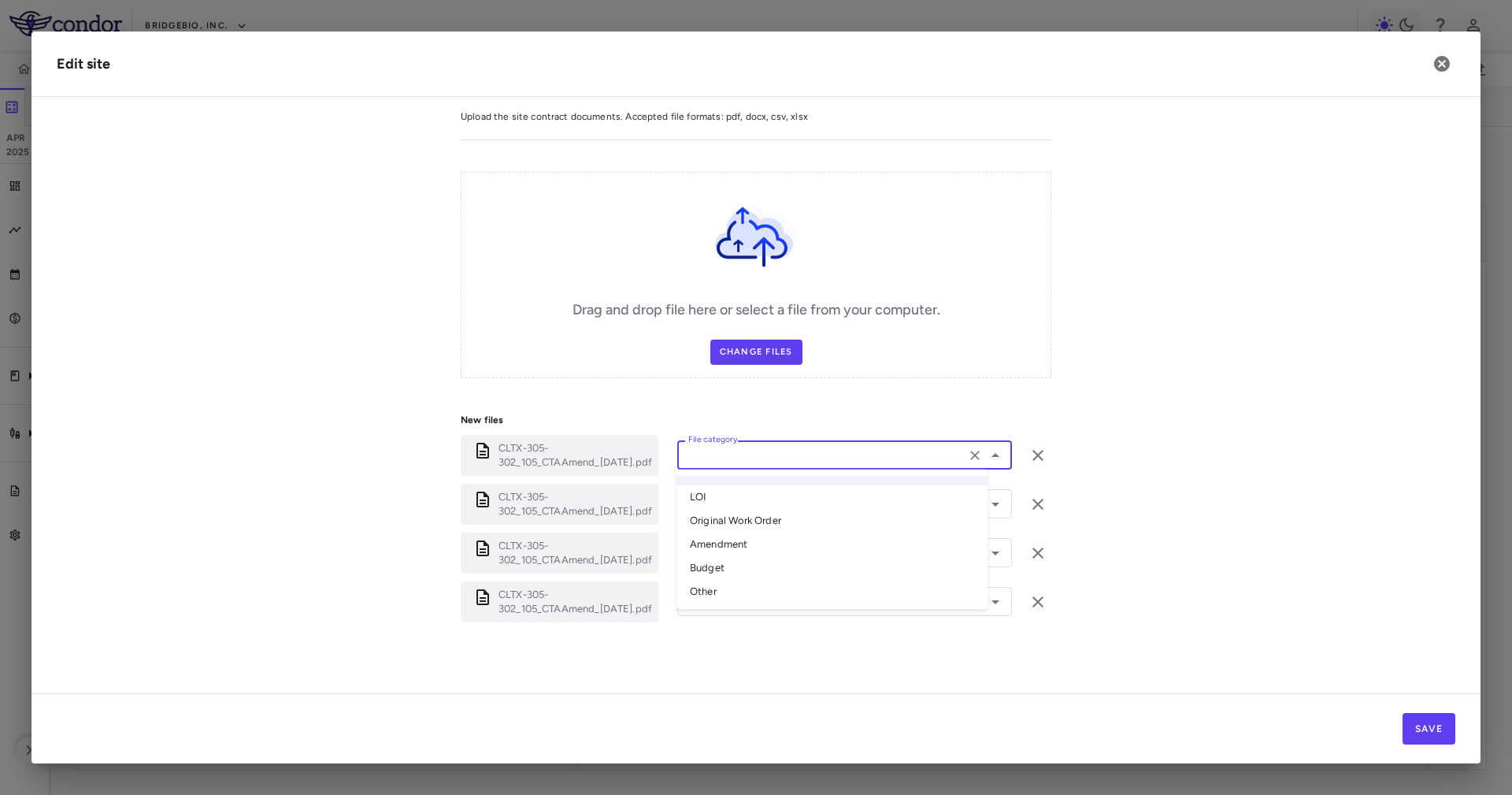 click on "Amendment" at bounding box center (832, 544) 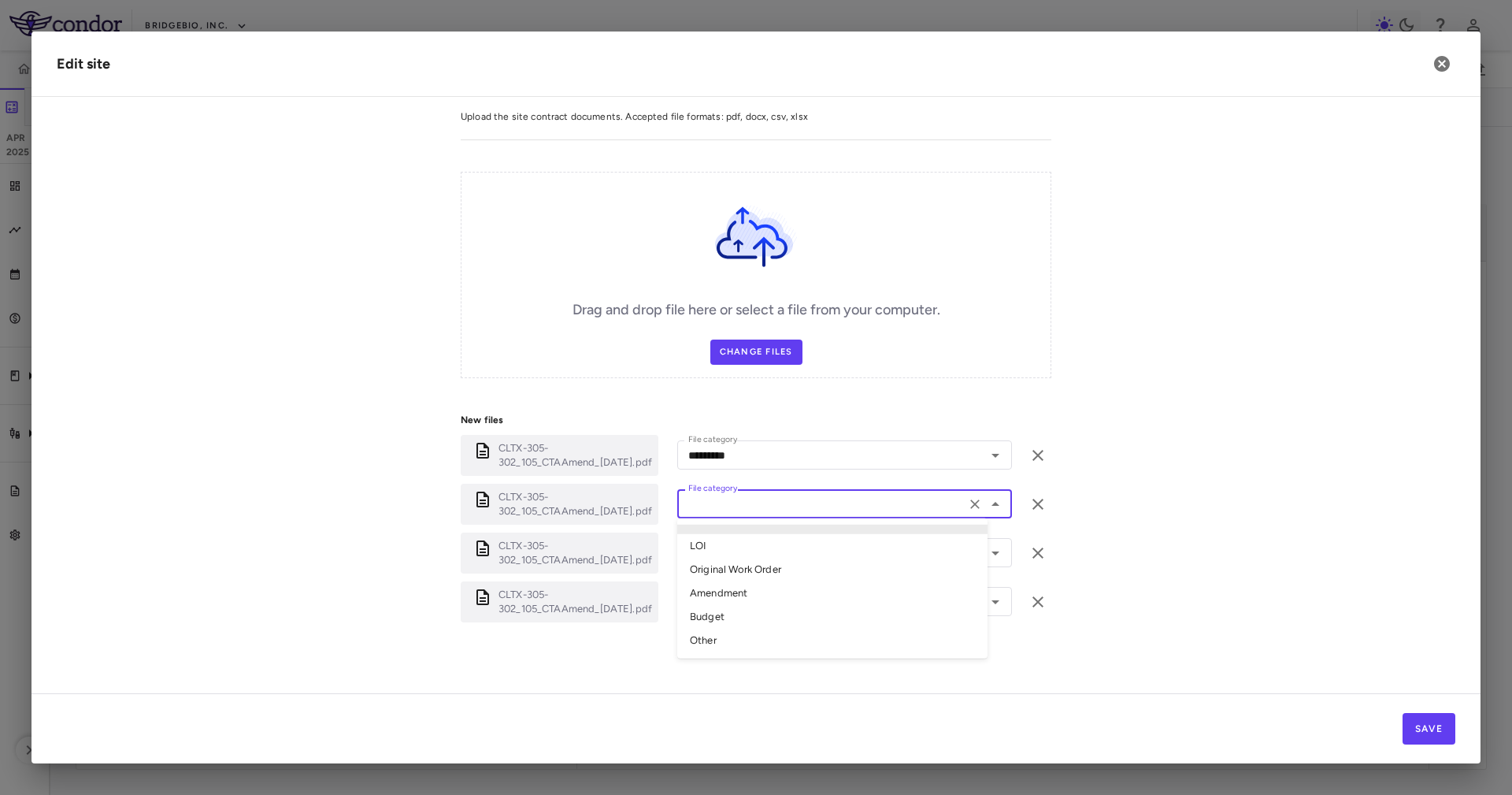 click on "File category" at bounding box center [821, 503] 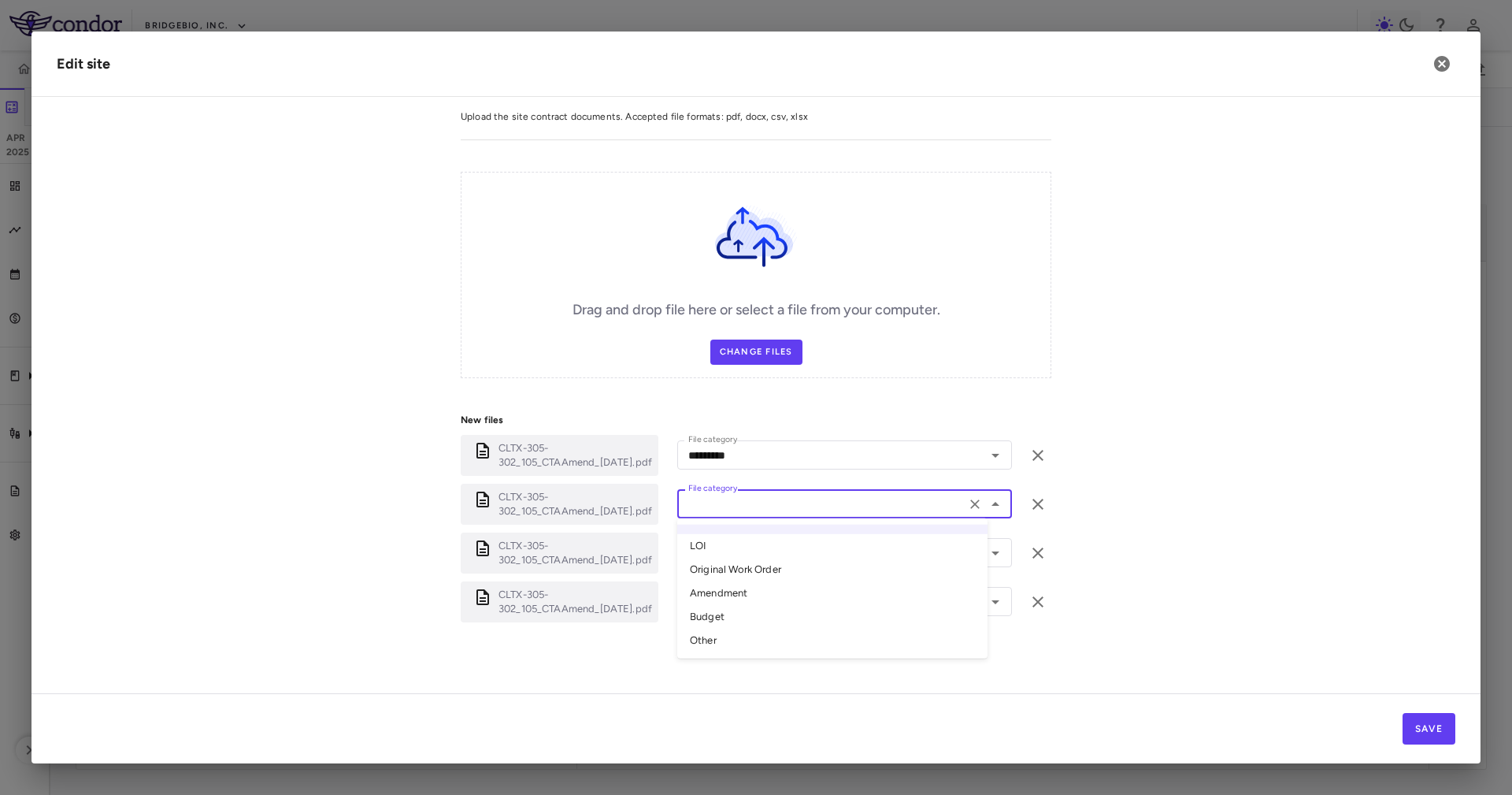 click on "Amendment" at bounding box center (832, 593) 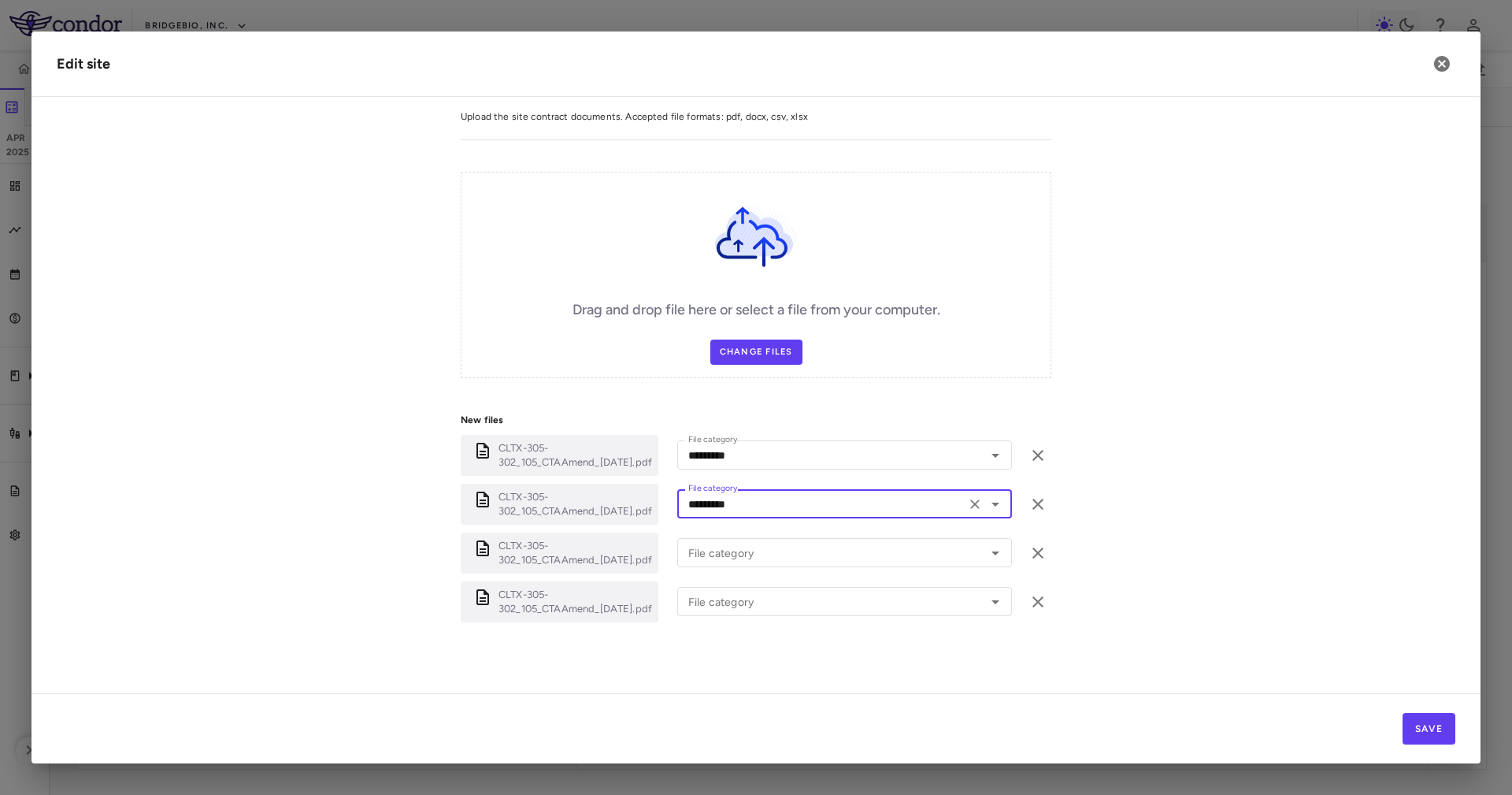 click on "CLTX-305-302_105_CTAAmend_20FEB2025.pdf File category File category" at bounding box center (756, 553) 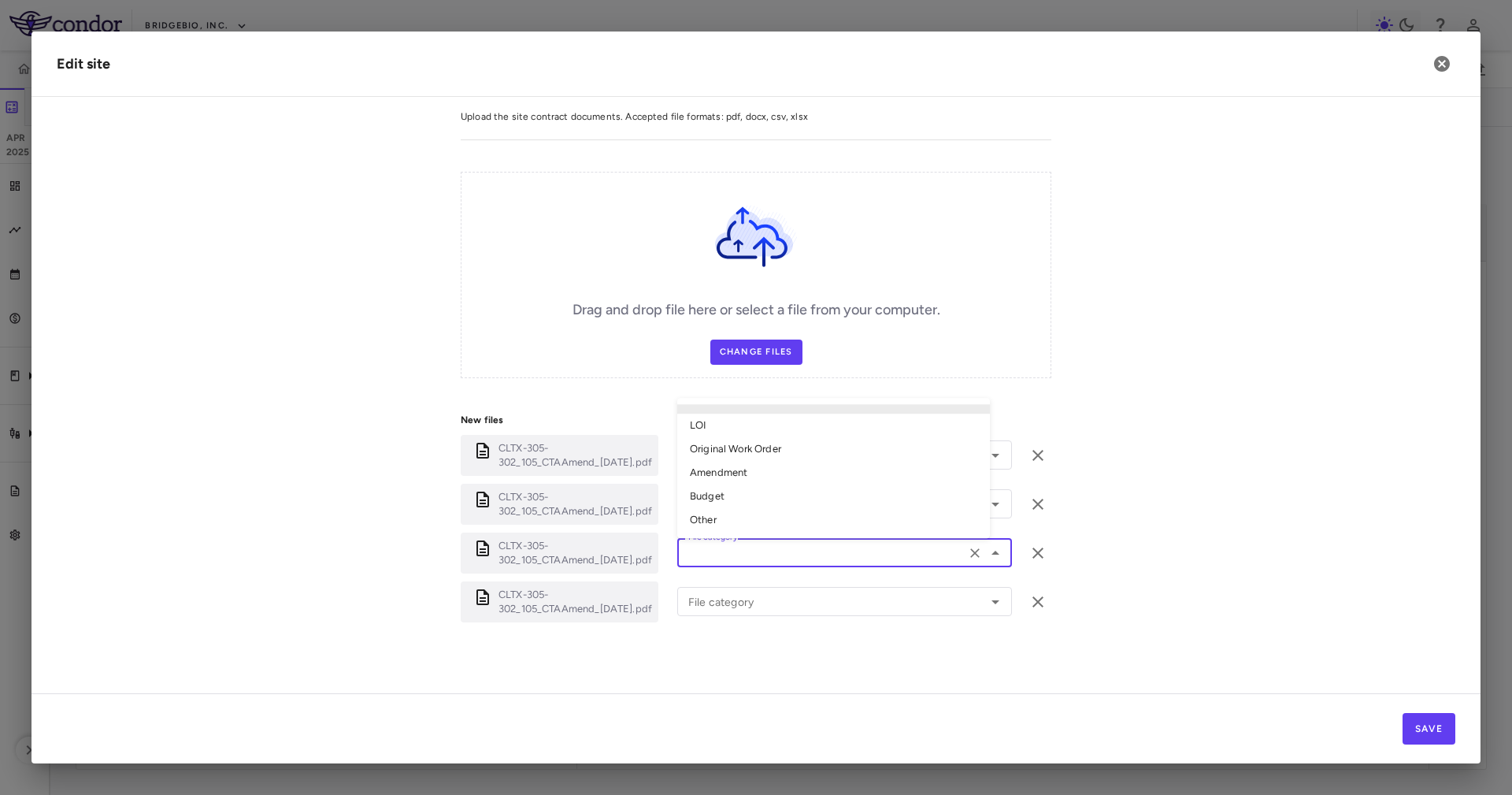 click on "File category" at bounding box center [821, 552] 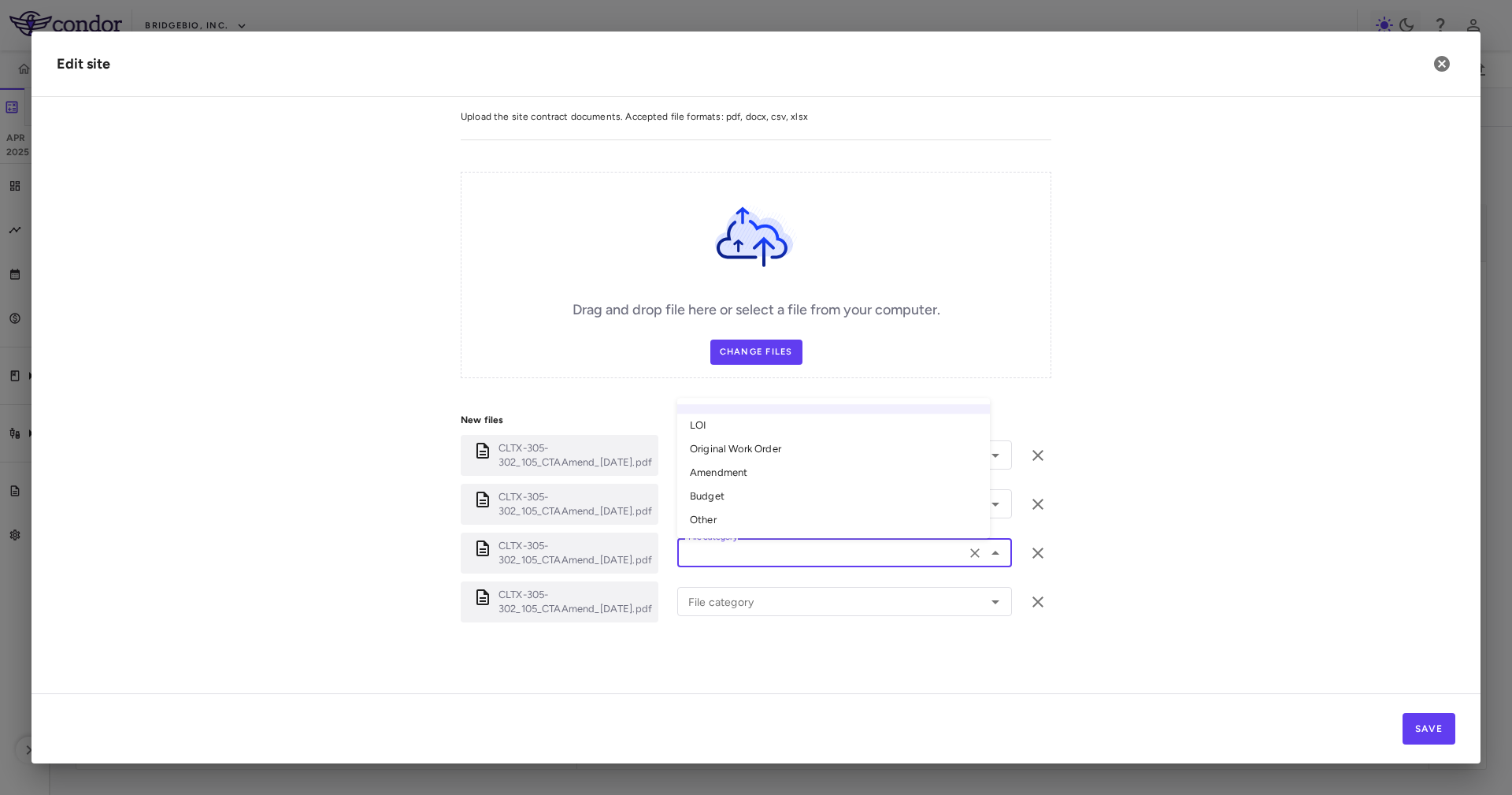 click on "Budget" at bounding box center (833, 497) 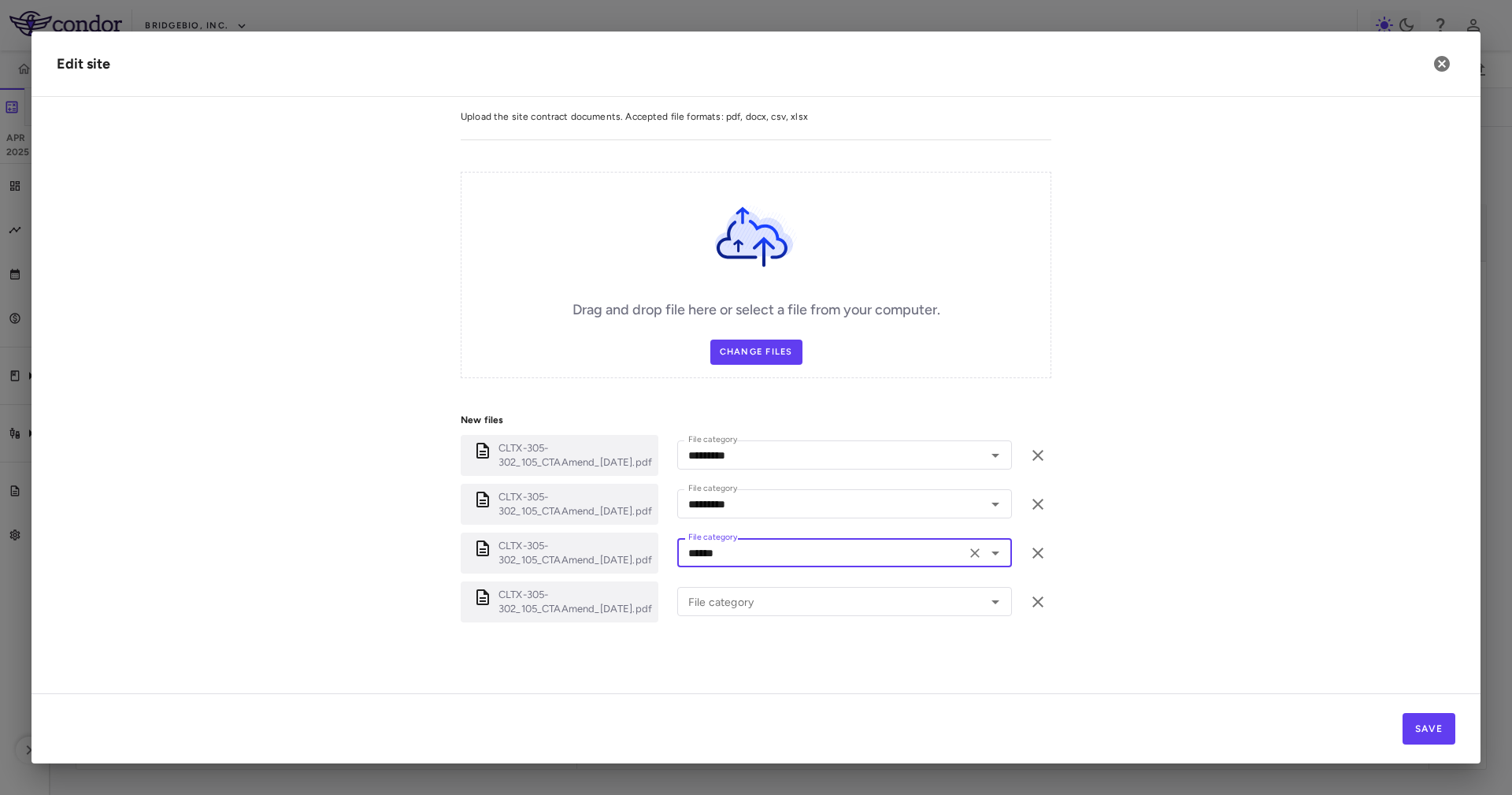 click on "CLTX-305-302_105_CTAAmend_20FEB2025.pdf File category ****** File category" at bounding box center (756, 553) 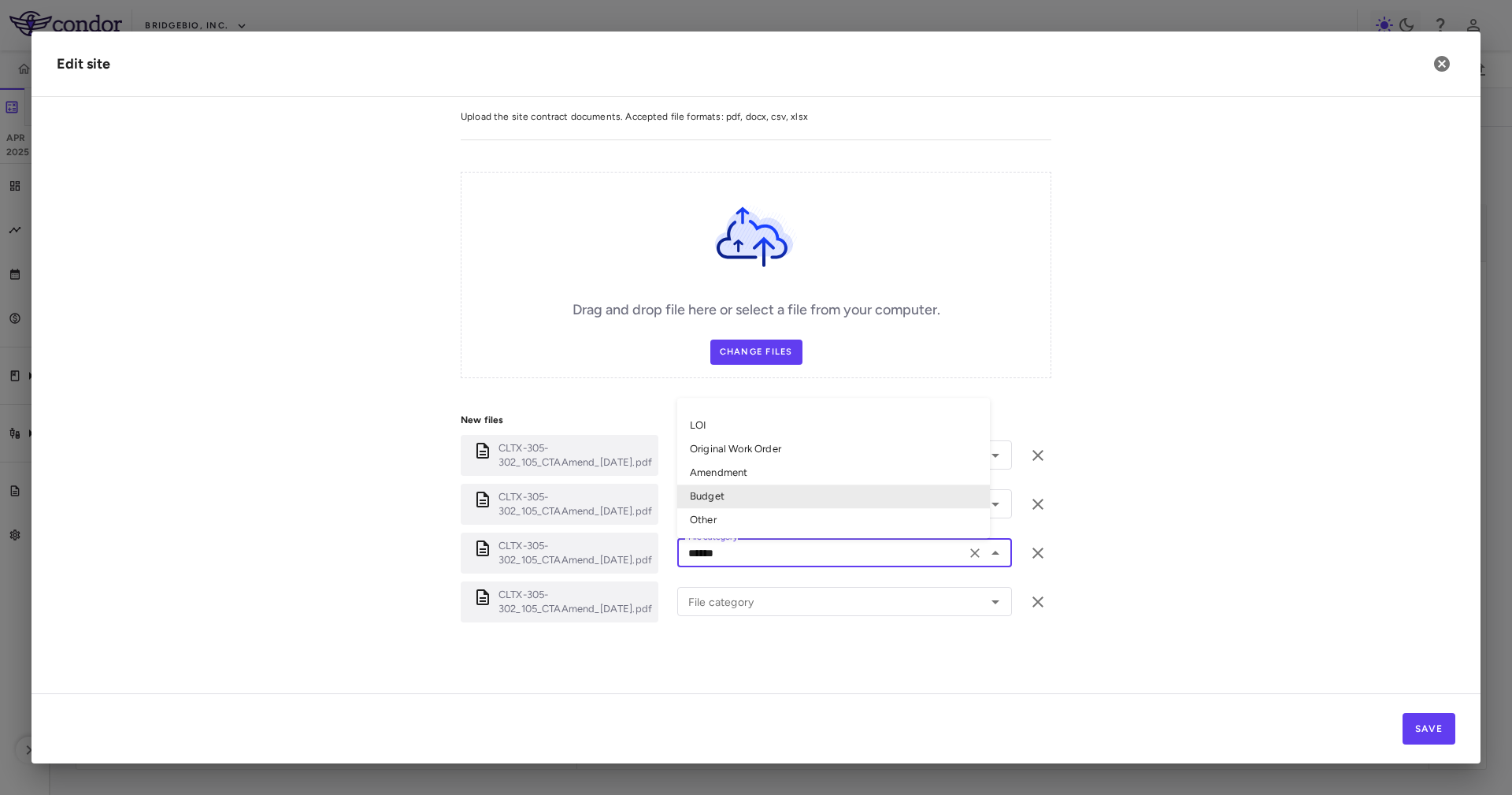 click on "******" at bounding box center (821, 552) 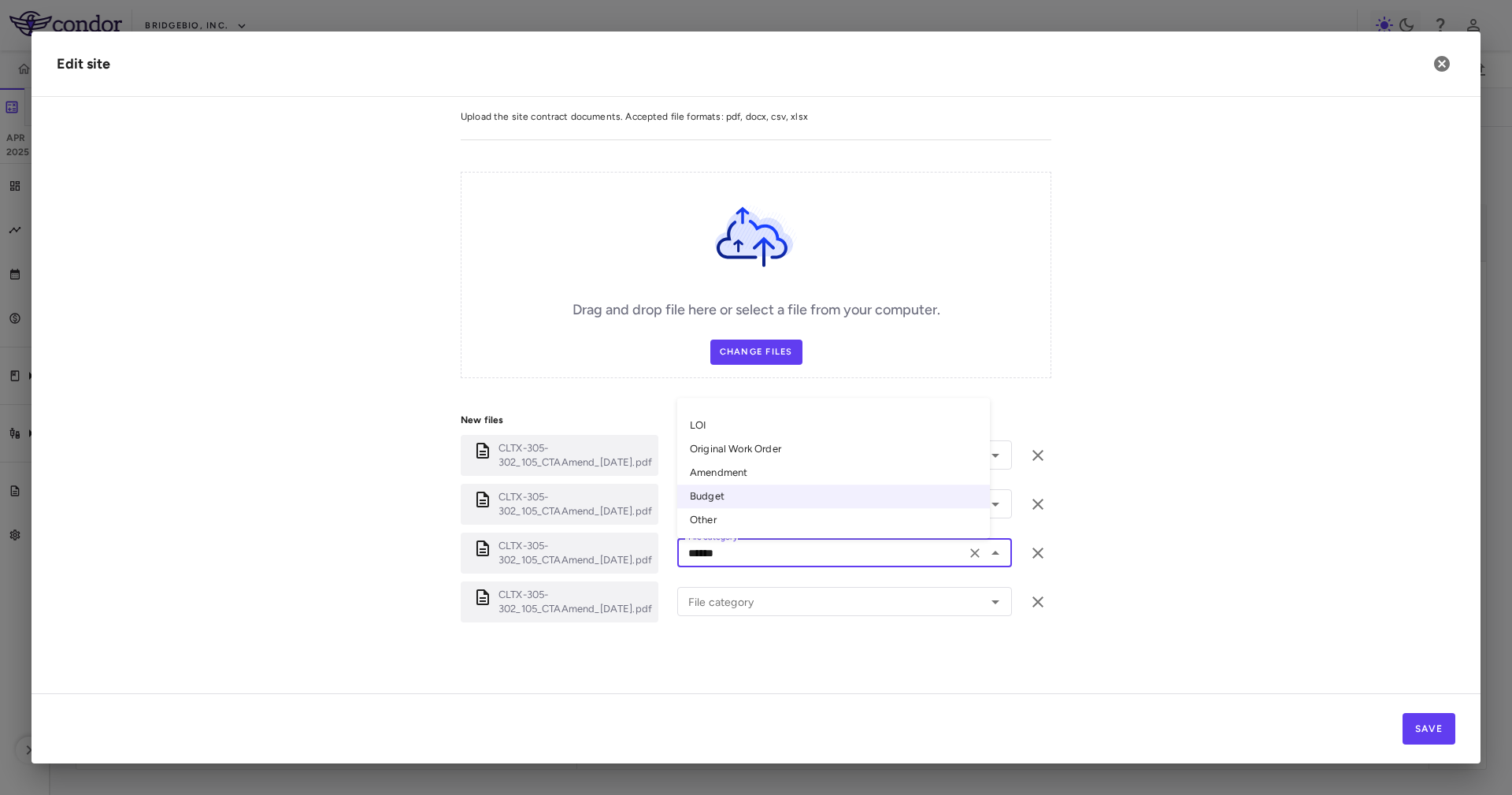 click on "Amendment" at bounding box center [833, 474] 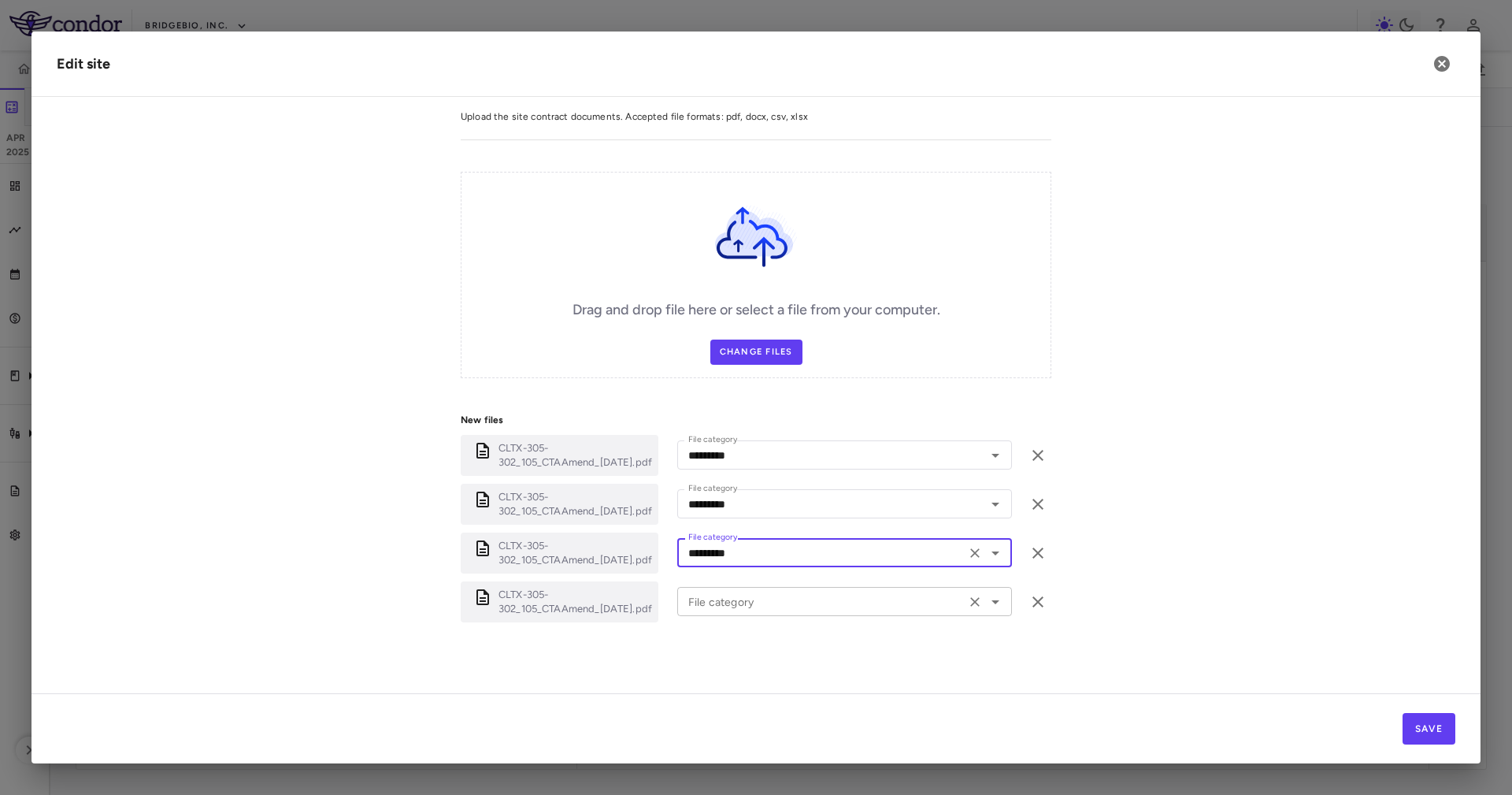 click on "File category" at bounding box center [821, 601] 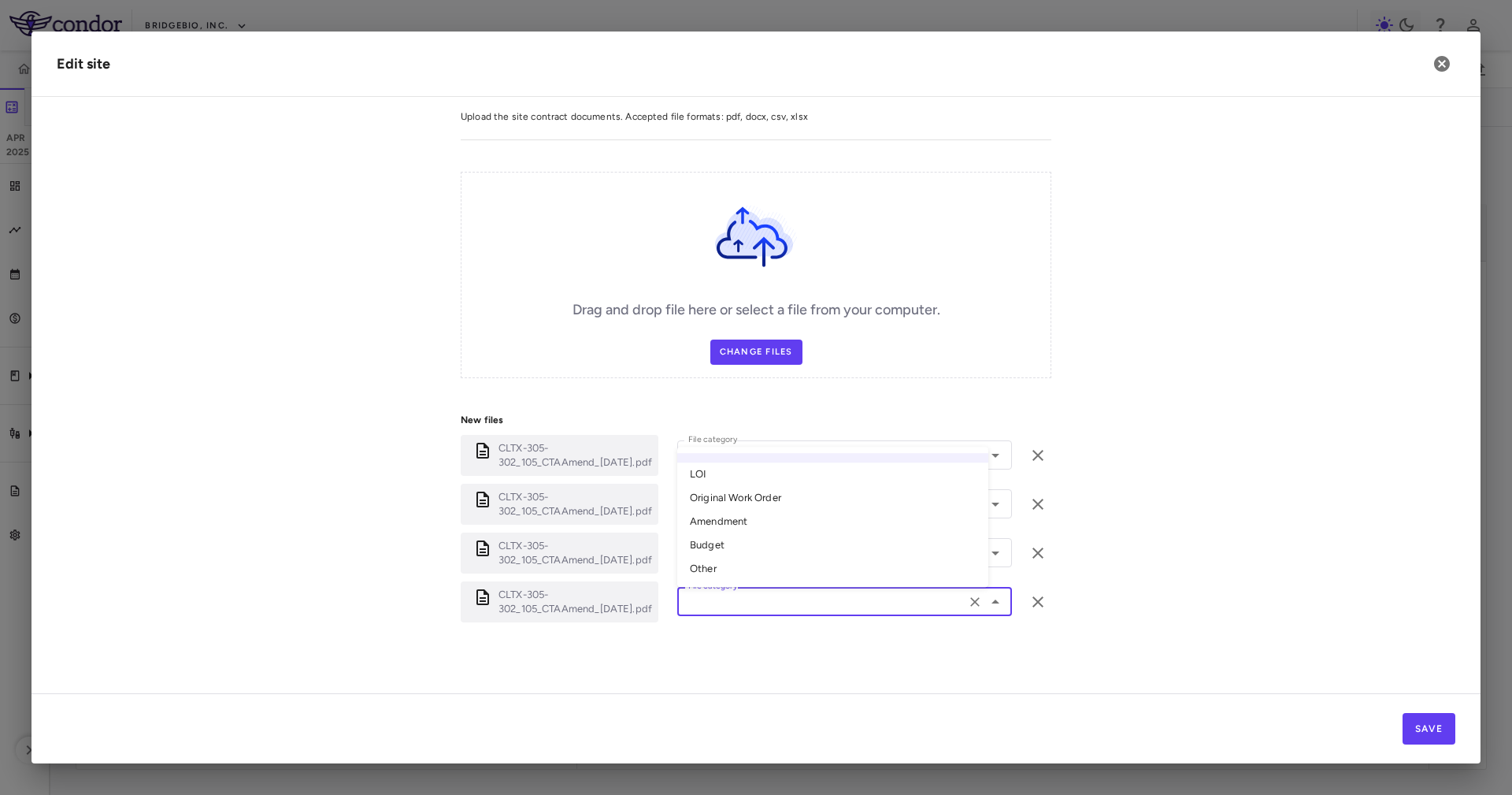 click on "Amendment" at bounding box center [832, 522] 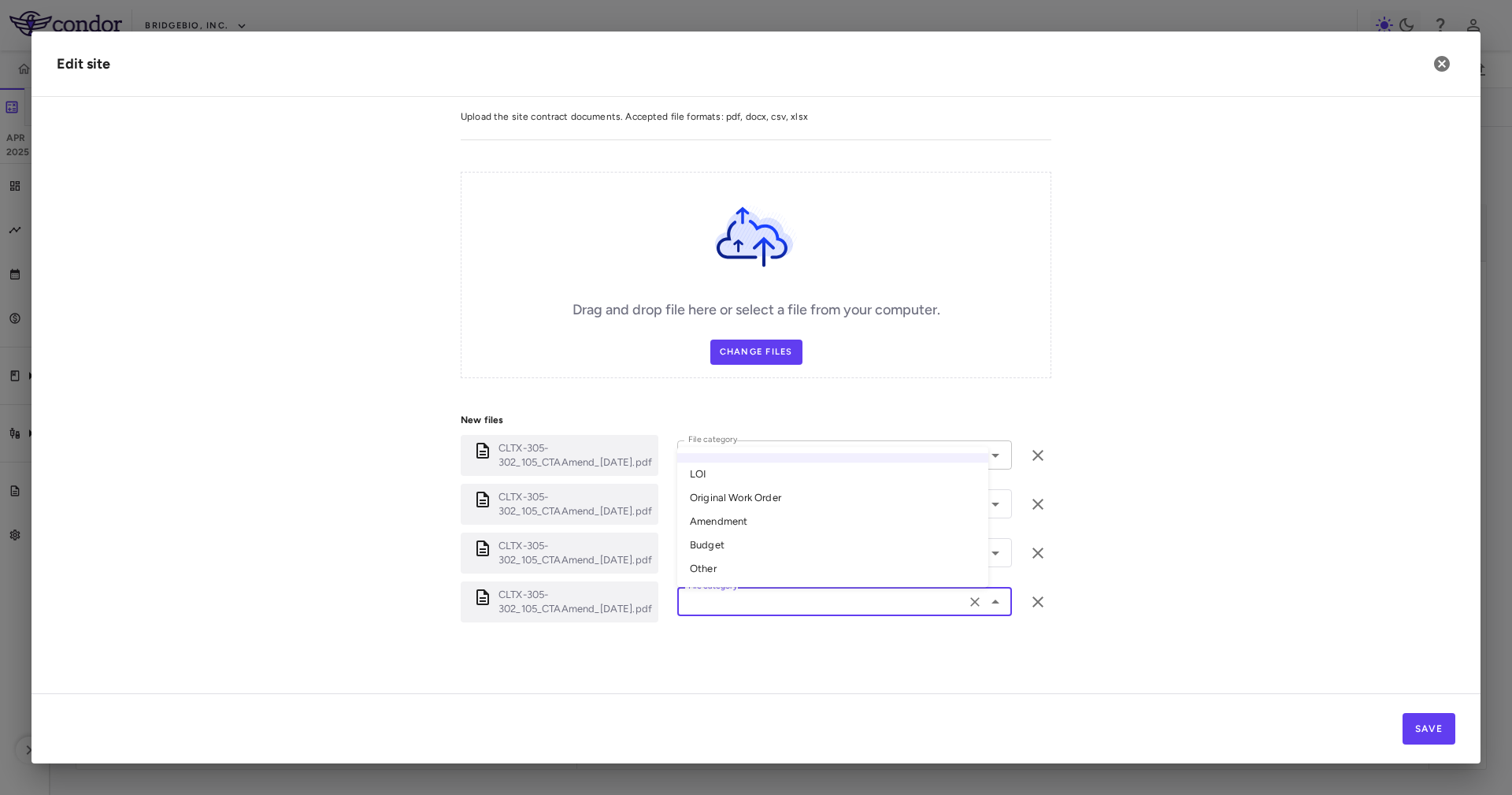 type on "*********" 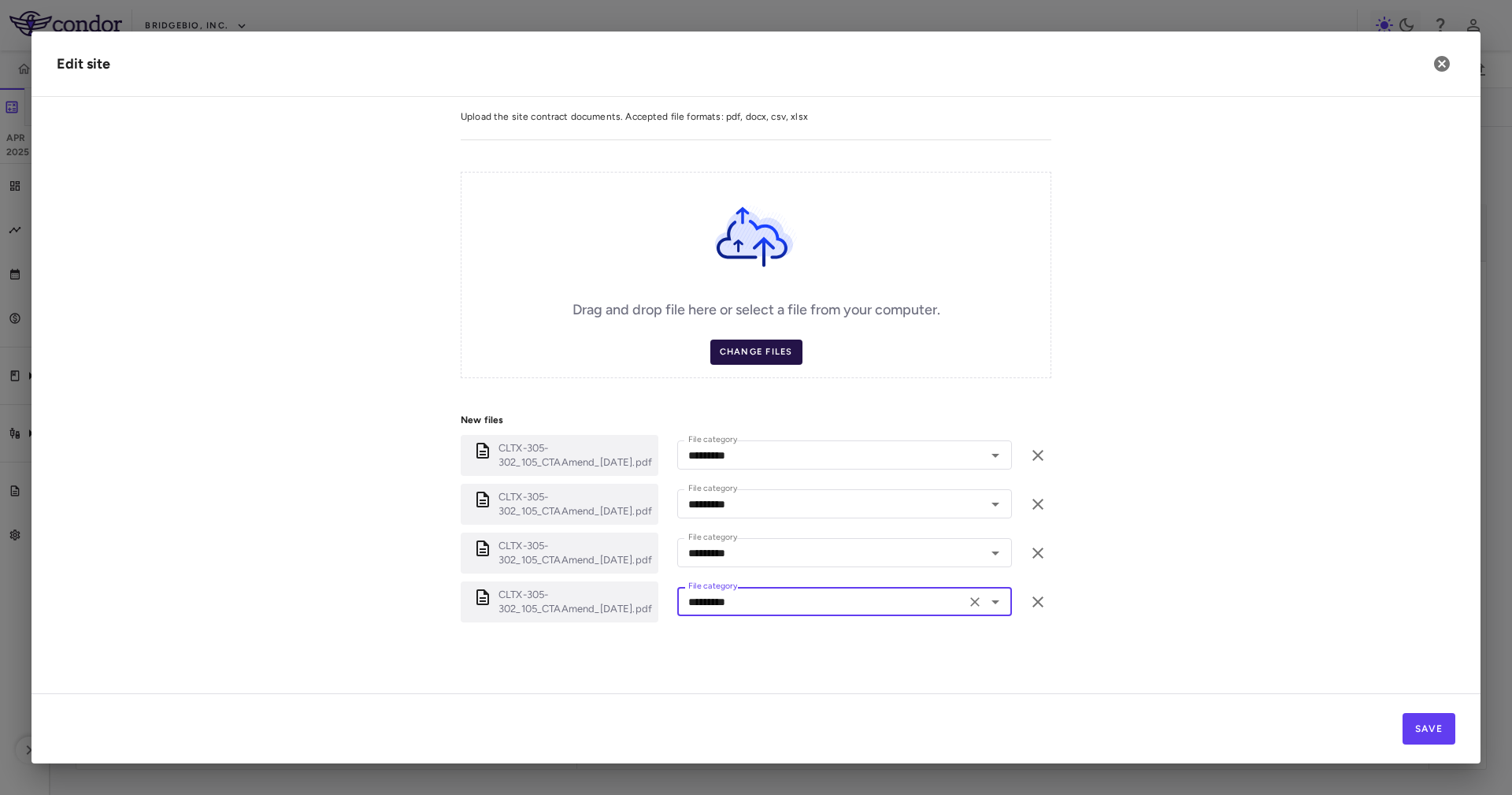 click on "Change Files" at bounding box center [756, 352] 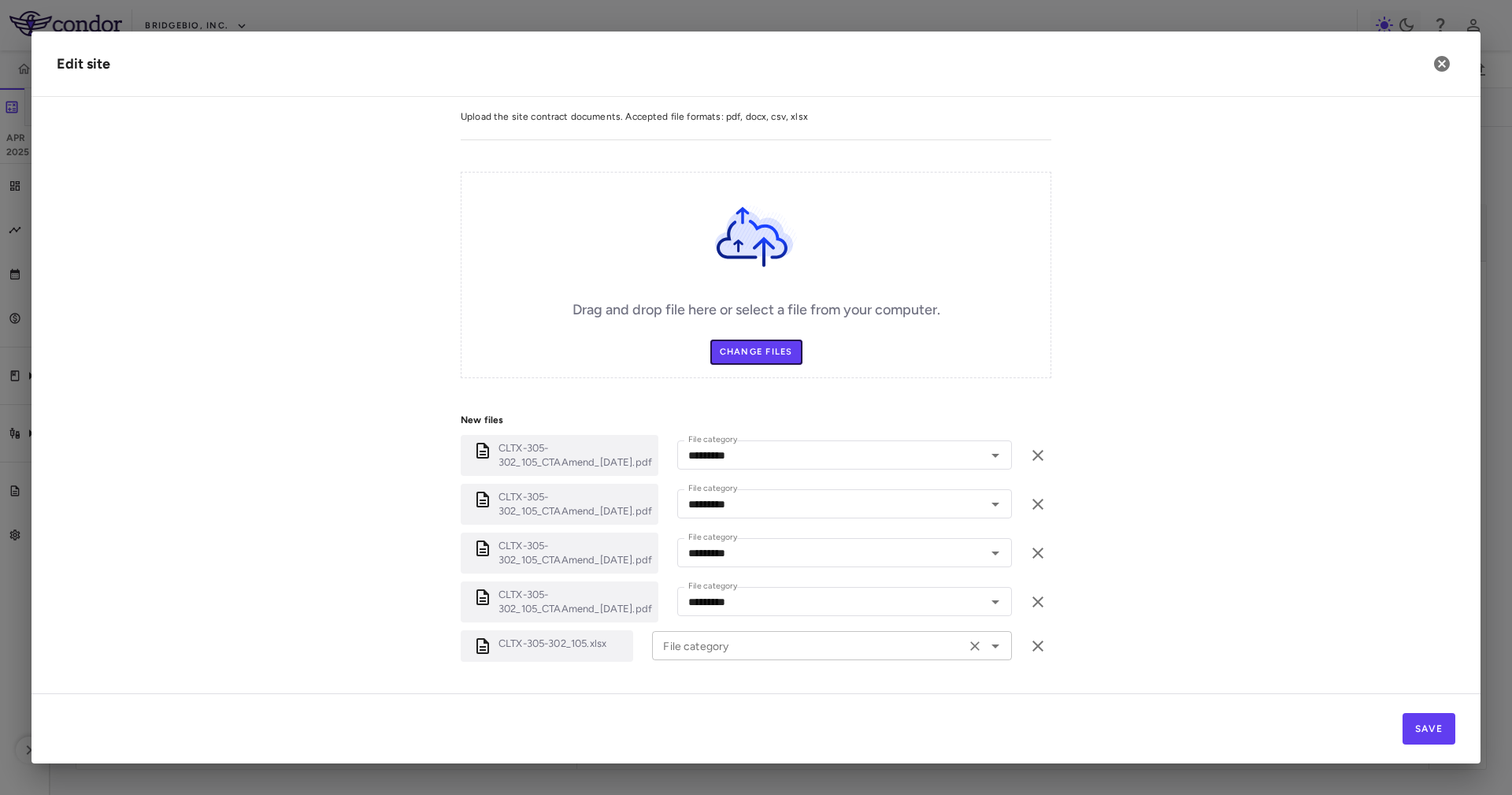 click on "File category" at bounding box center [832, 645] 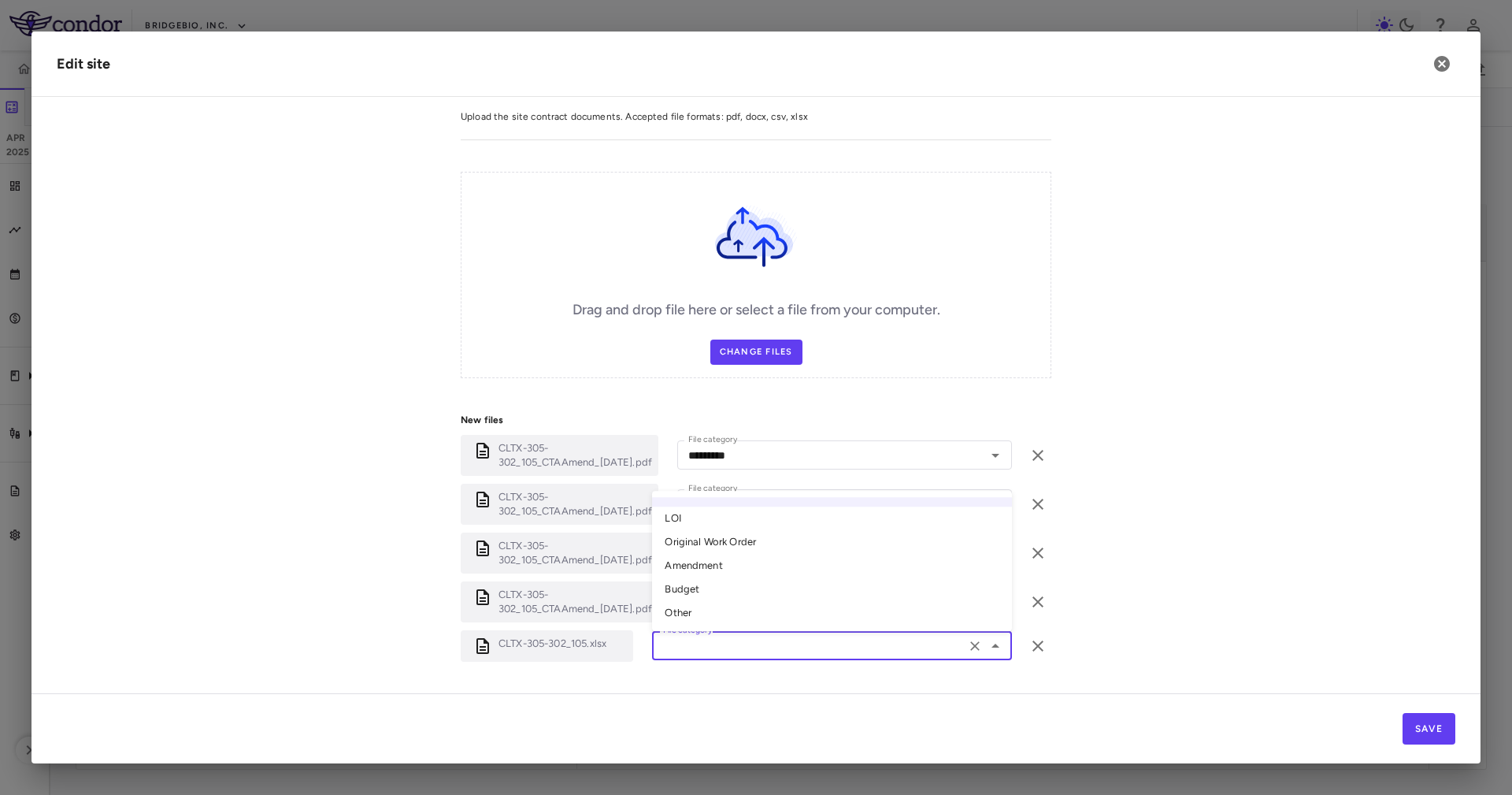 click on "Other" at bounding box center [832, 614] 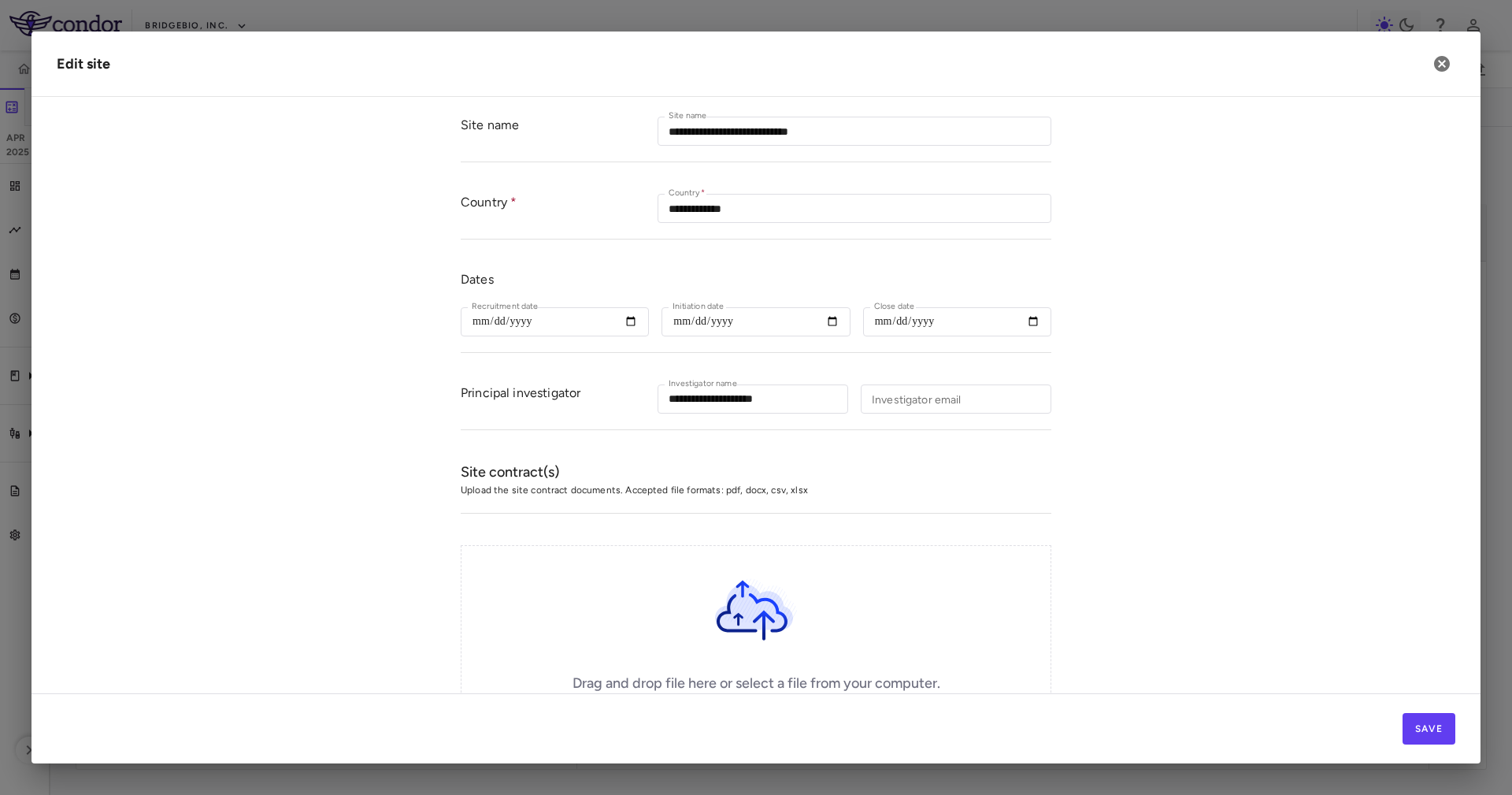 scroll, scrollTop: 0, scrollLeft: 0, axis: both 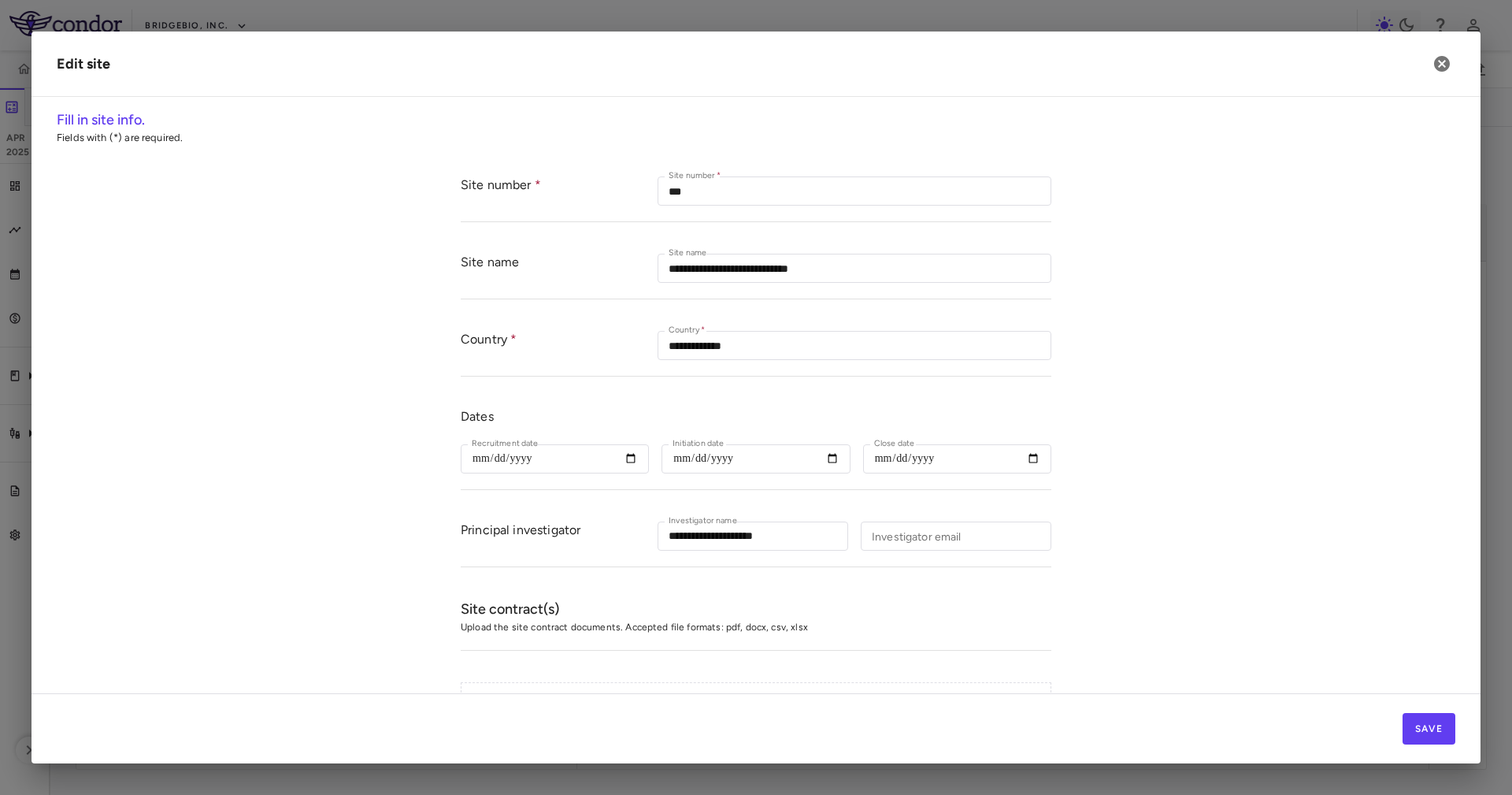 click on "**********" at bounding box center [756, 686] 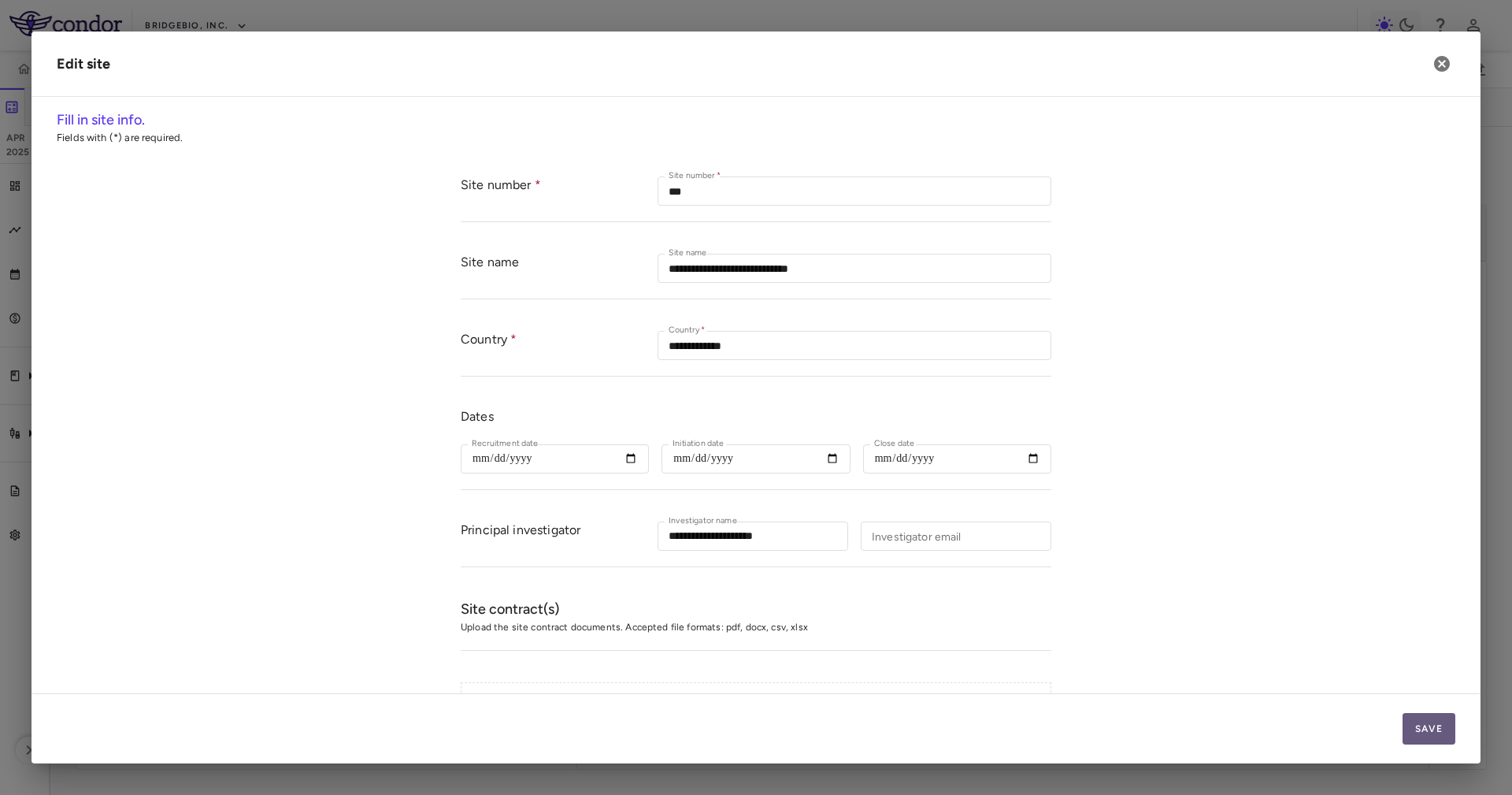 click on "Save" at bounding box center (1429, 729) 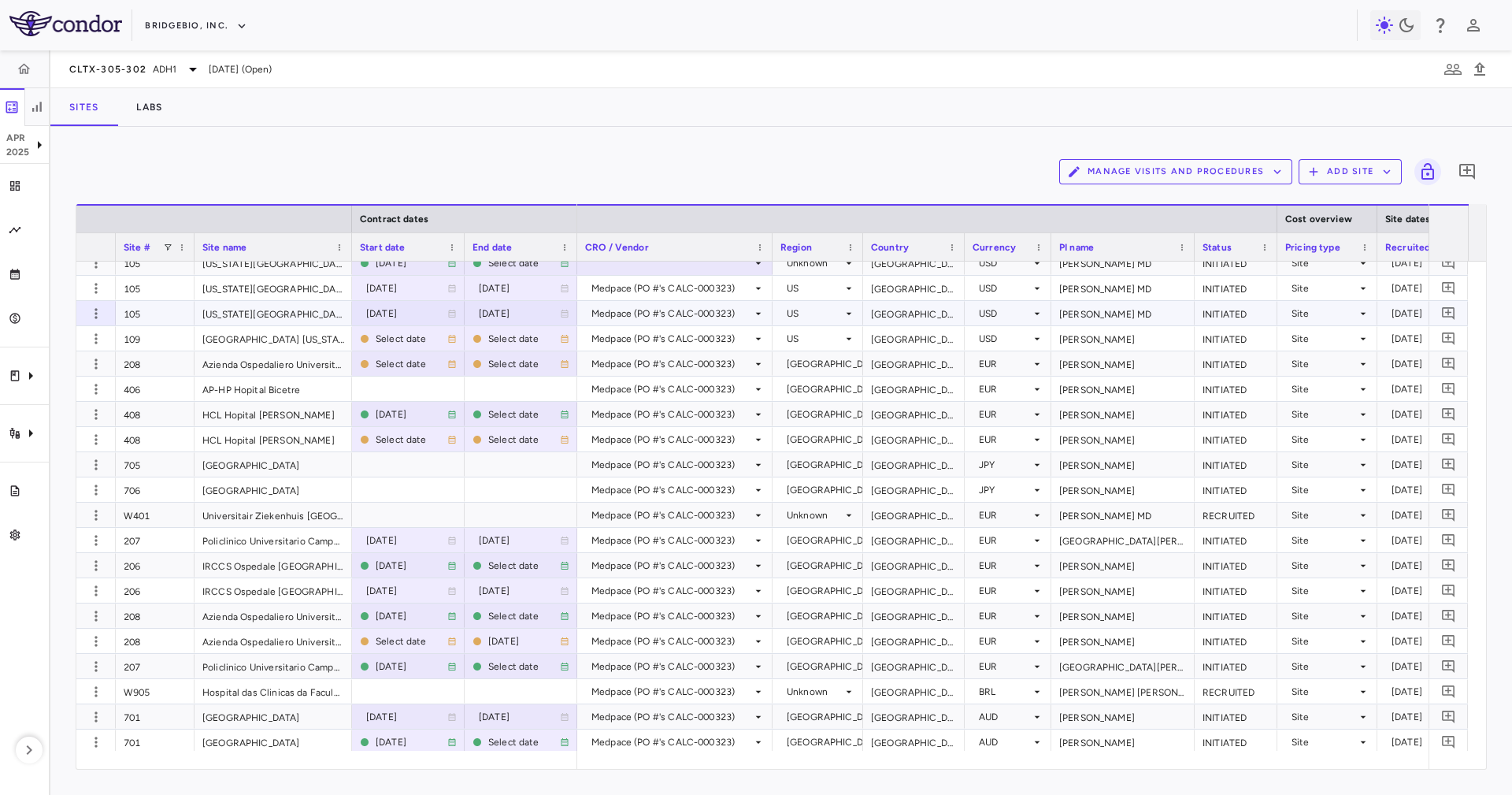click on "105" at bounding box center (155, 313) 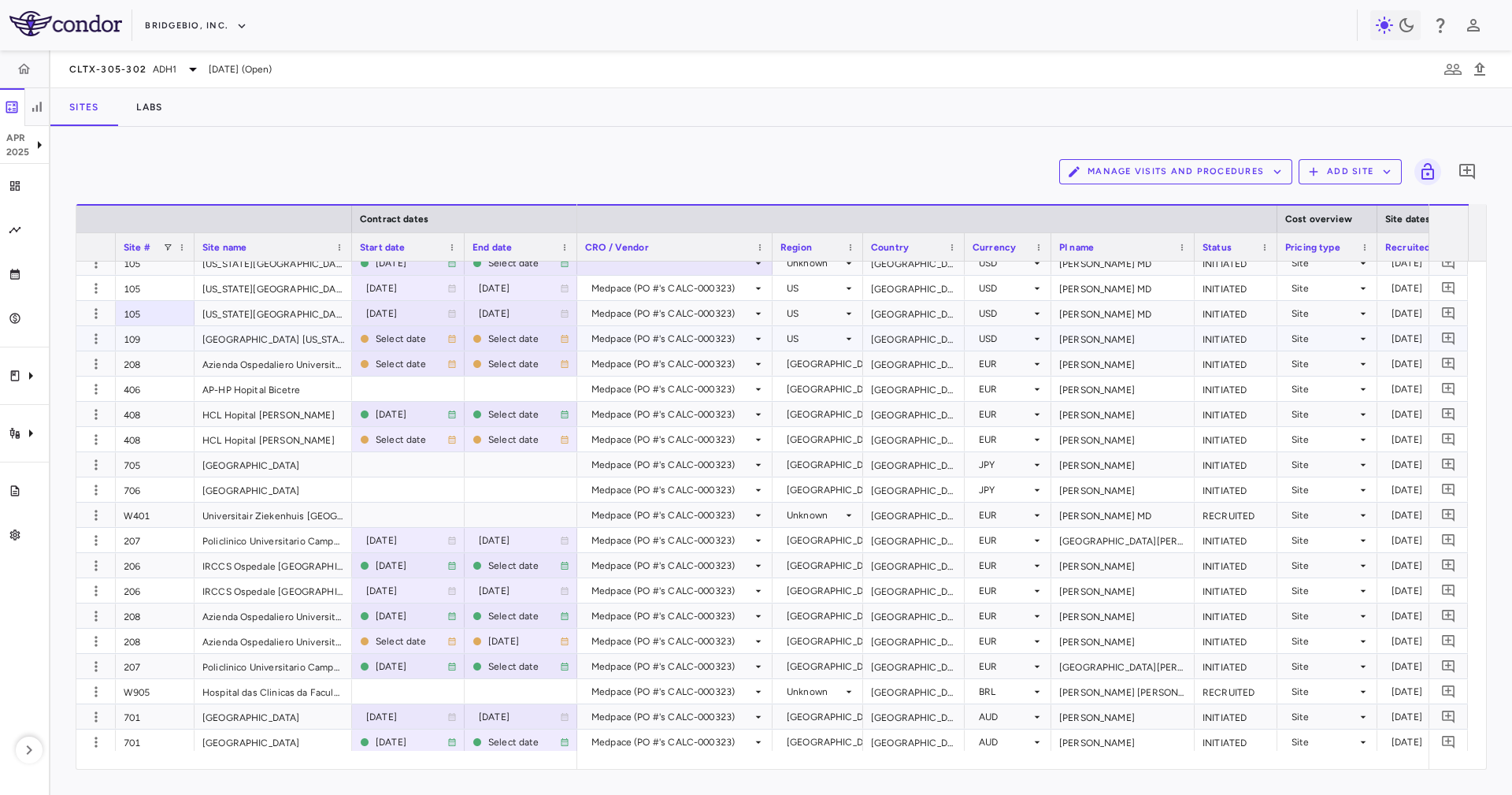 click on "109" at bounding box center (155, 338) 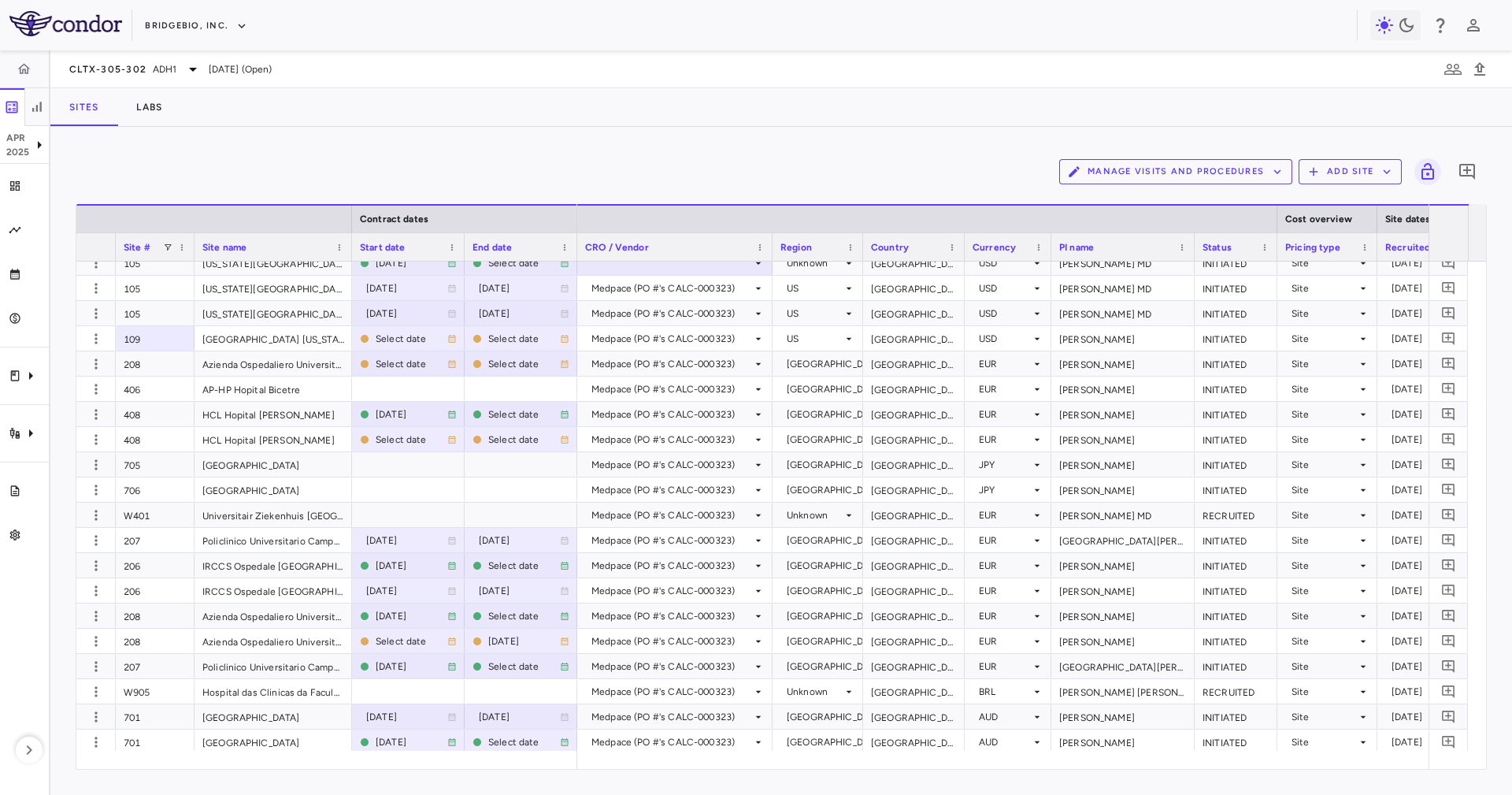 click on "Manage Visits and Procedures Add Site 0 Press ENTER to sort. Press ALT DOWN to open column menu Drag here to set row groups Drag here to set column labels
Contract dates
Site #
Site name" at bounding box center [781, 461] 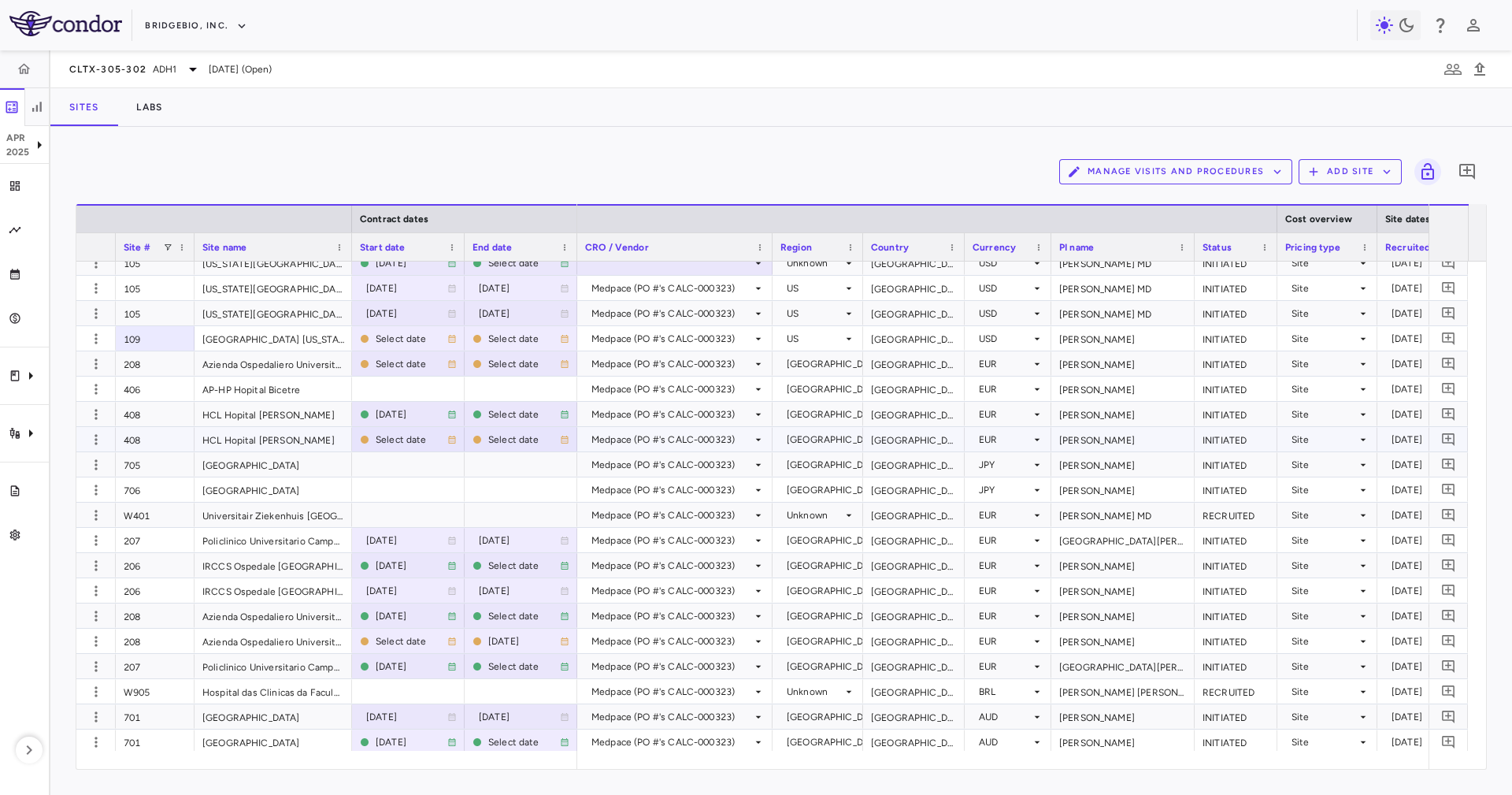 scroll, scrollTop: 473, scrollLeft: 0, axis: vertical 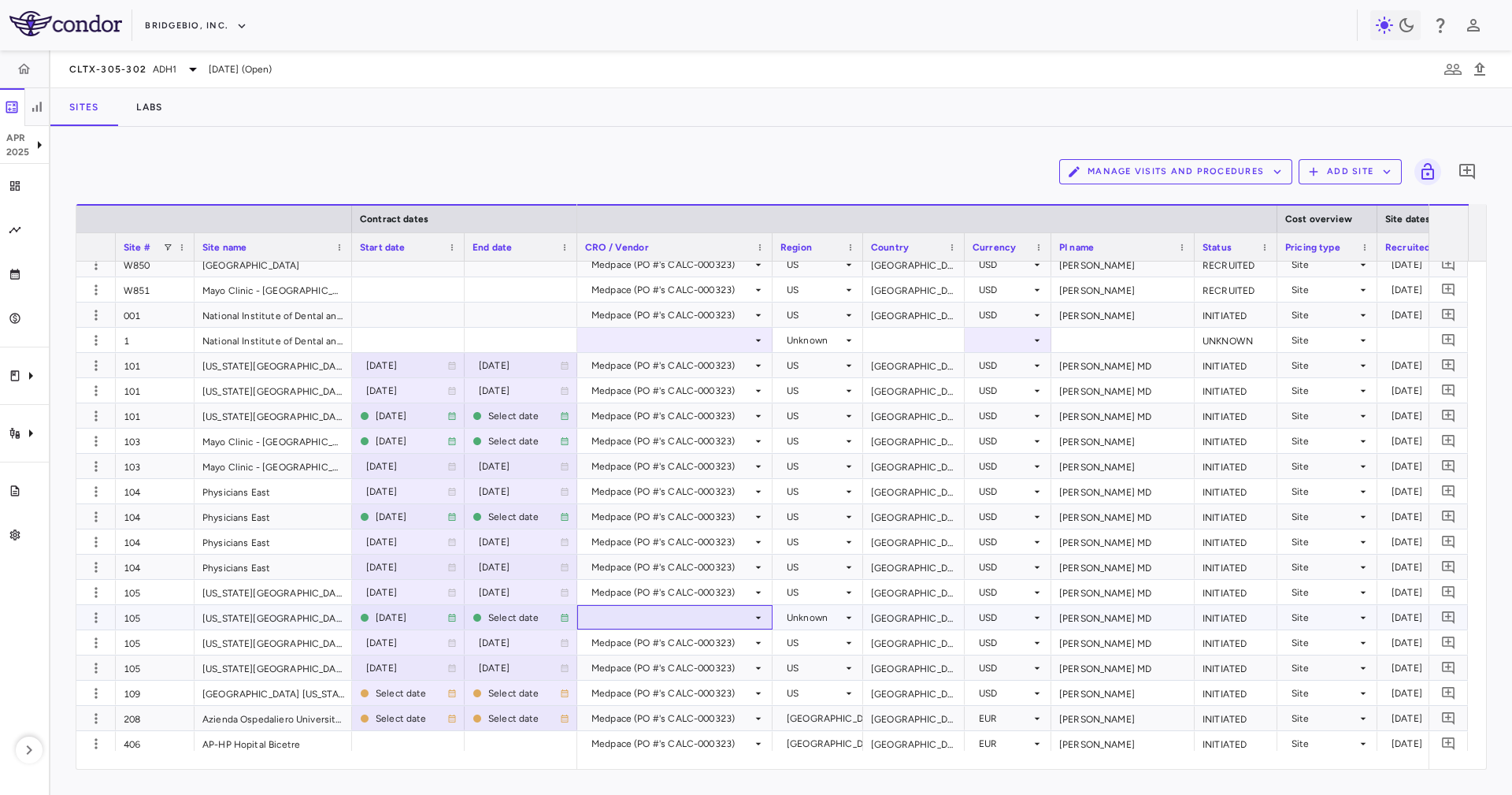 click at bounding box center (675, 617) 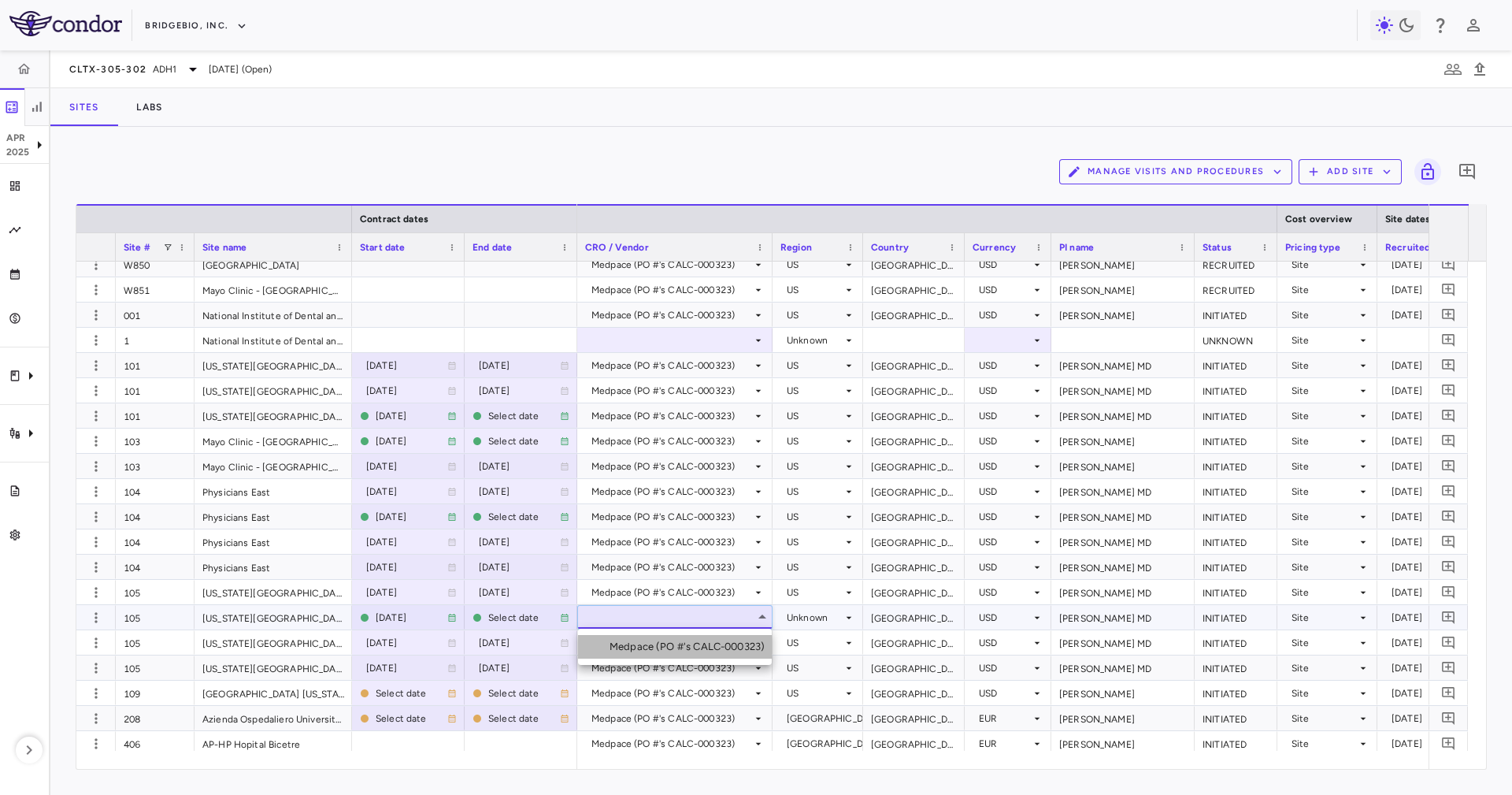 click on "Medpace (PO #'s CALC-000323)" at bounding box center [690, 647] 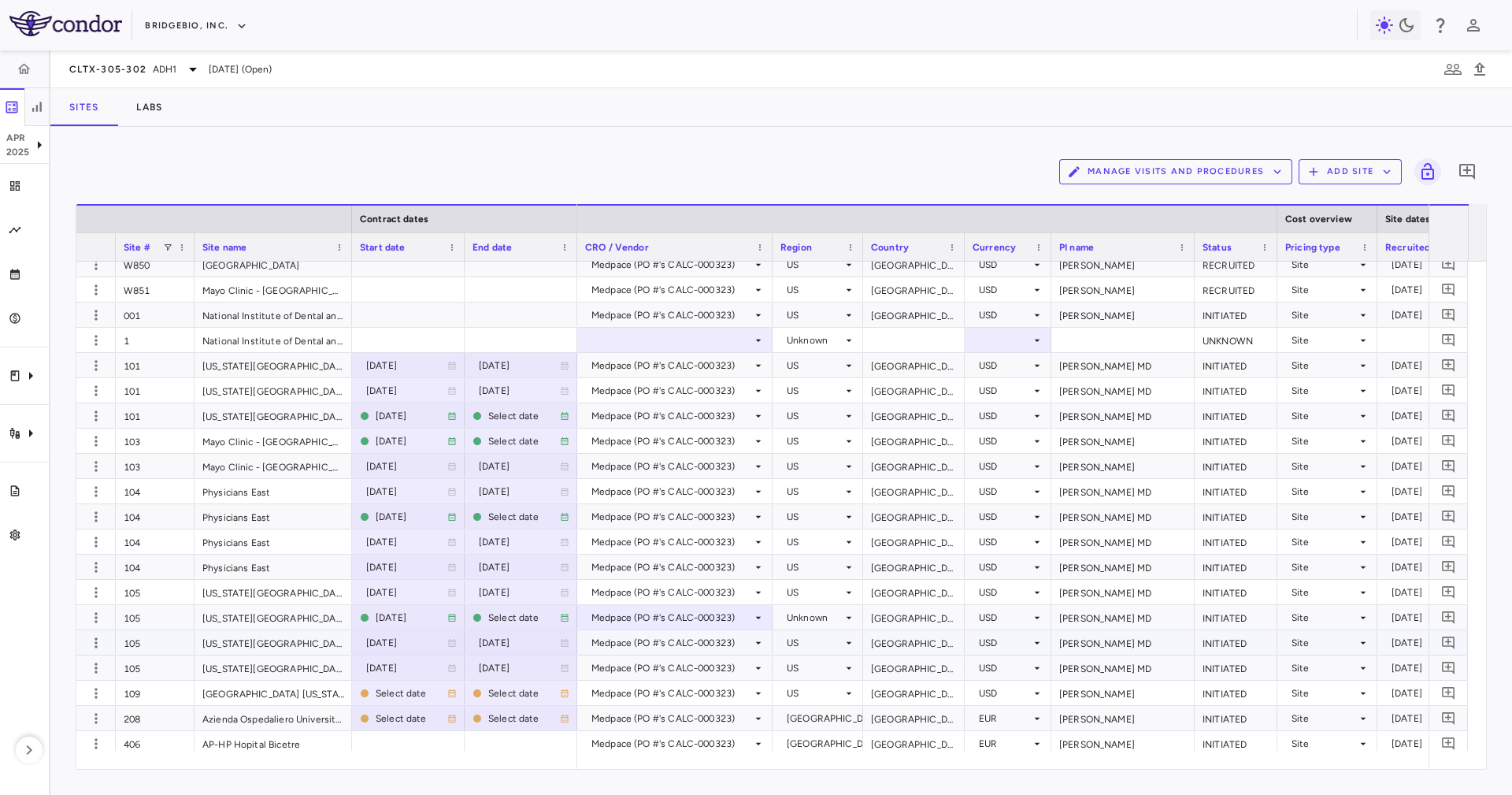 click on "[GEOGRAPHIC_DATA]" at bounding box center [914, 617] 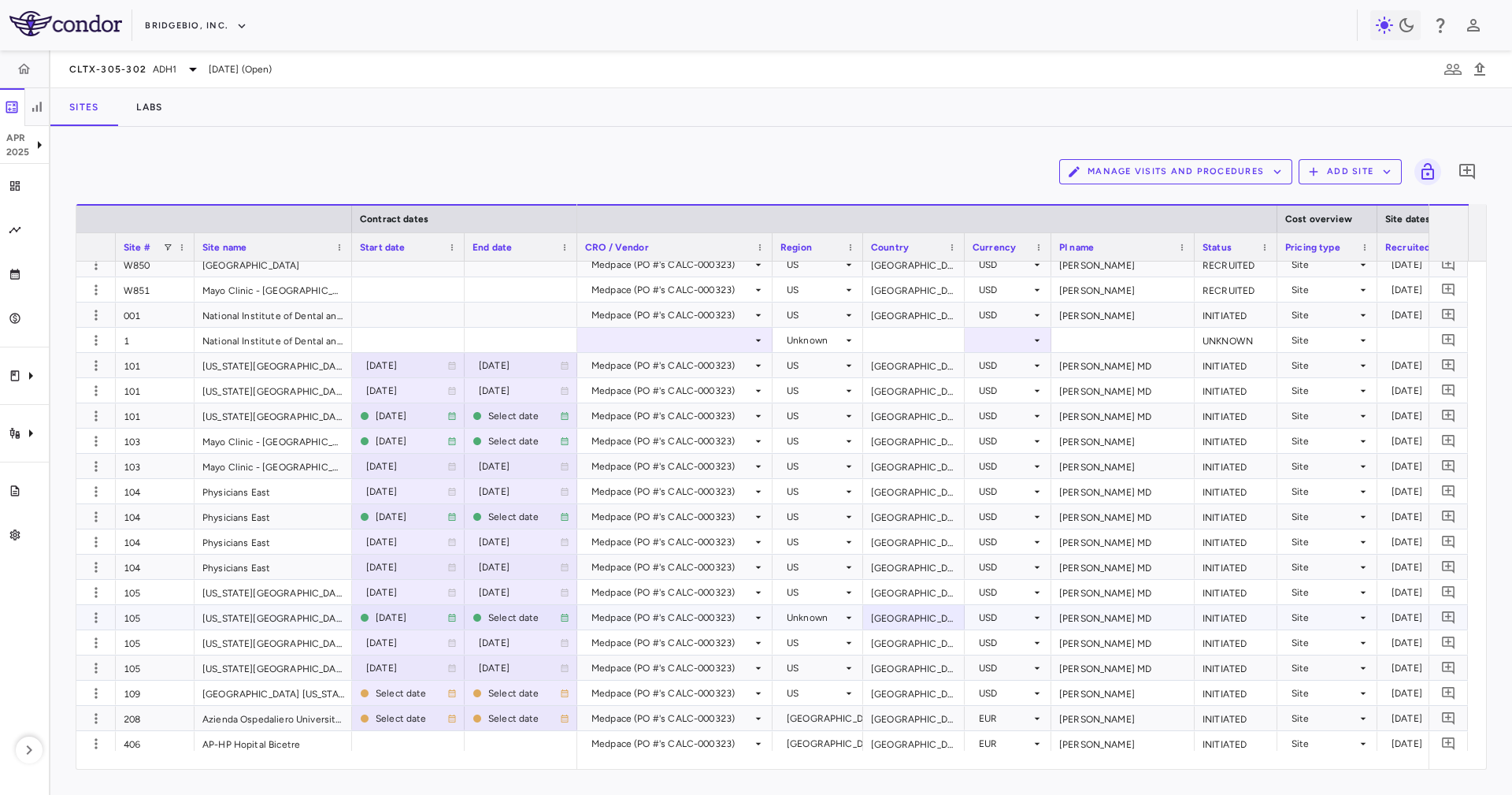 click on "Unknown" at bounding box center (814, 618) 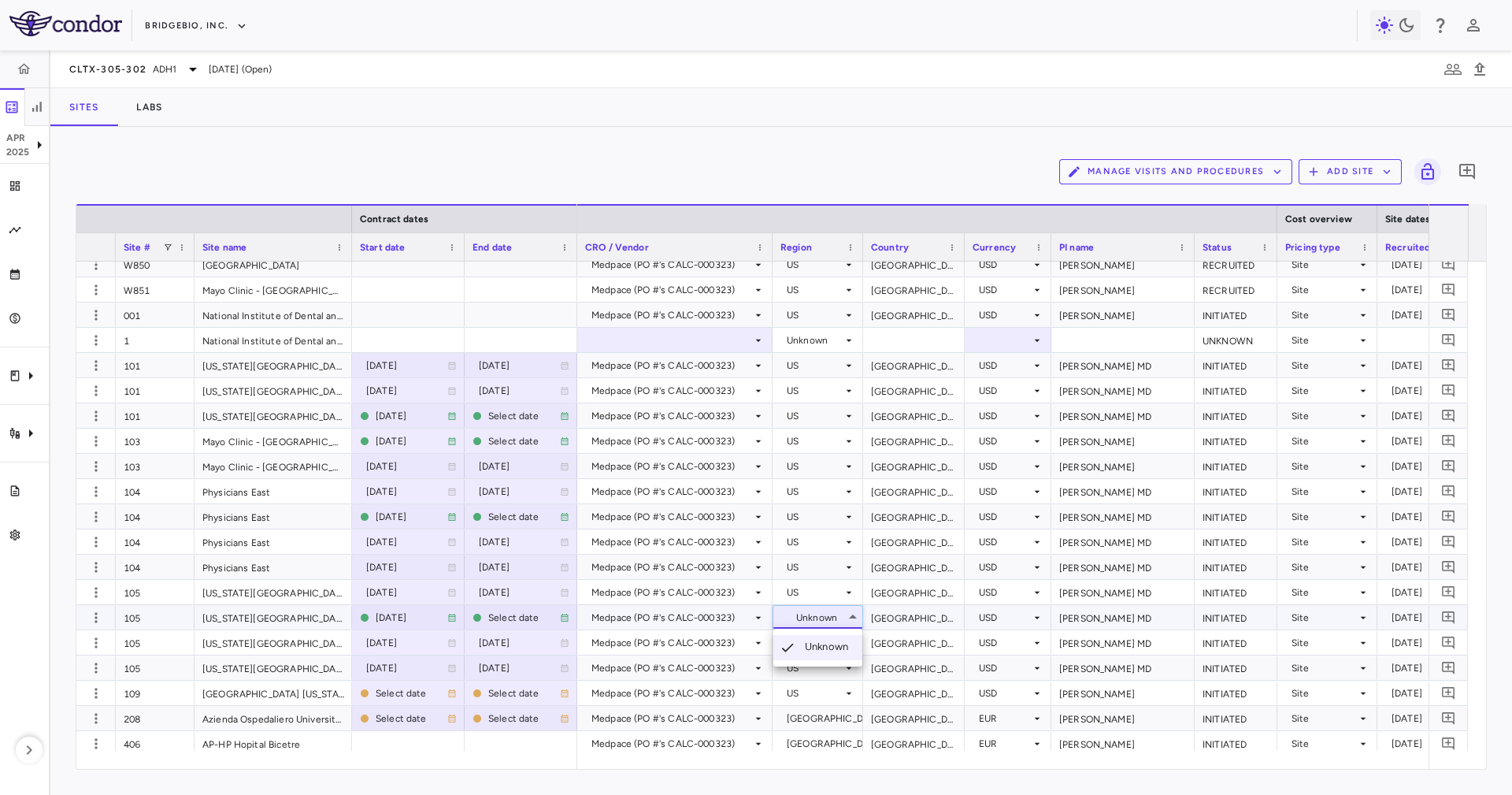 click at bounding box center [756, 397] 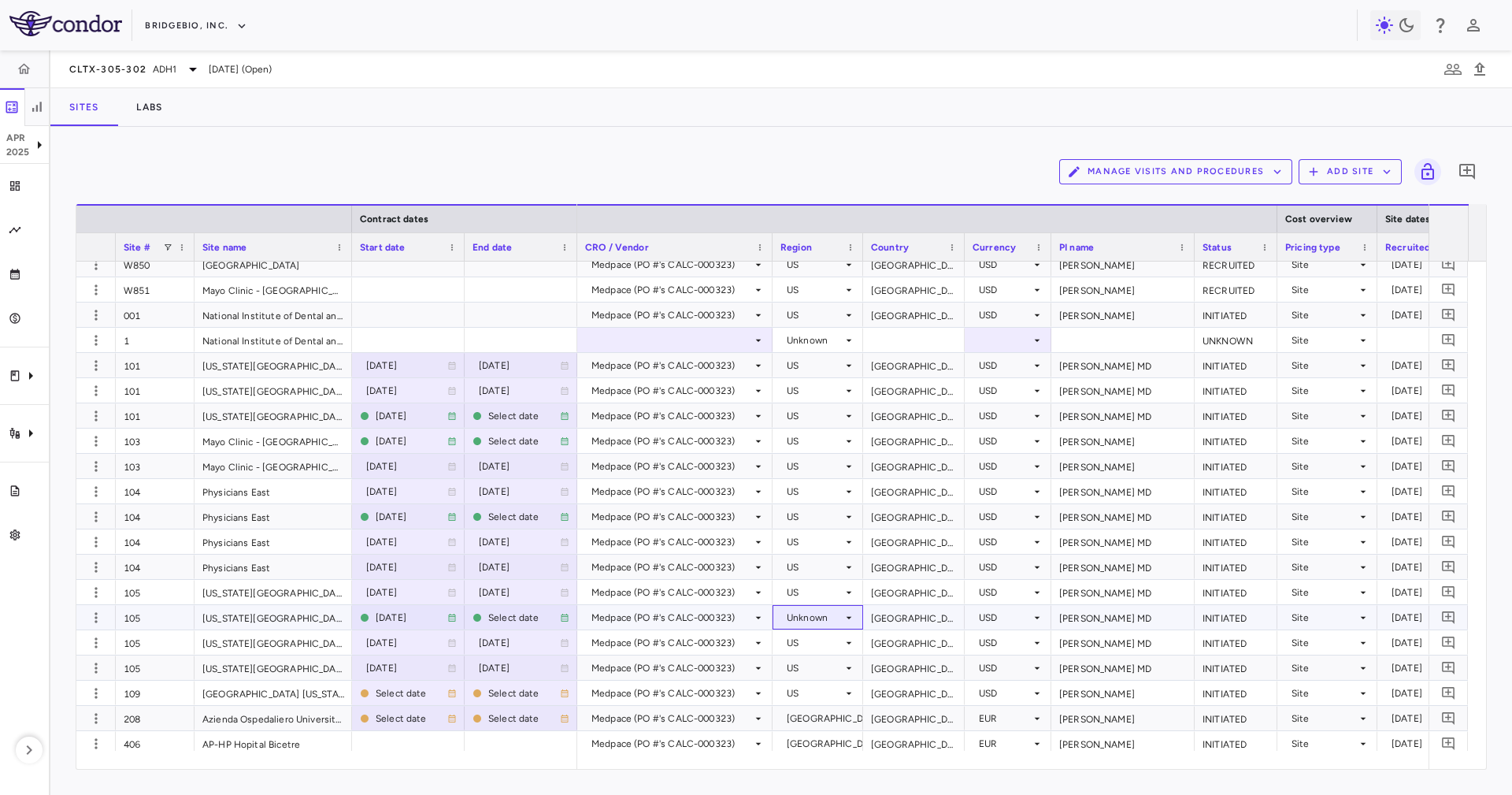click on "Unknown" at bounding box center [814, 618] 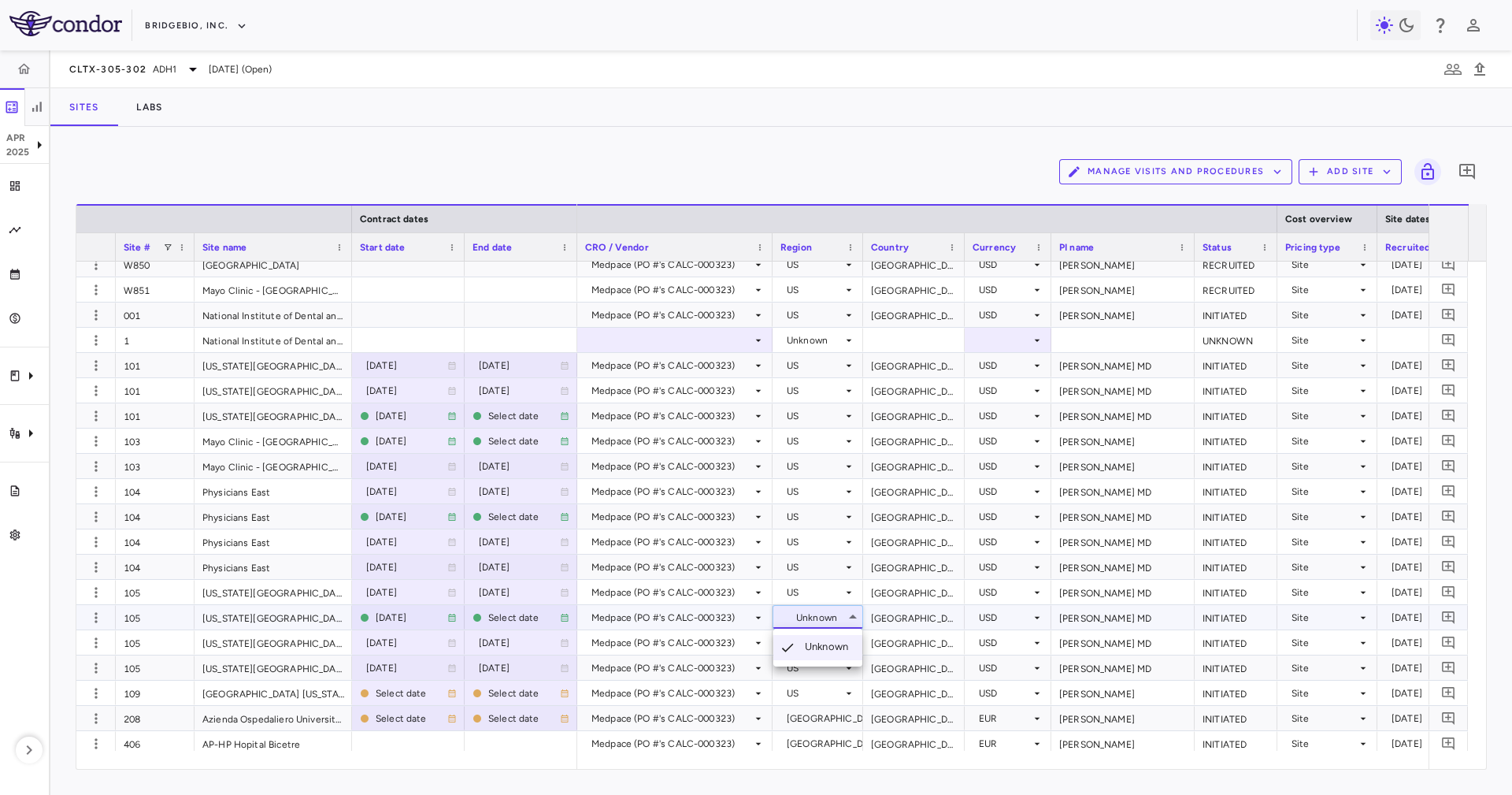click at bounding box center (756, 397) 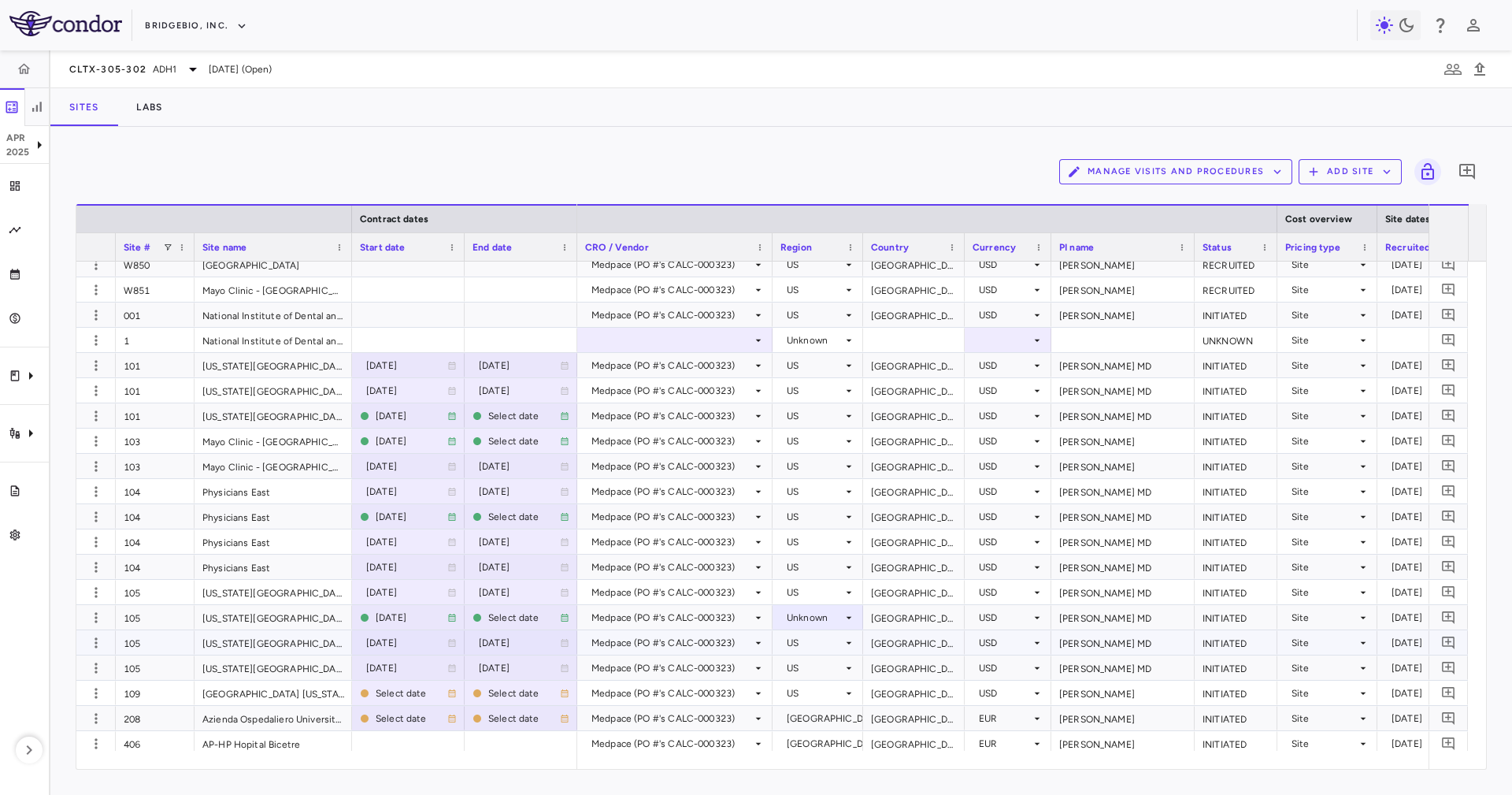 scroll, scrollTop: 355, scrollLeft: 0, axis: vertical 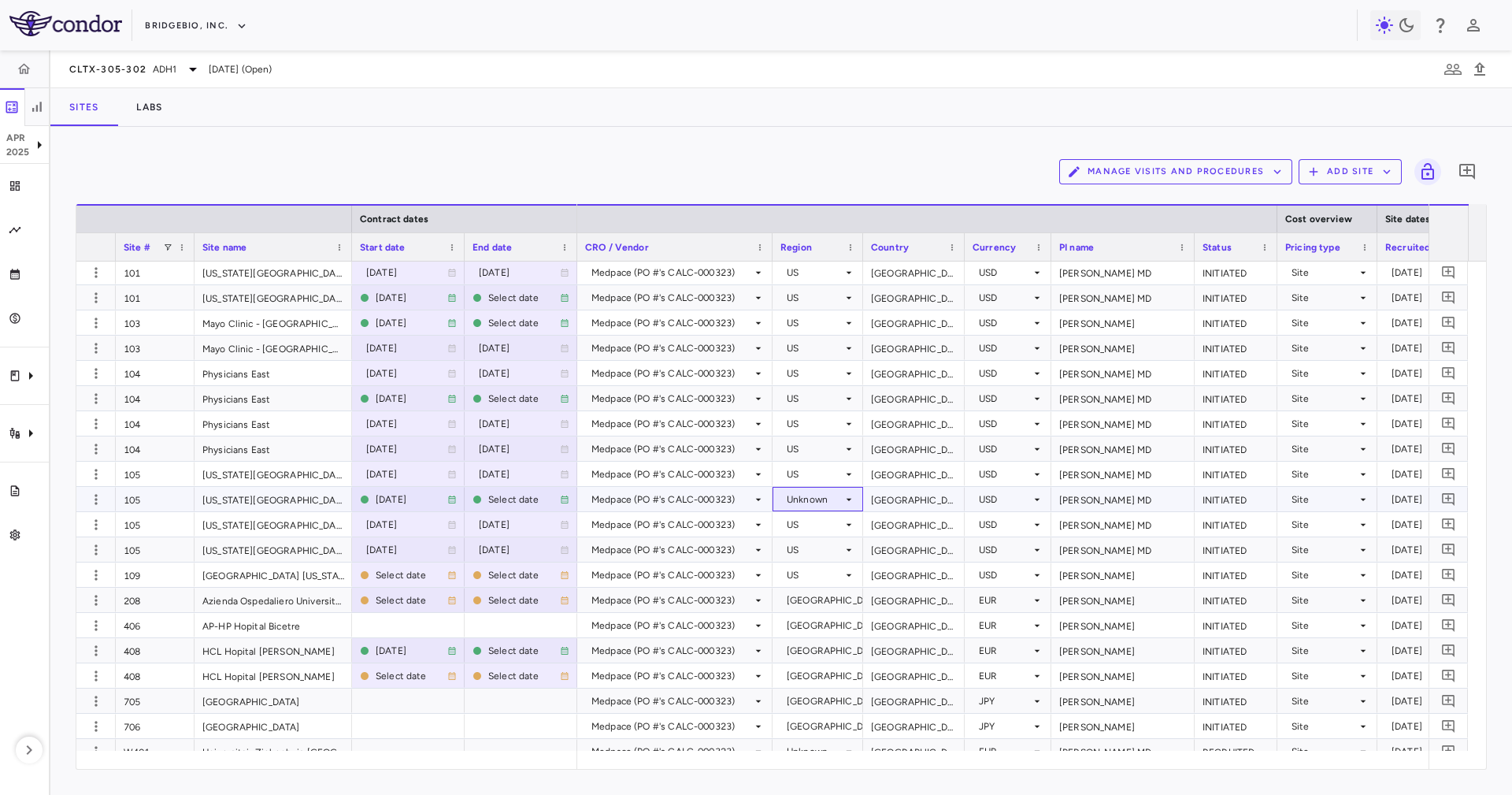 click on "Unknown" at bounding box center [814, 500] 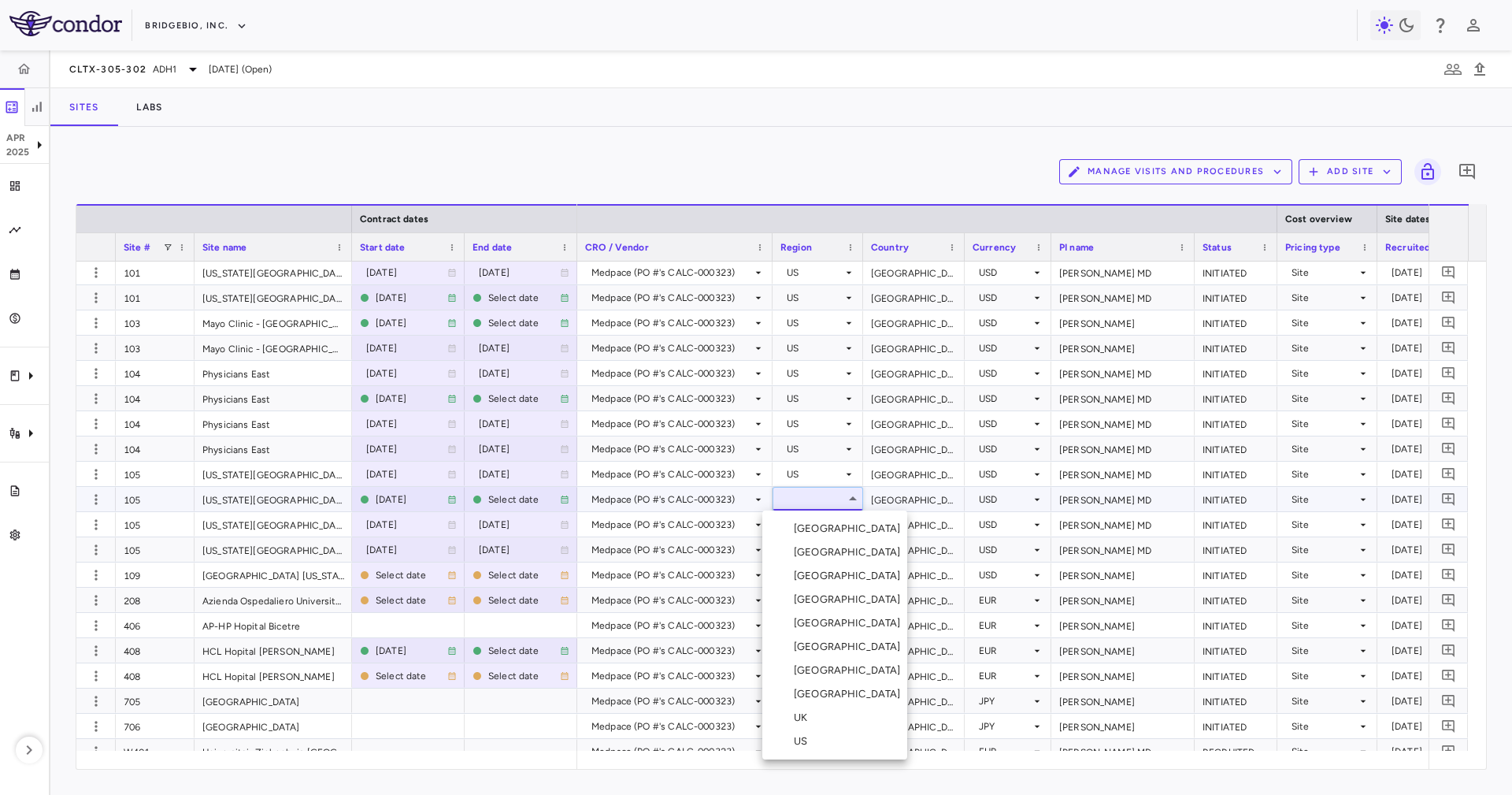 click on "US" at bounding box center [835, 741] 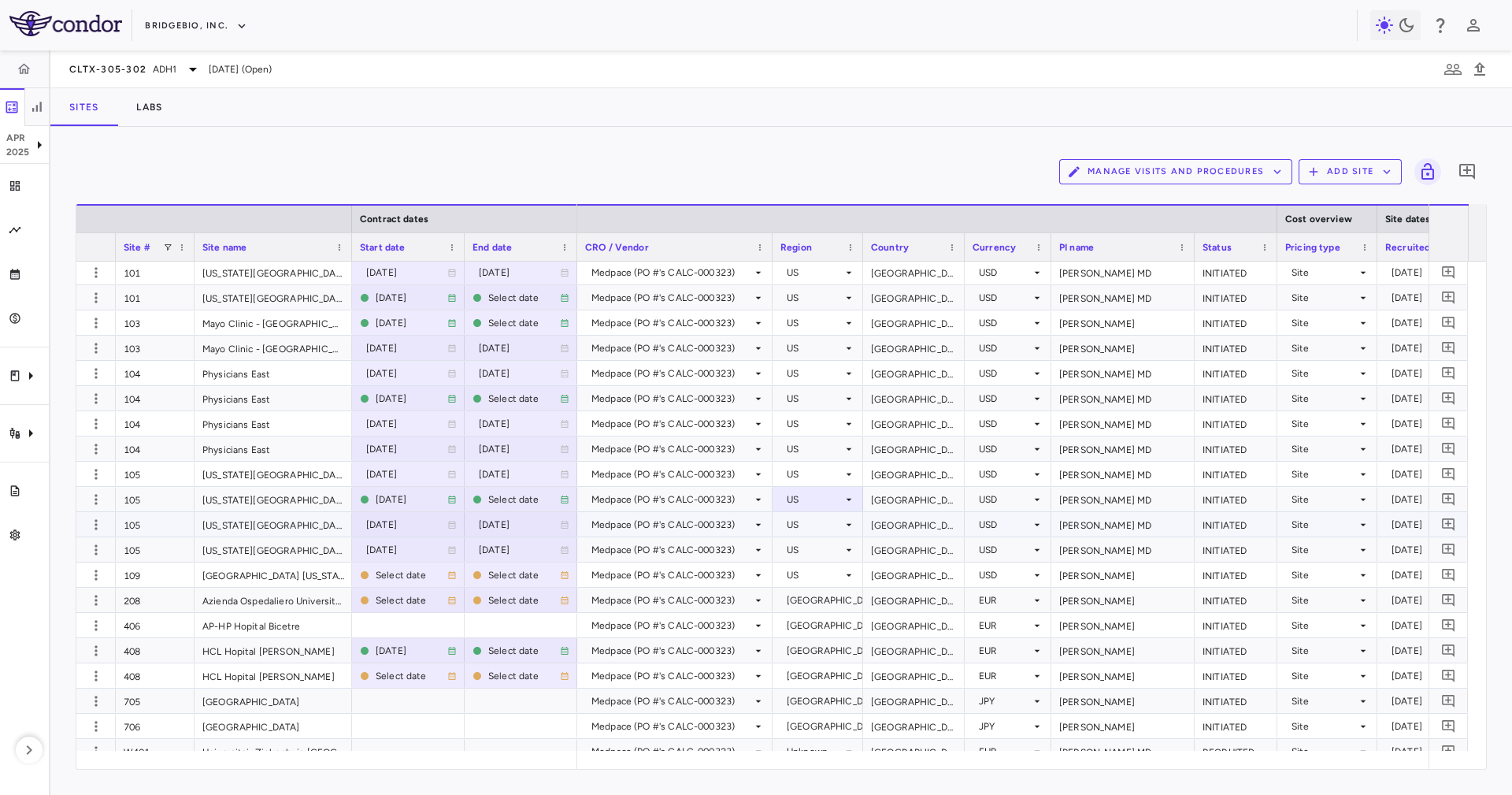 click on "[GEOGRAPHIC_DATA]" at bounding box center [914, 499] 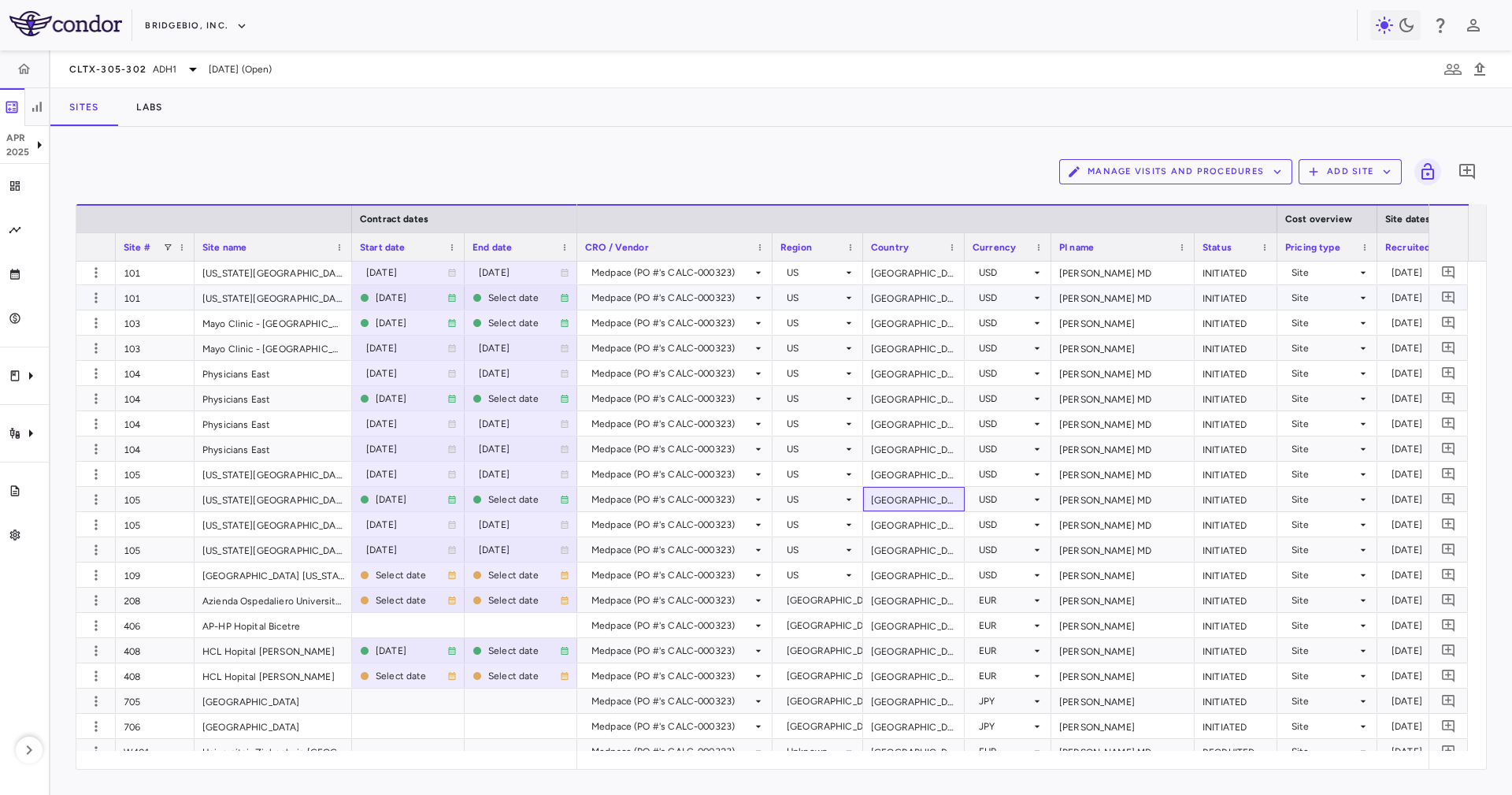 scroll, scrollTop: 236, scrollLeft: 0, axis: vertical 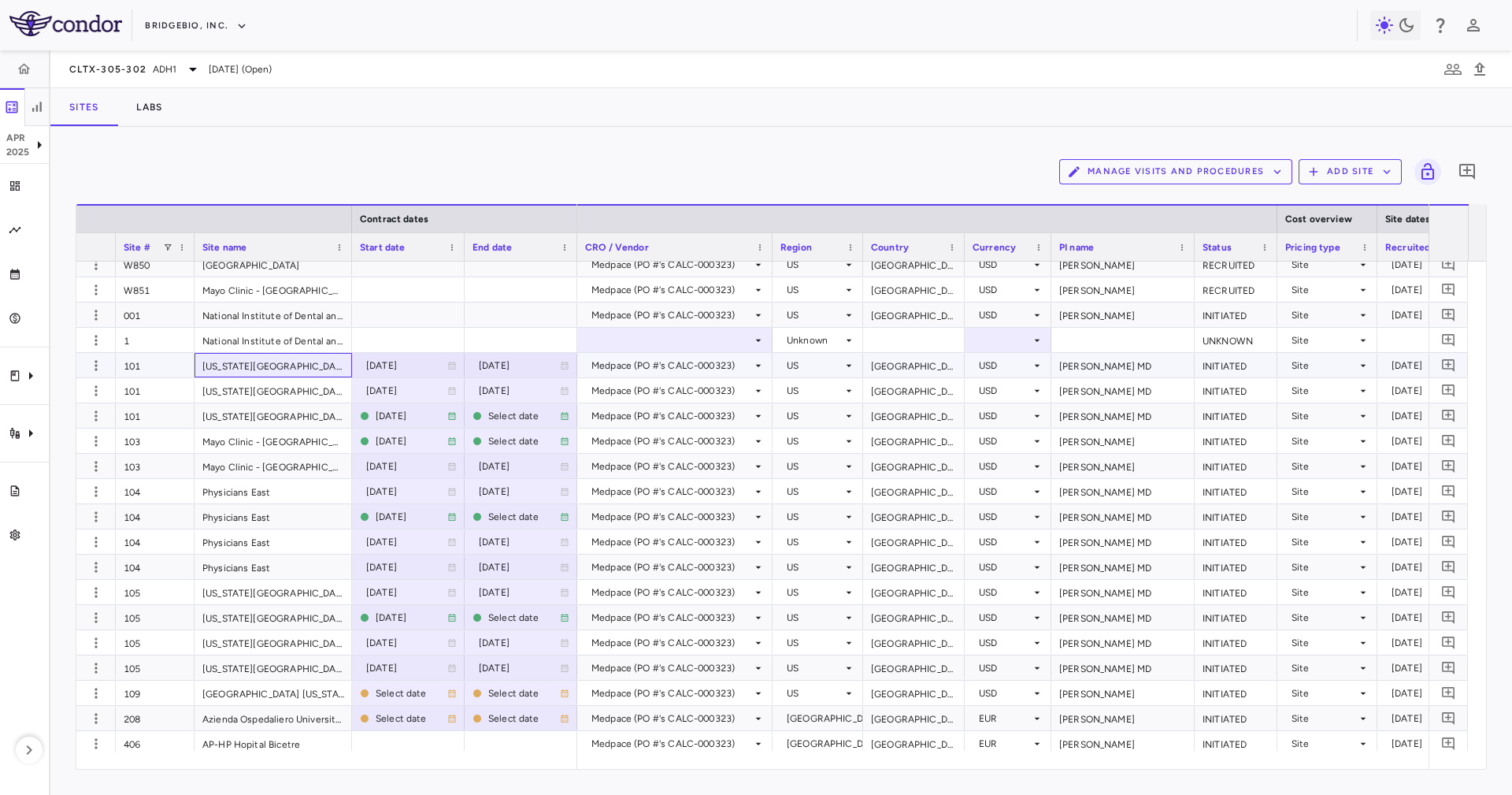 click on "[US_STATE][GEOGRAPHIC_DATA] (IU) [GEOGRAPHIC_DATA]" at bounding box center (273, 365) 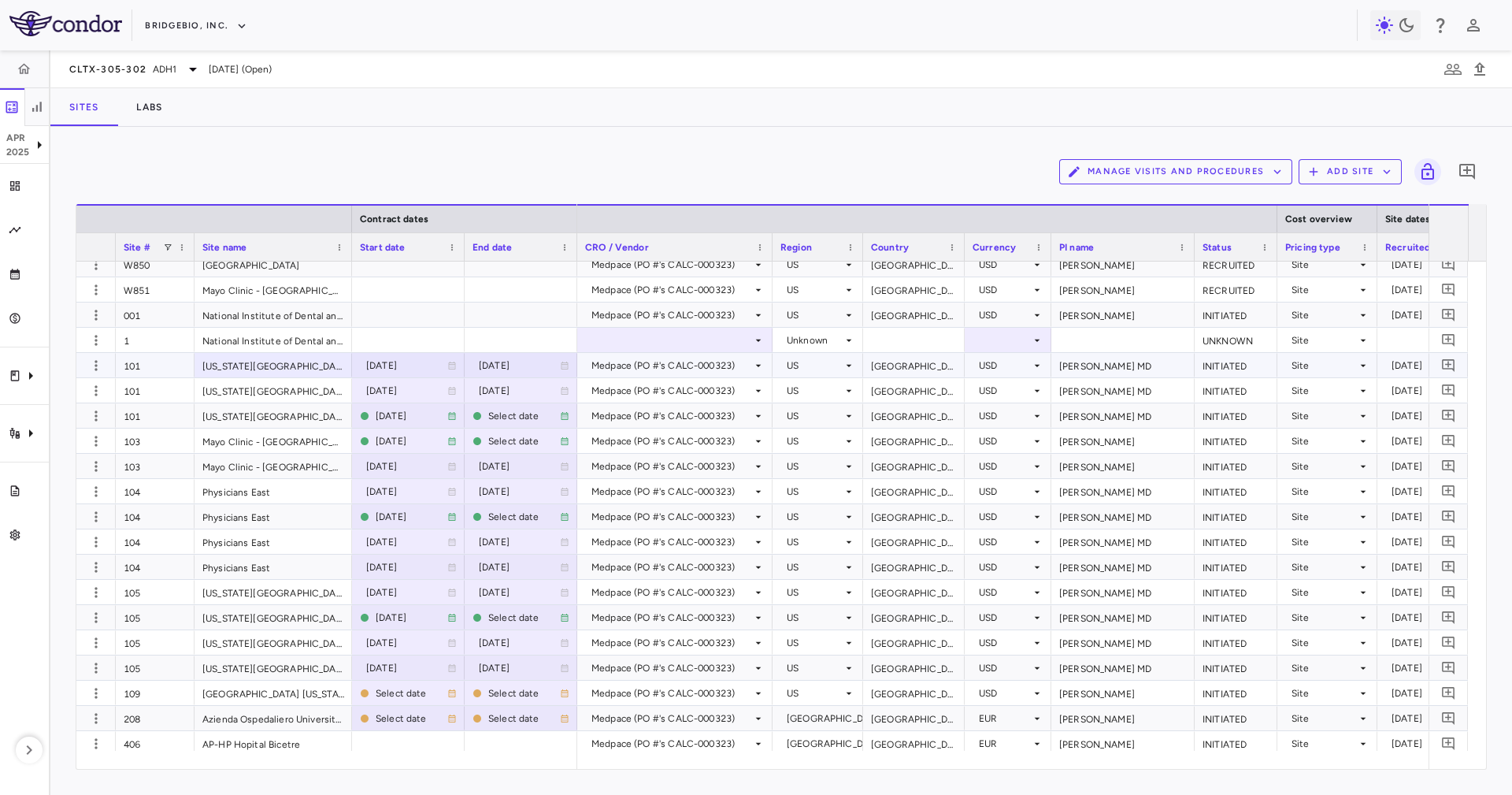 click on "[GEOGRAPHIC_DATA]" at bounding box center (914, 365) 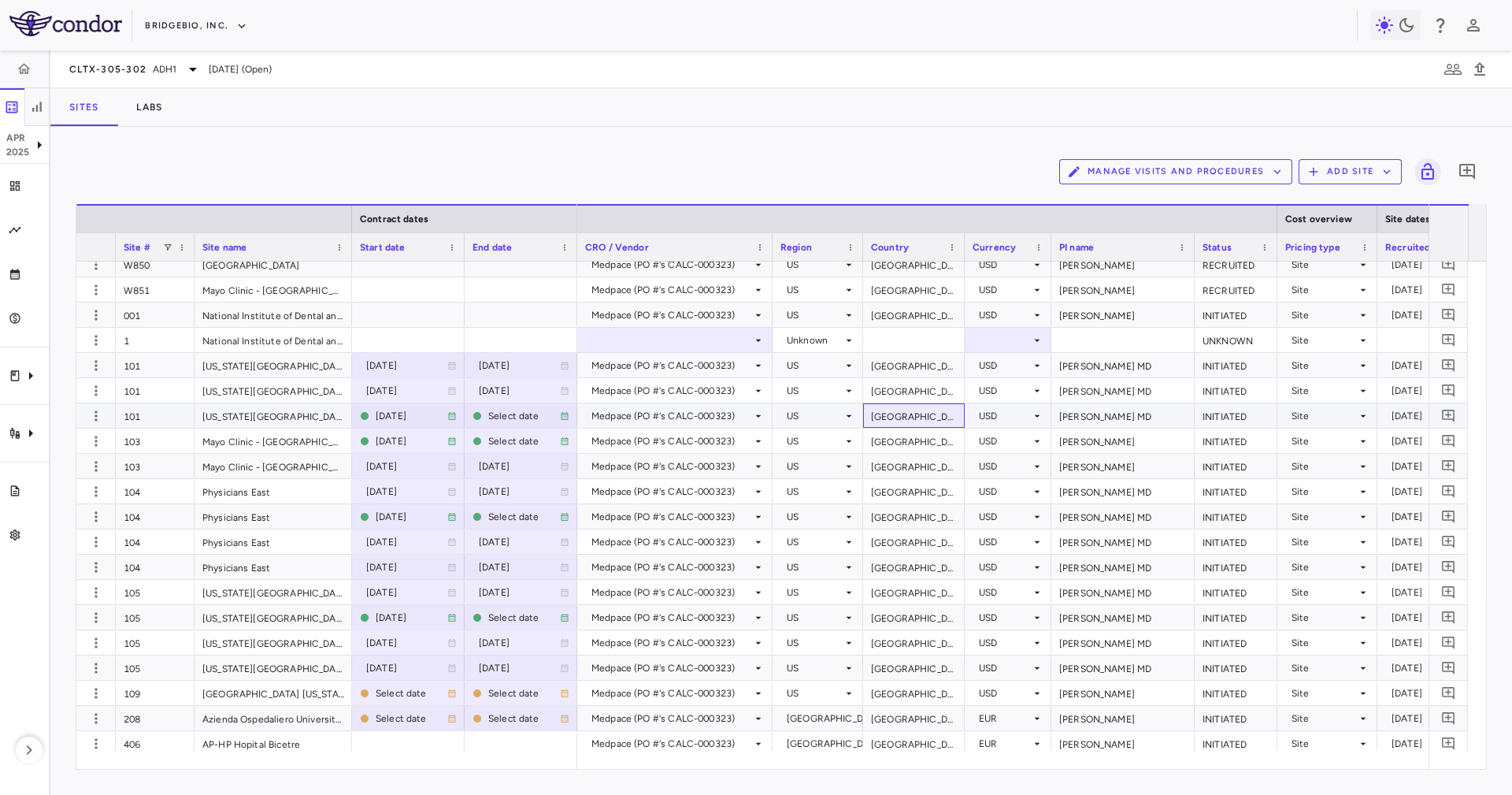 click on "[GEOGRAPHIC_DATA]" at bounding box center [914, 415] 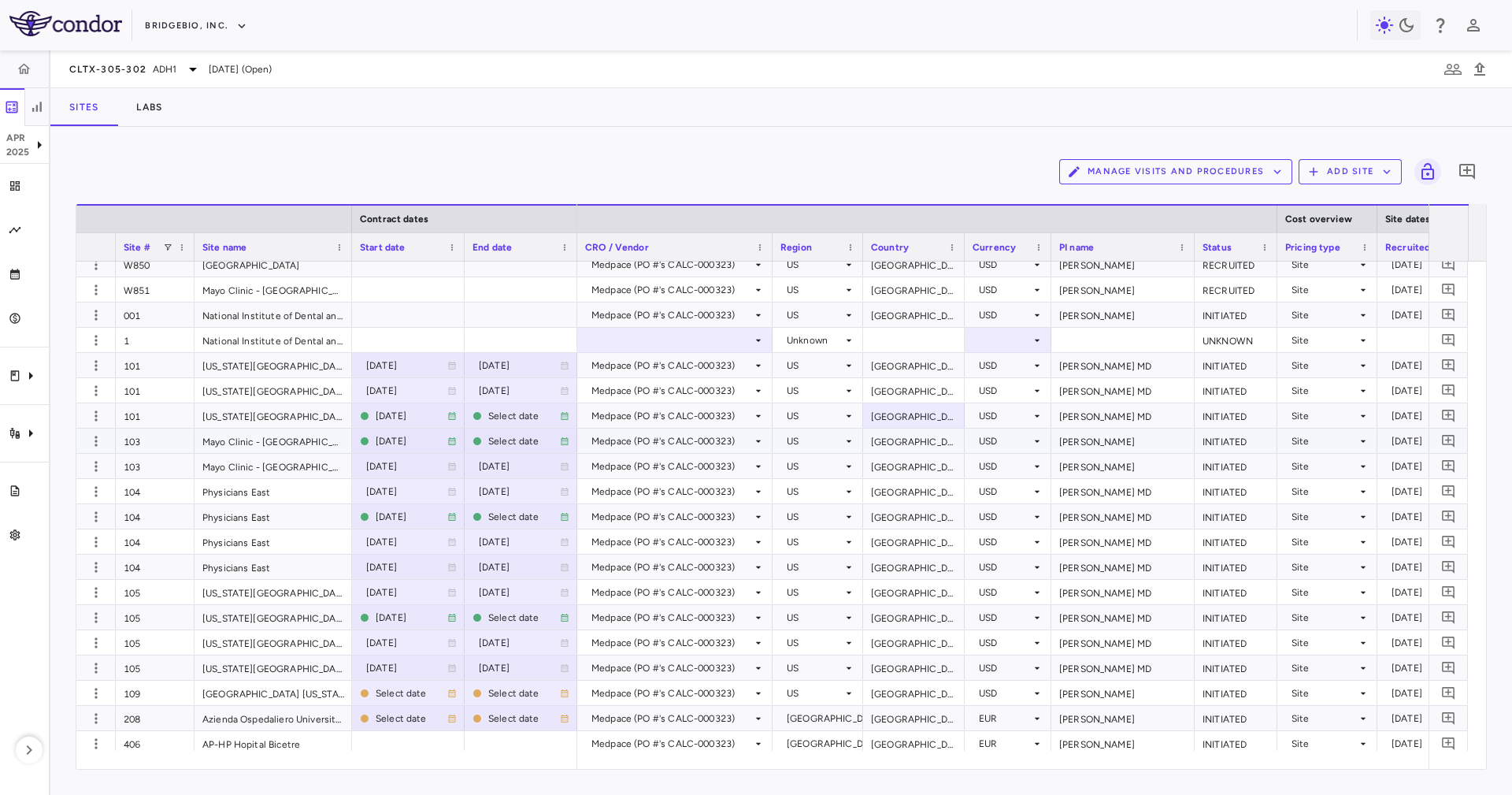 click on "[GEOGRAPHIC_DATA]" at bounding box center [914, 440] 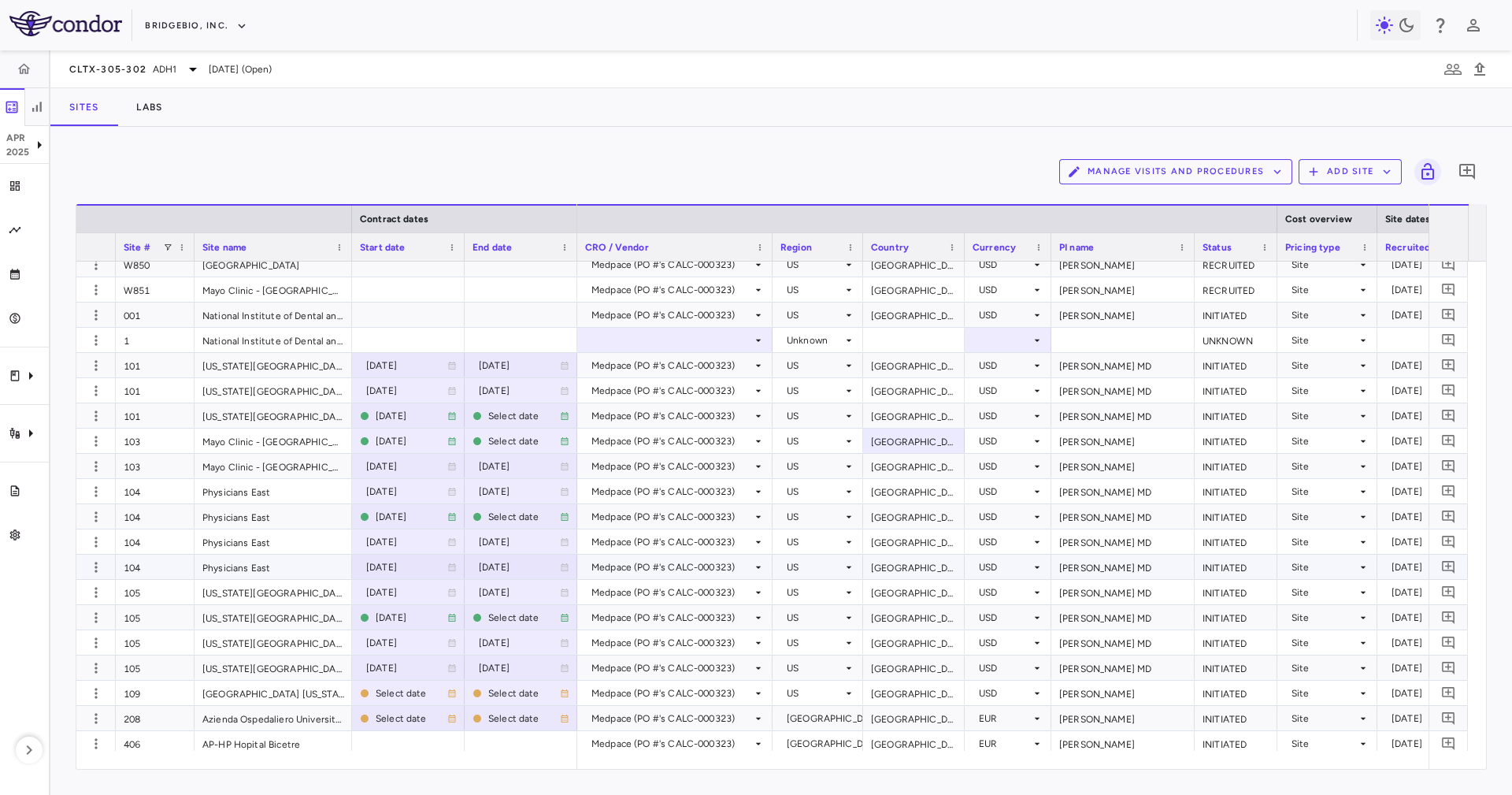 click on "[GEOGRAPHIC_DATA]" at bounding box center (914, 567) 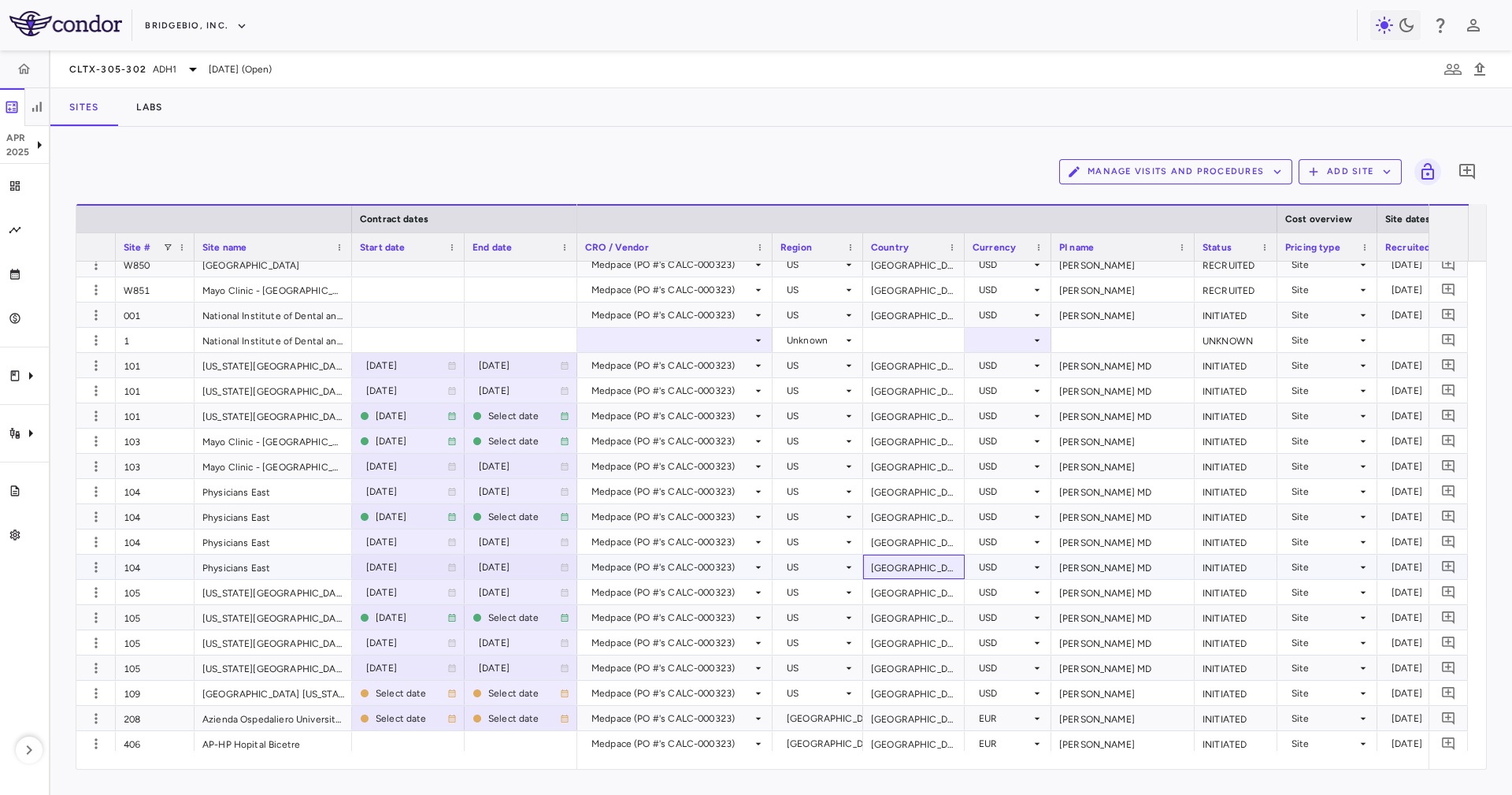 scroll, scrollTop: 293, scrollLeft: 0, axis: vertical 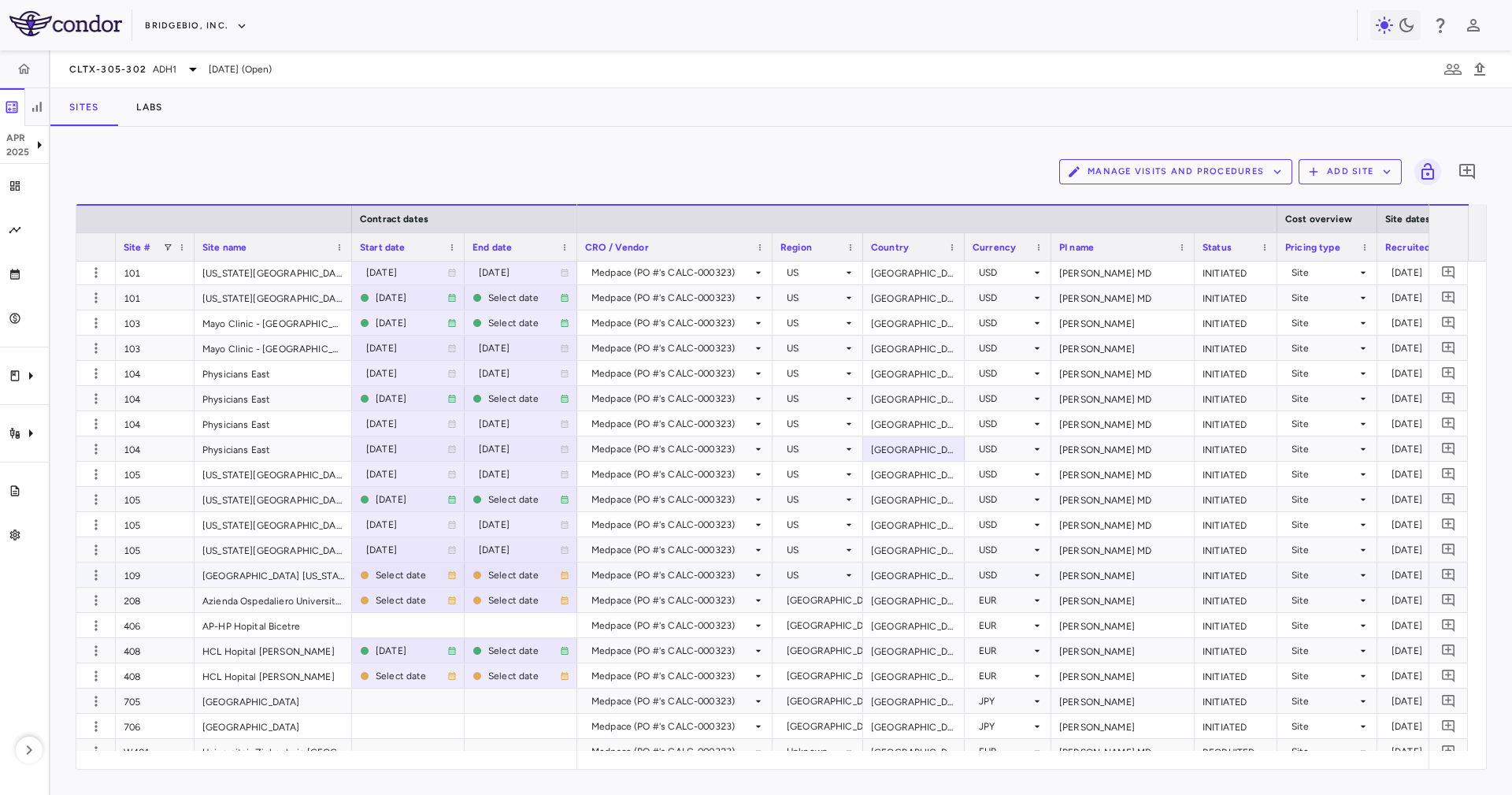 click on "[GEOGRAPHIC_DATA]" at bounding box center [914, 574] 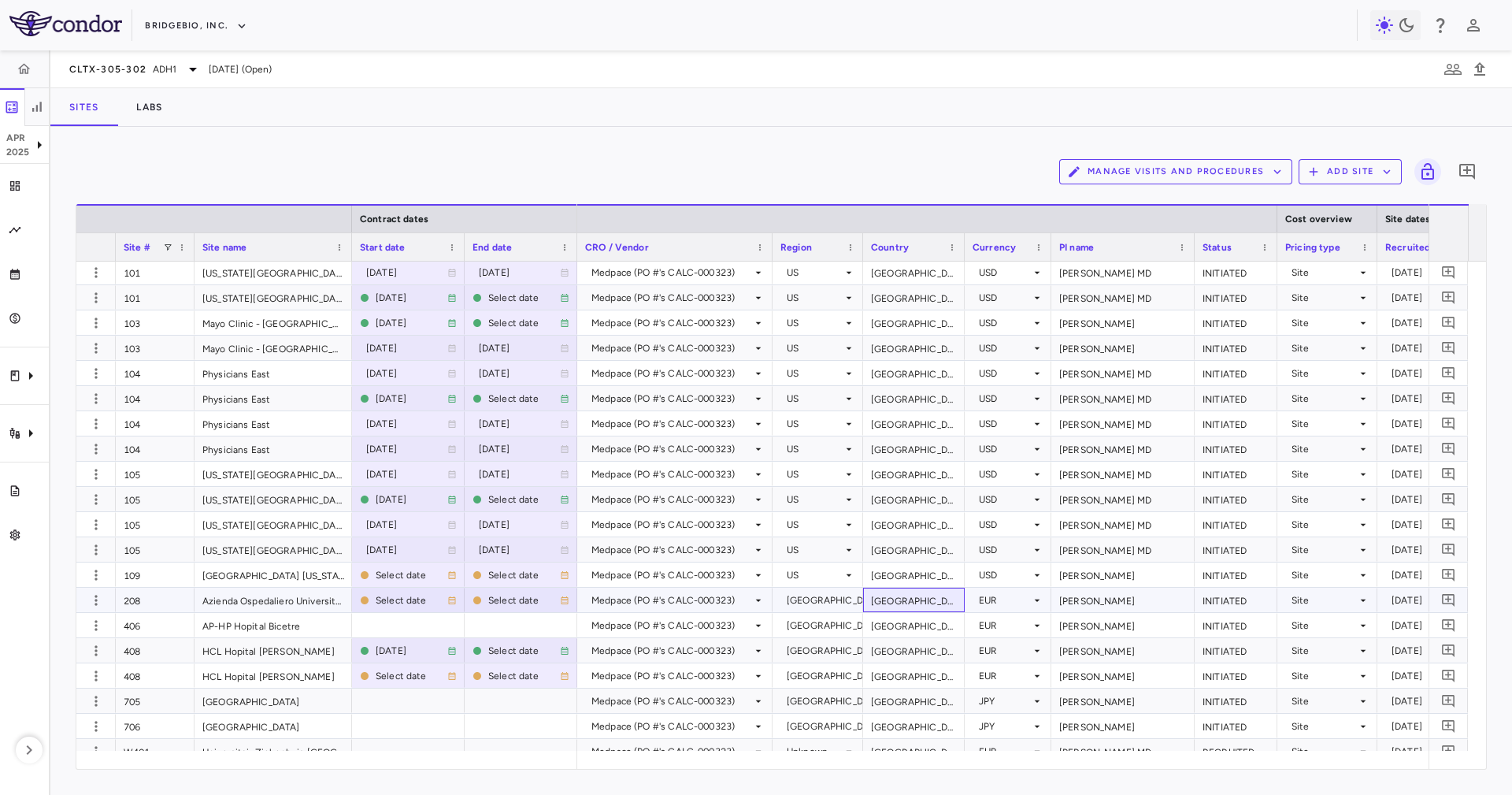 click on "[GEOGRAPHIC_DATA]" at bounding box center [914, 600] 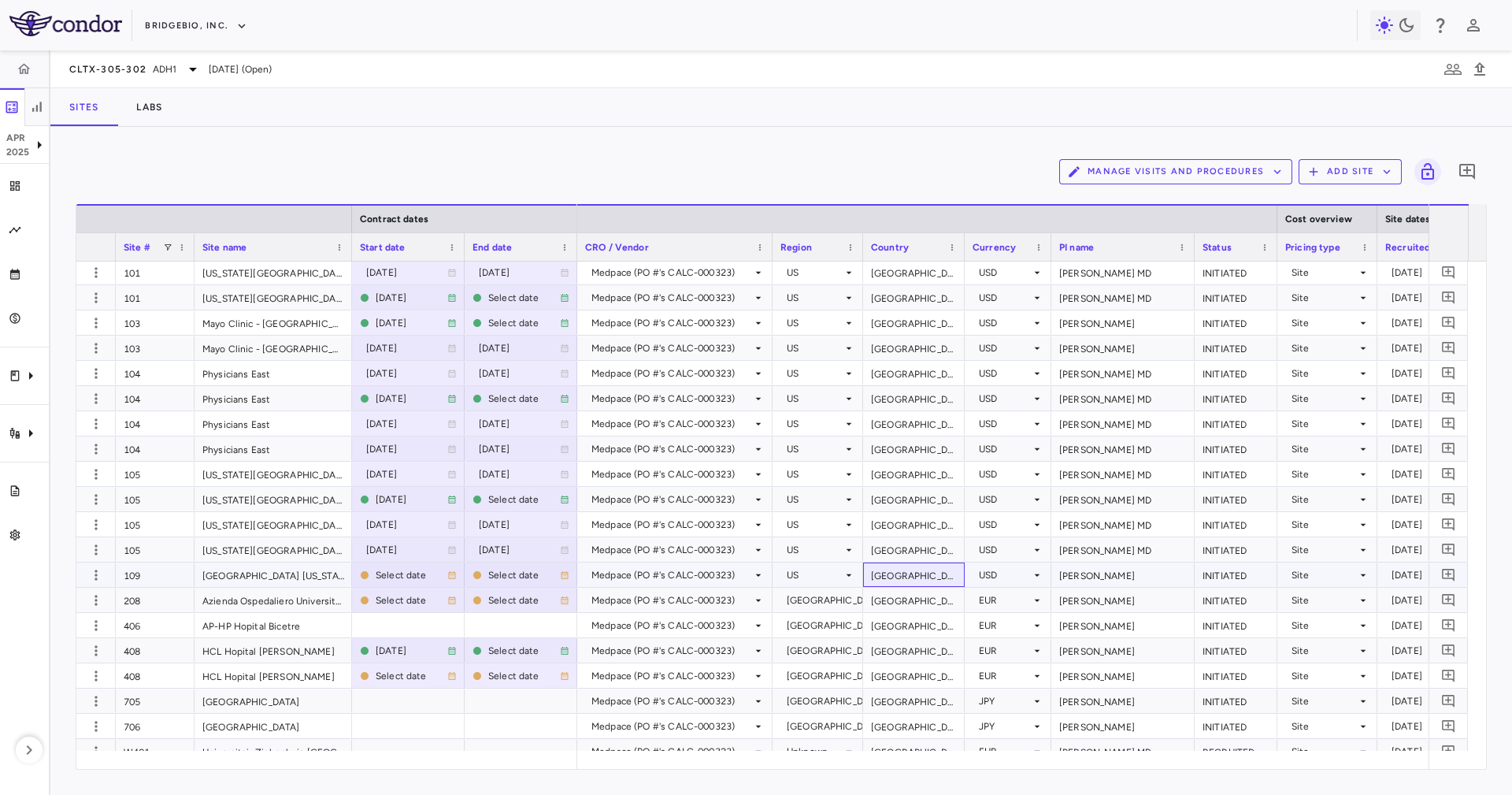 click on "[GEOGRAPHIC_DATA]" at bounding box center (914, 574) 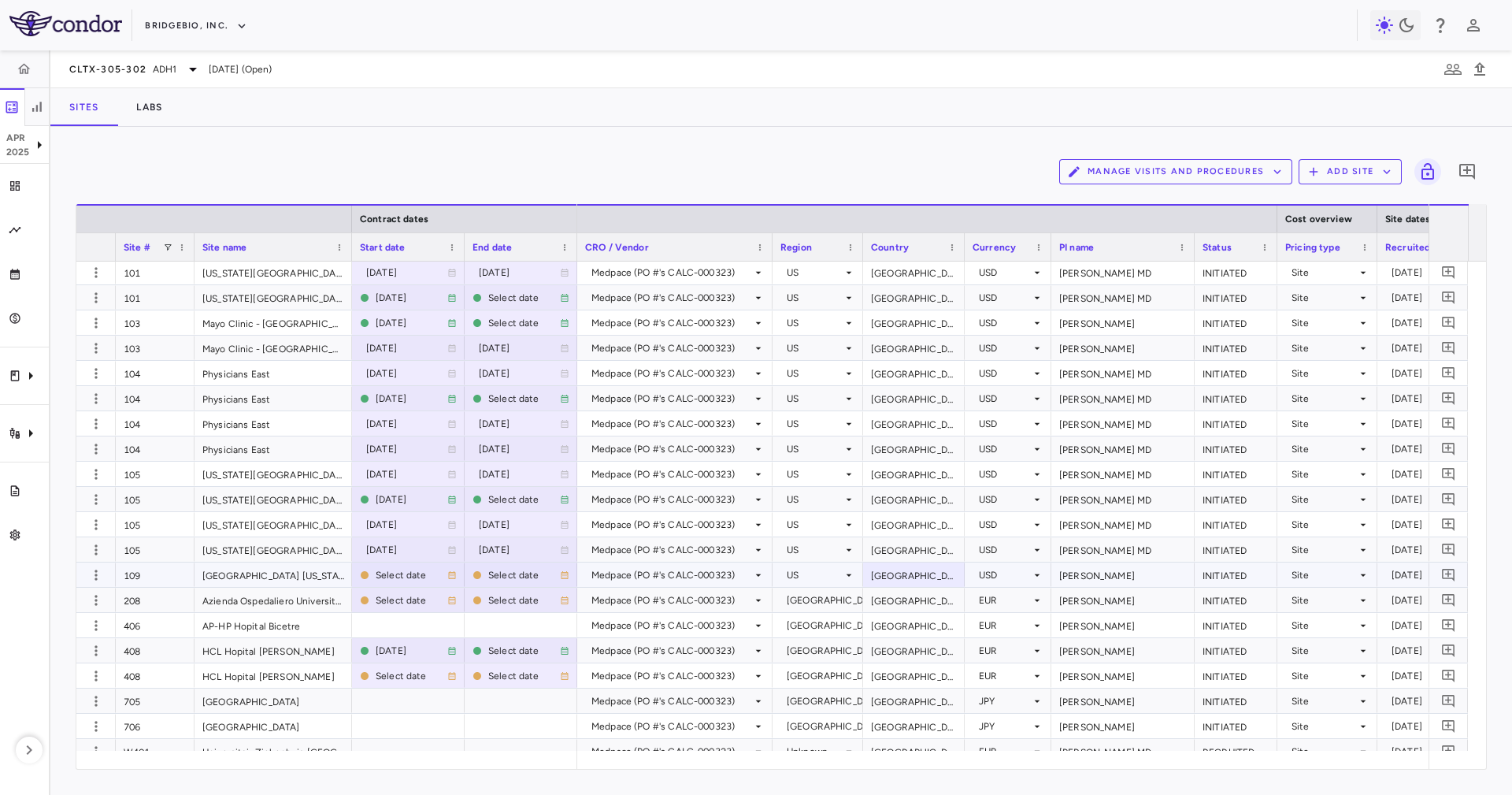 click on "109" at bounding box center [155, 574] 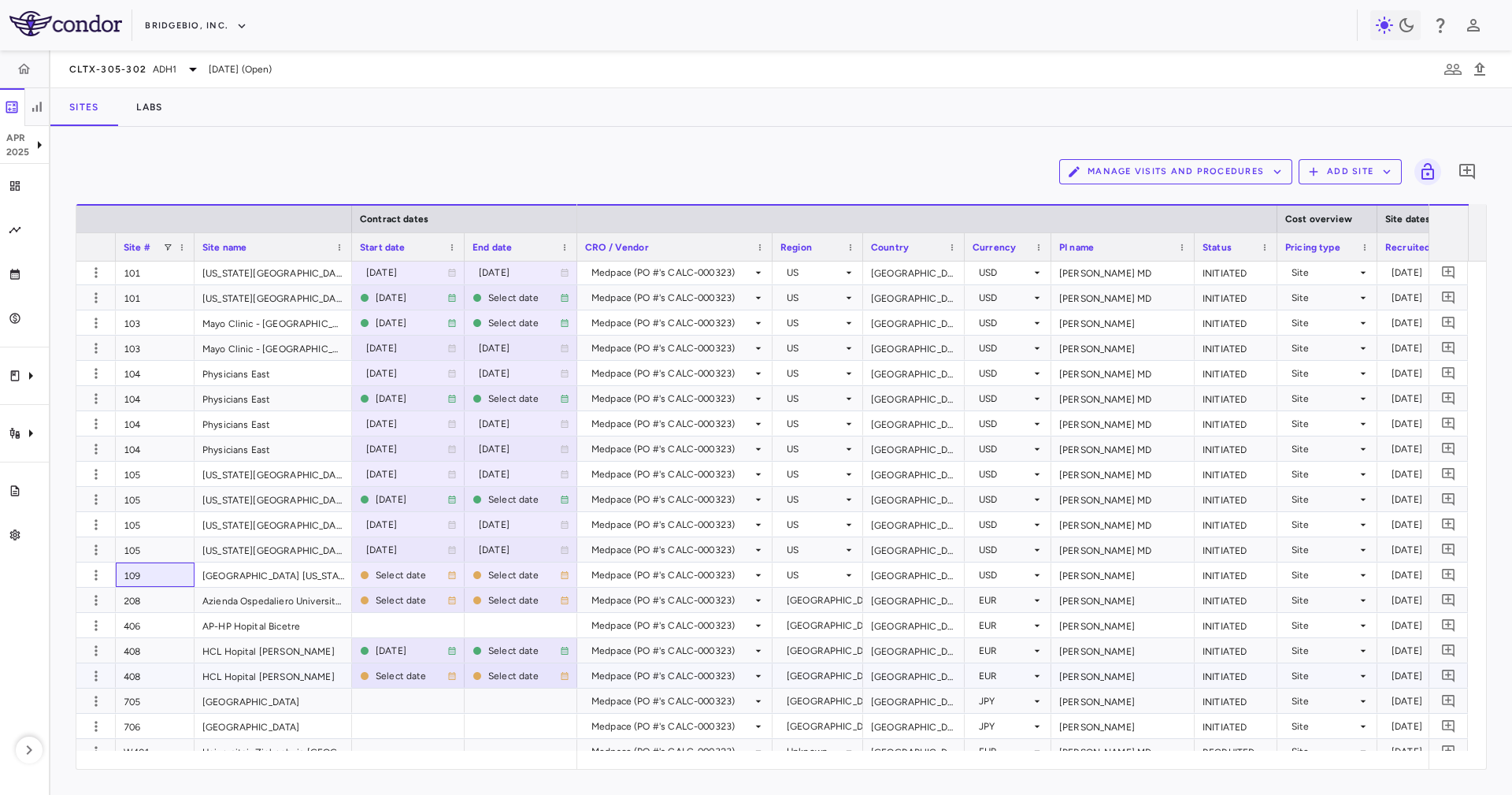 scroll, scrollTop: 591, scrollLeft: 0, axis: vertical 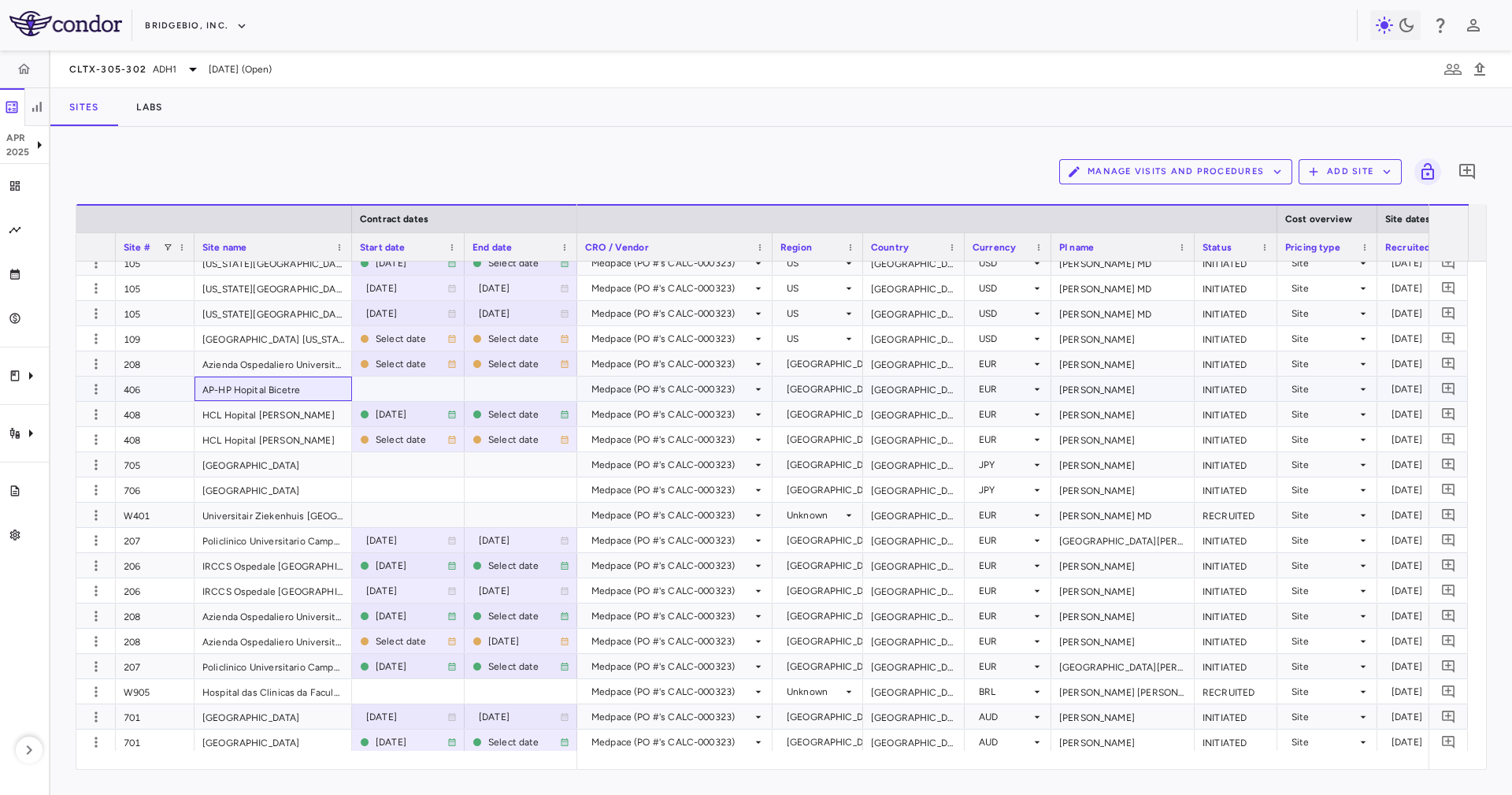 click on "AP-HP Hopital Bicetre" at bounding box center [273, 388] 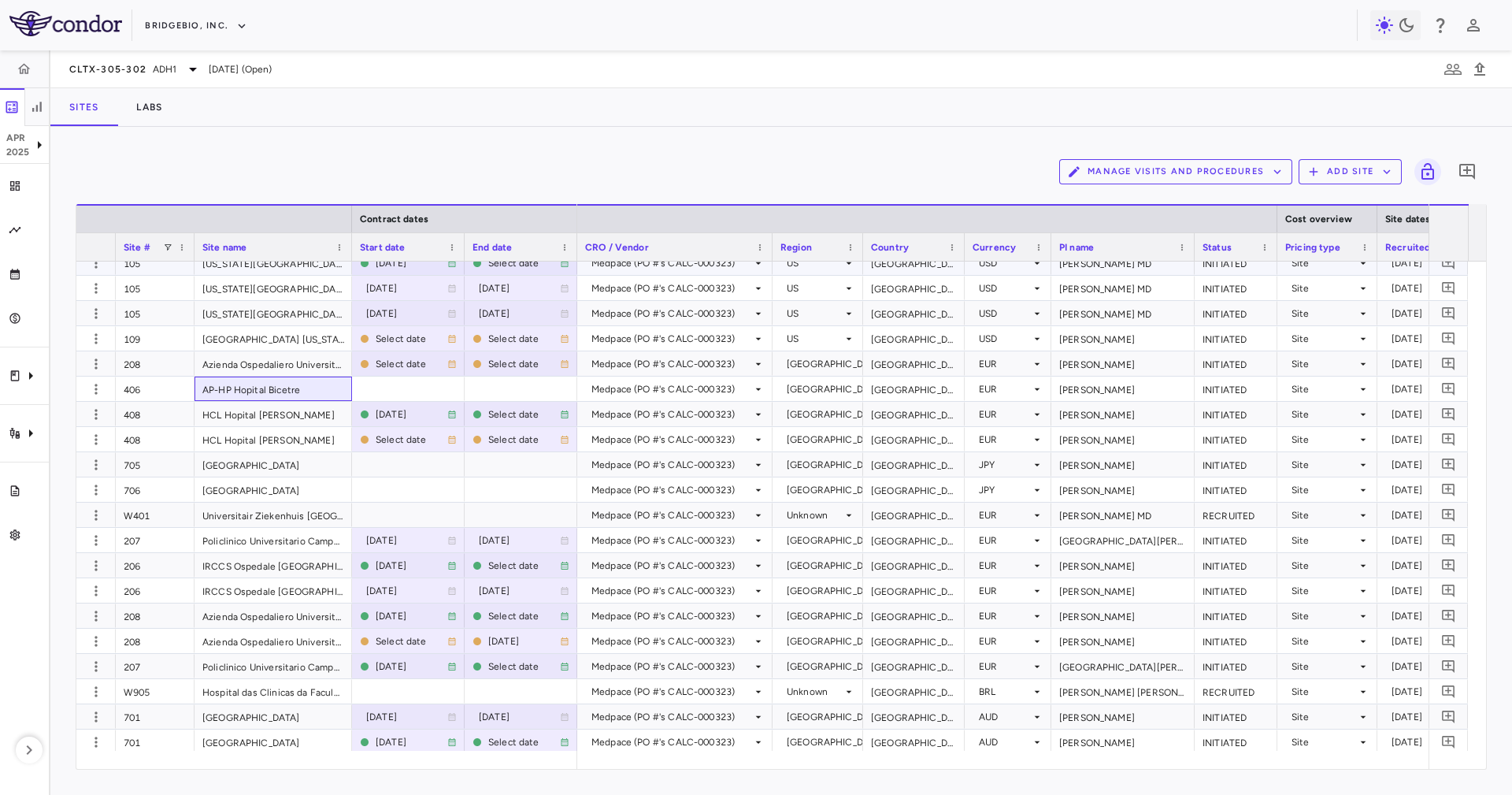 scroll, scrollTop: 355, scrollLeft: 0, axis: vertical 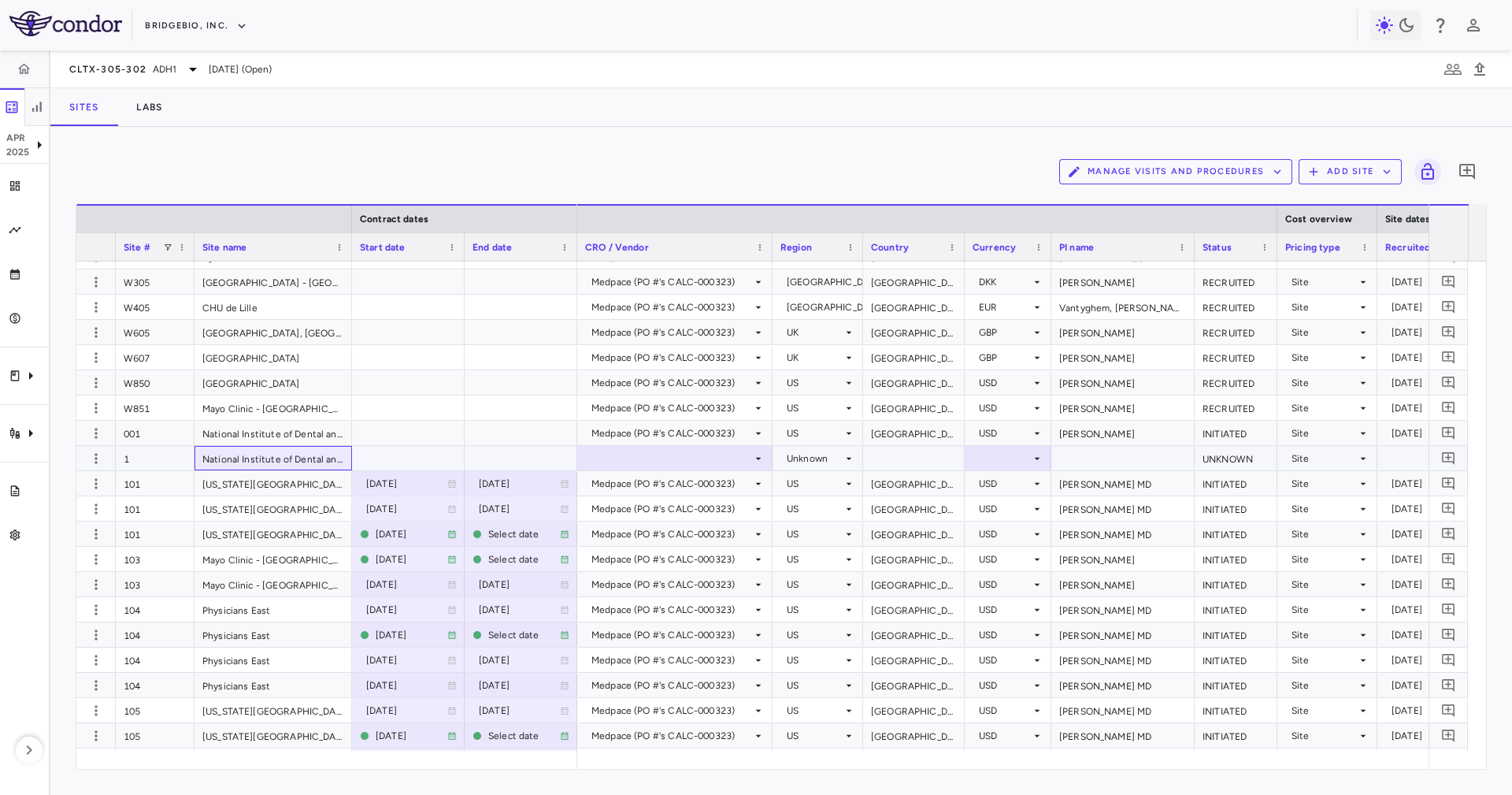 click on "National Institute of Dental and Craniofacial Research" at bounding box center (273, 458) 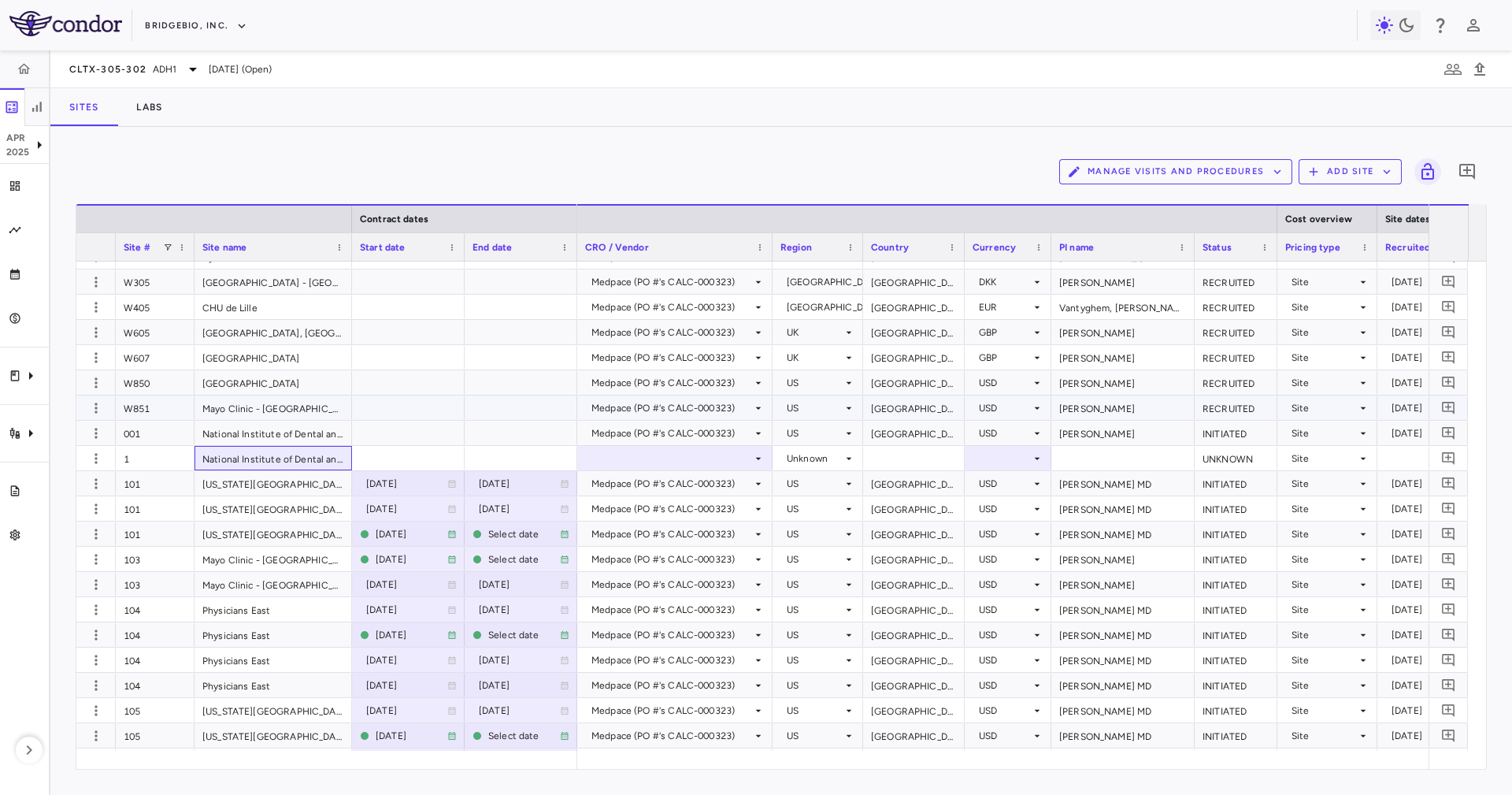 scroll, scrollTop: 18, scrollLeft: 0, axis: vertical 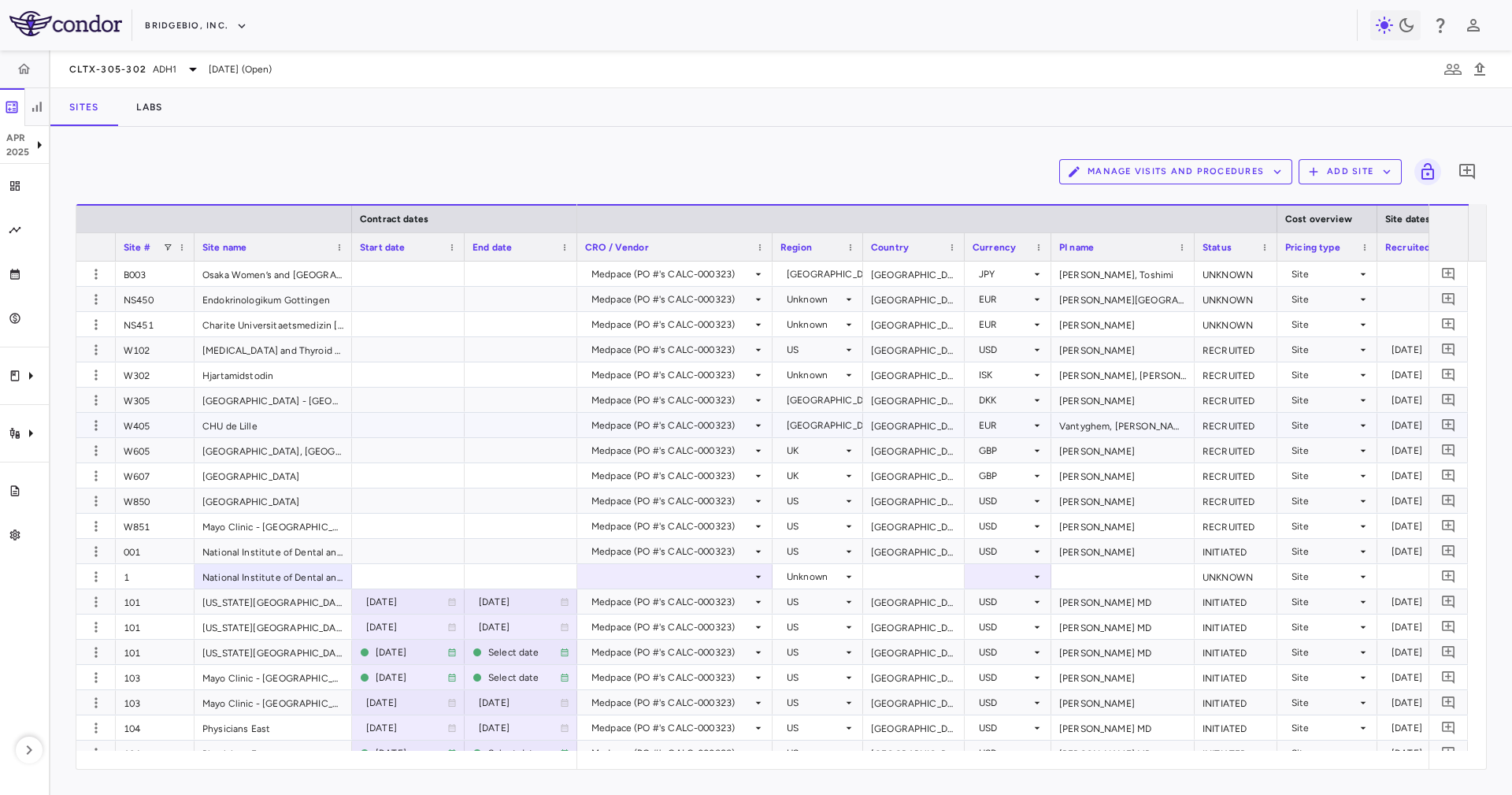 click on "CHU de Lille" at bounding box center [273, 425] 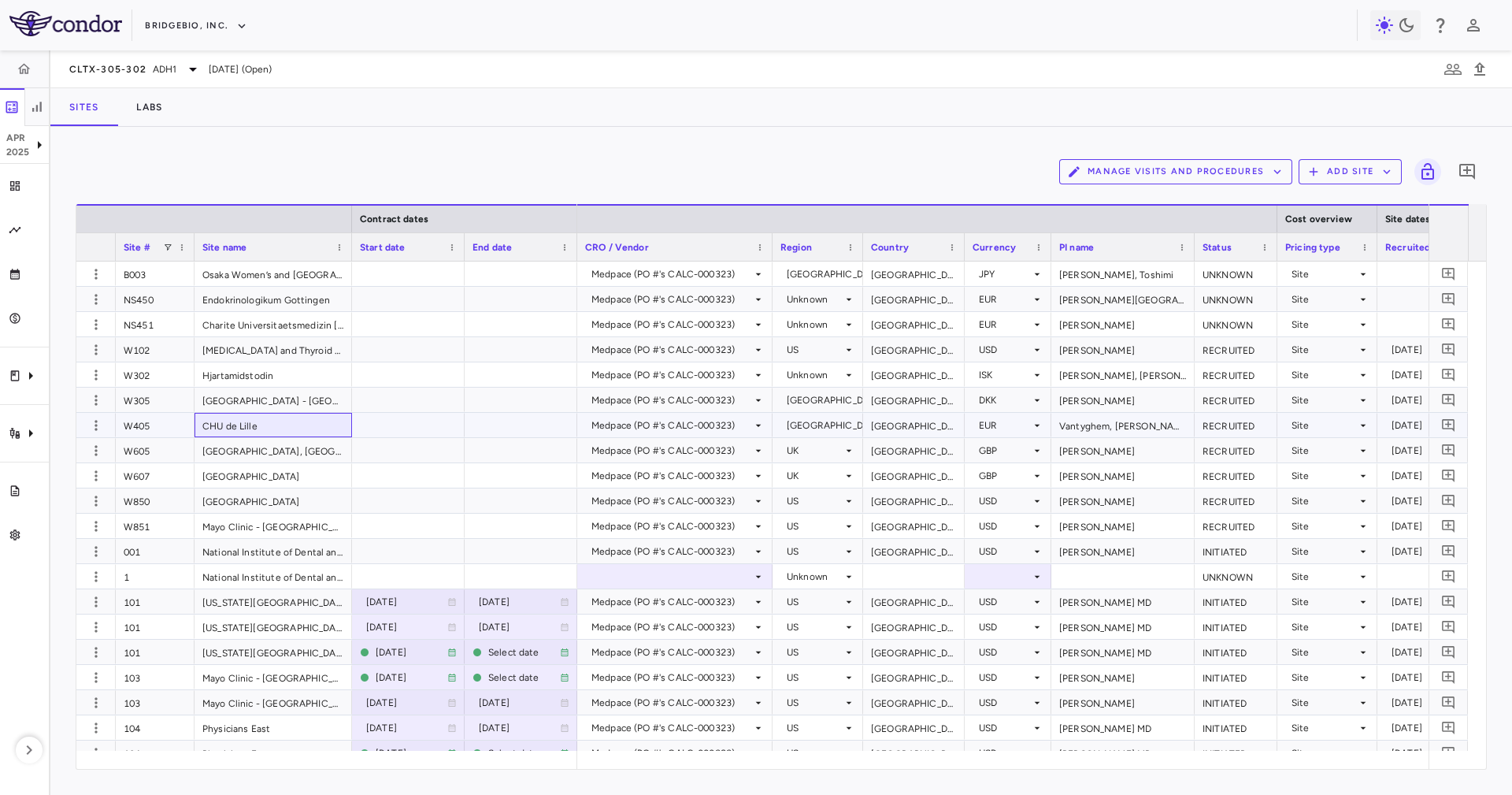 click on "CHU de Lille" at bounding box center (273, 425) 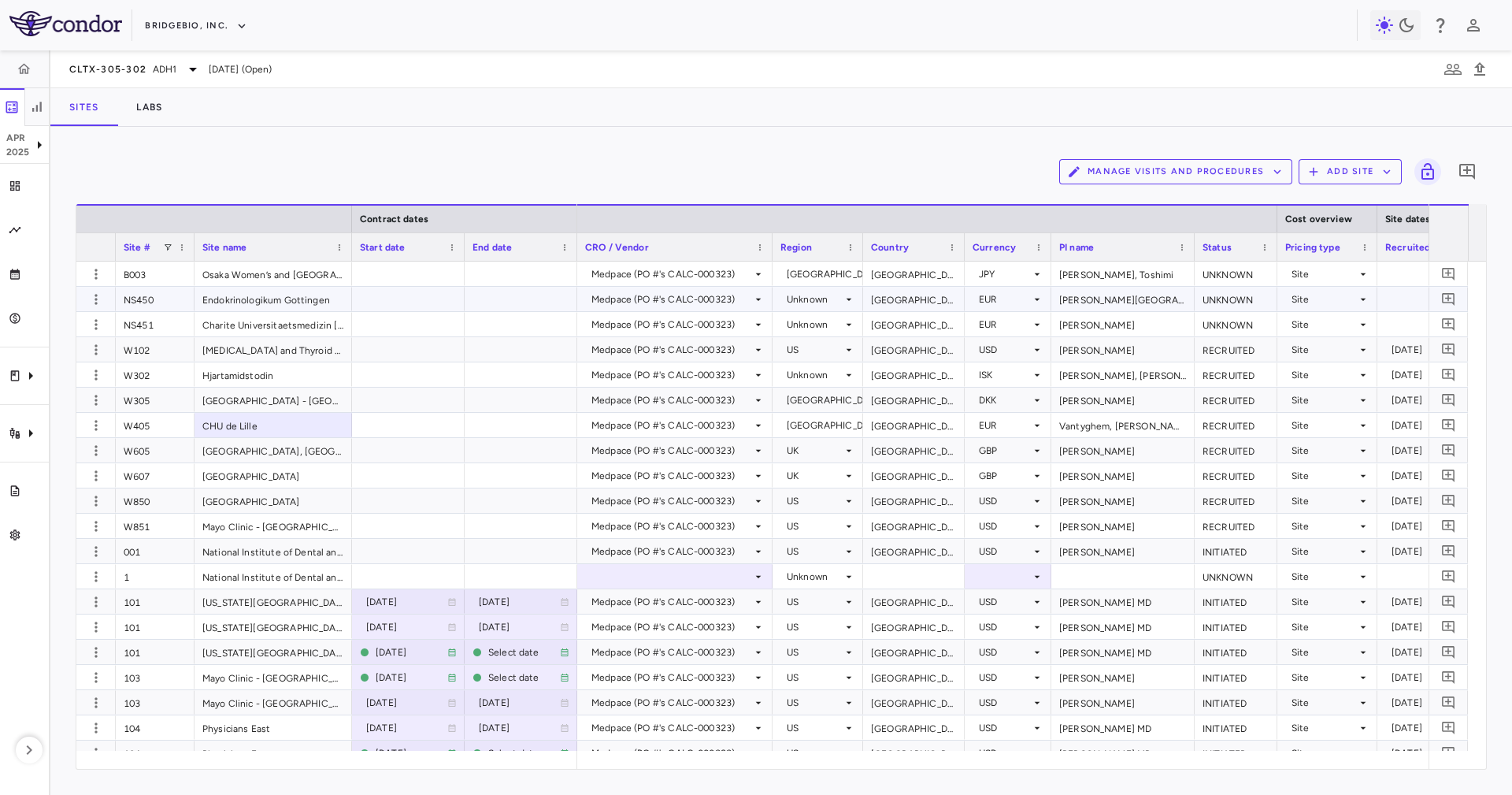 click on "Endokrinologikum Gottingen" at bounding box center [273, 299] 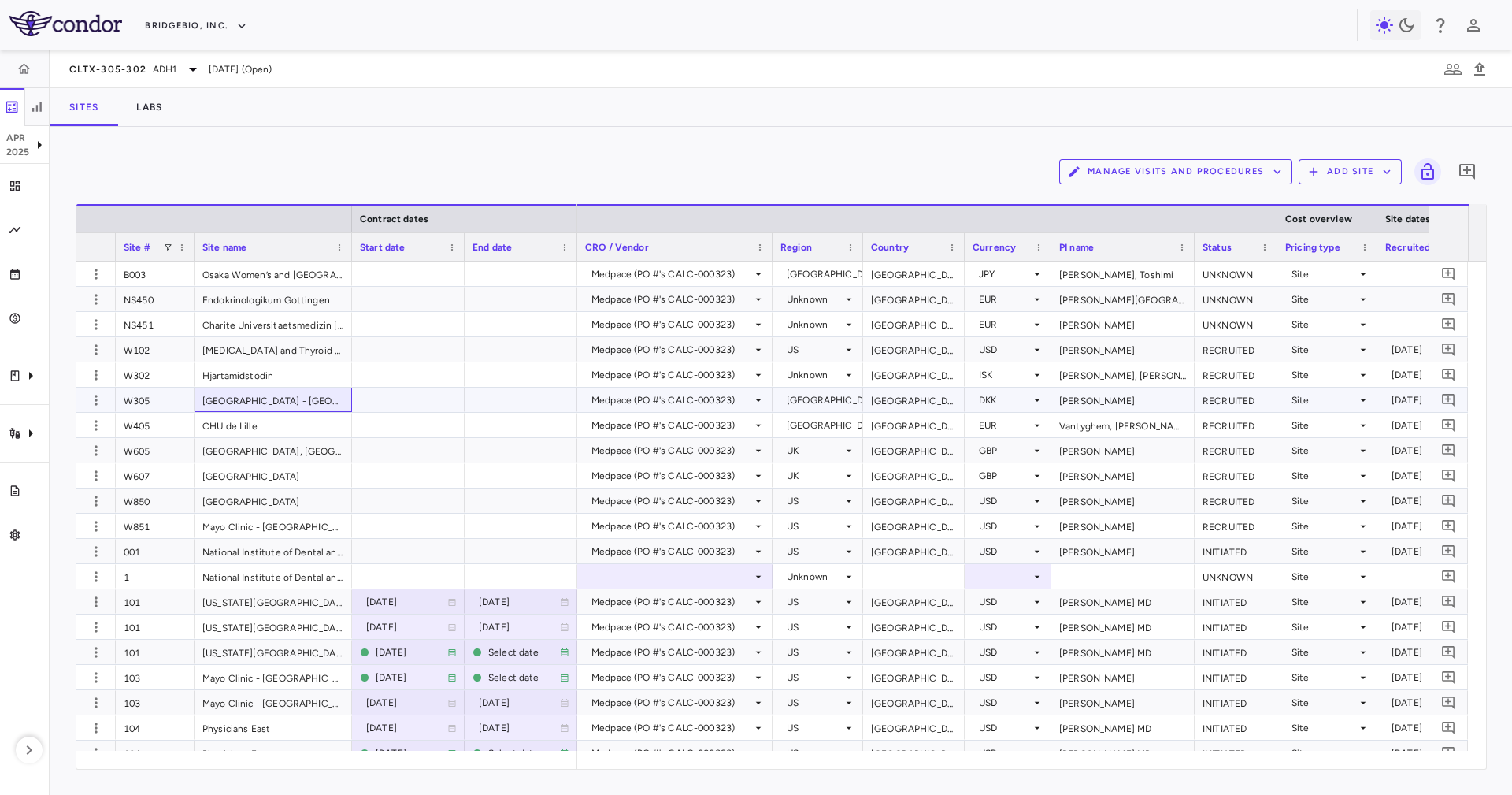 click on "[GEOGRAPHIC_DATA] - [GEOGRAPHIC_DATA]" at bounding box center [273, 399] 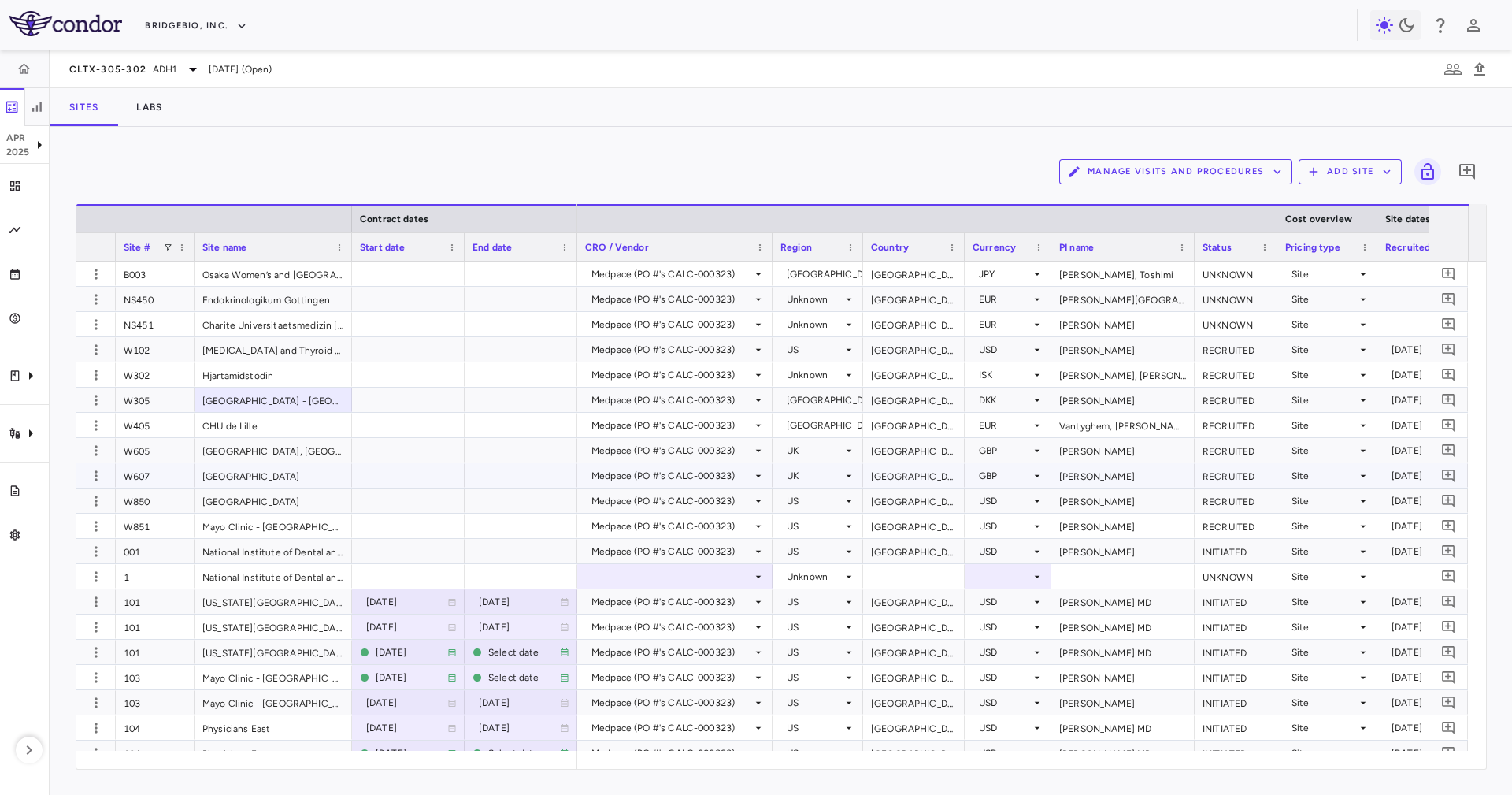click on "[GEOGRAPHIC_DATA]" at bounding box center [273, 500] 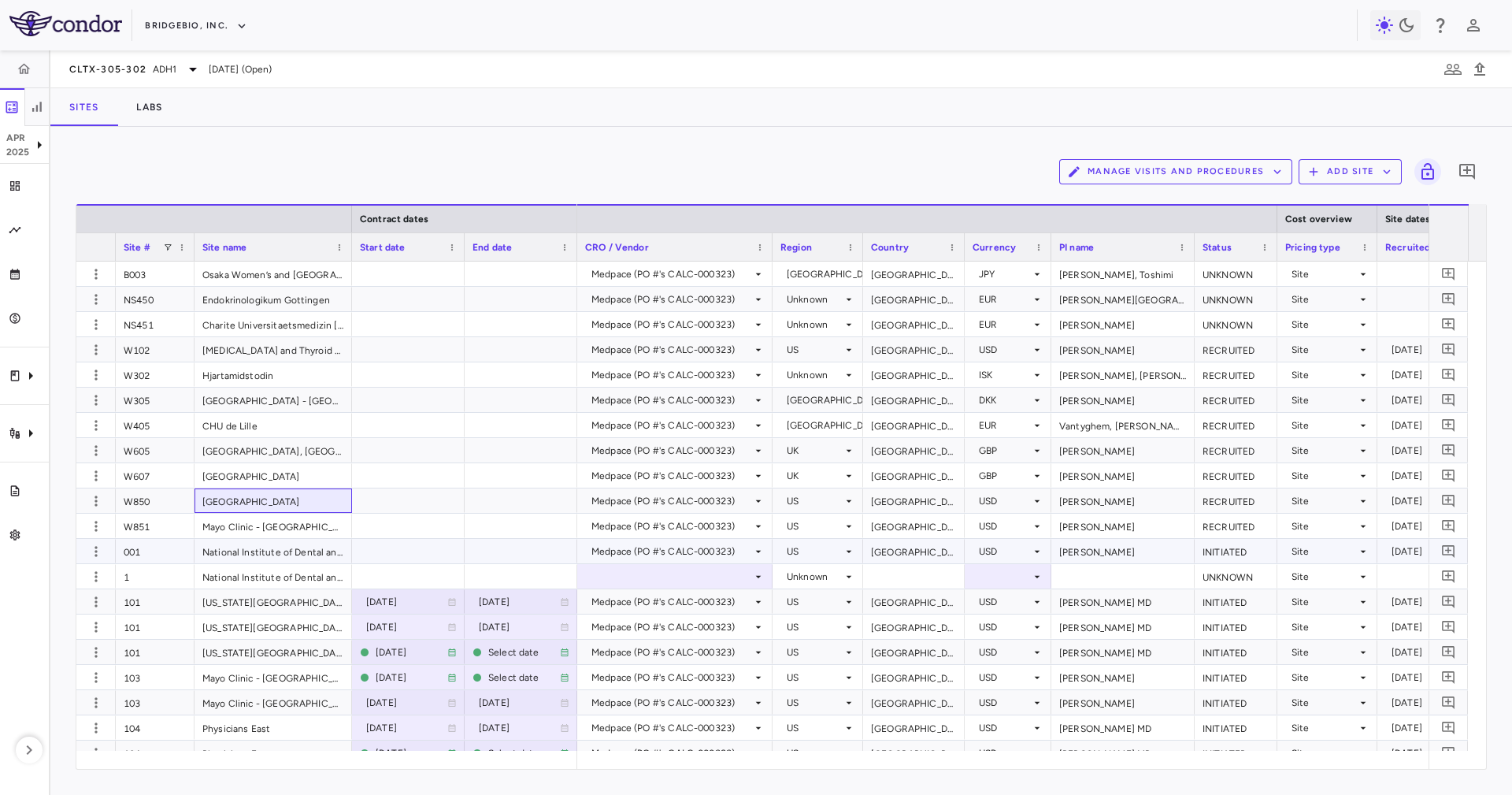 scroll, scrollTop: 111, scrollLeft: 0, axis: vertical 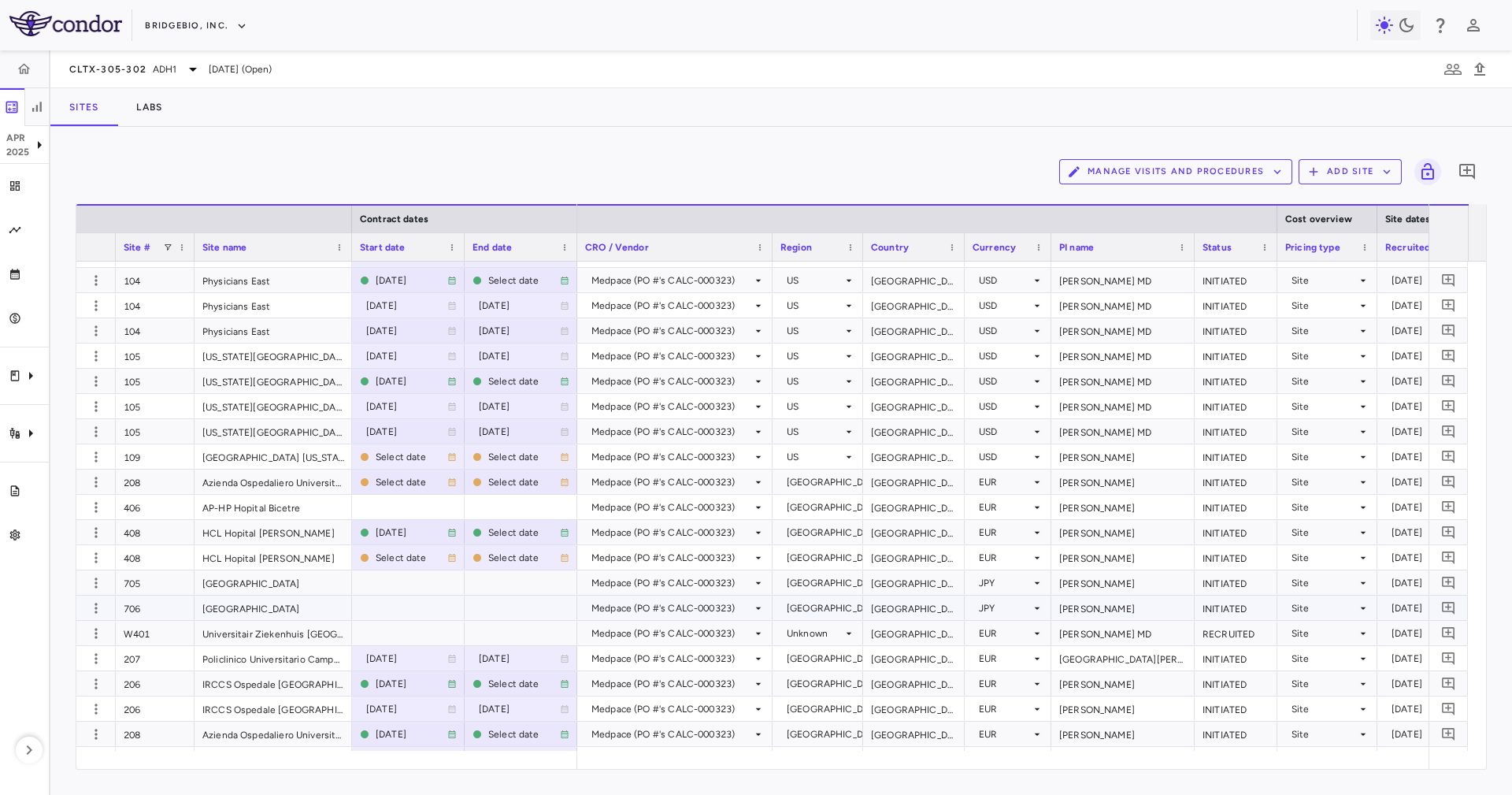 click on "[GEOGRAPHIC_DATA]" at bounding box center [273, 607] 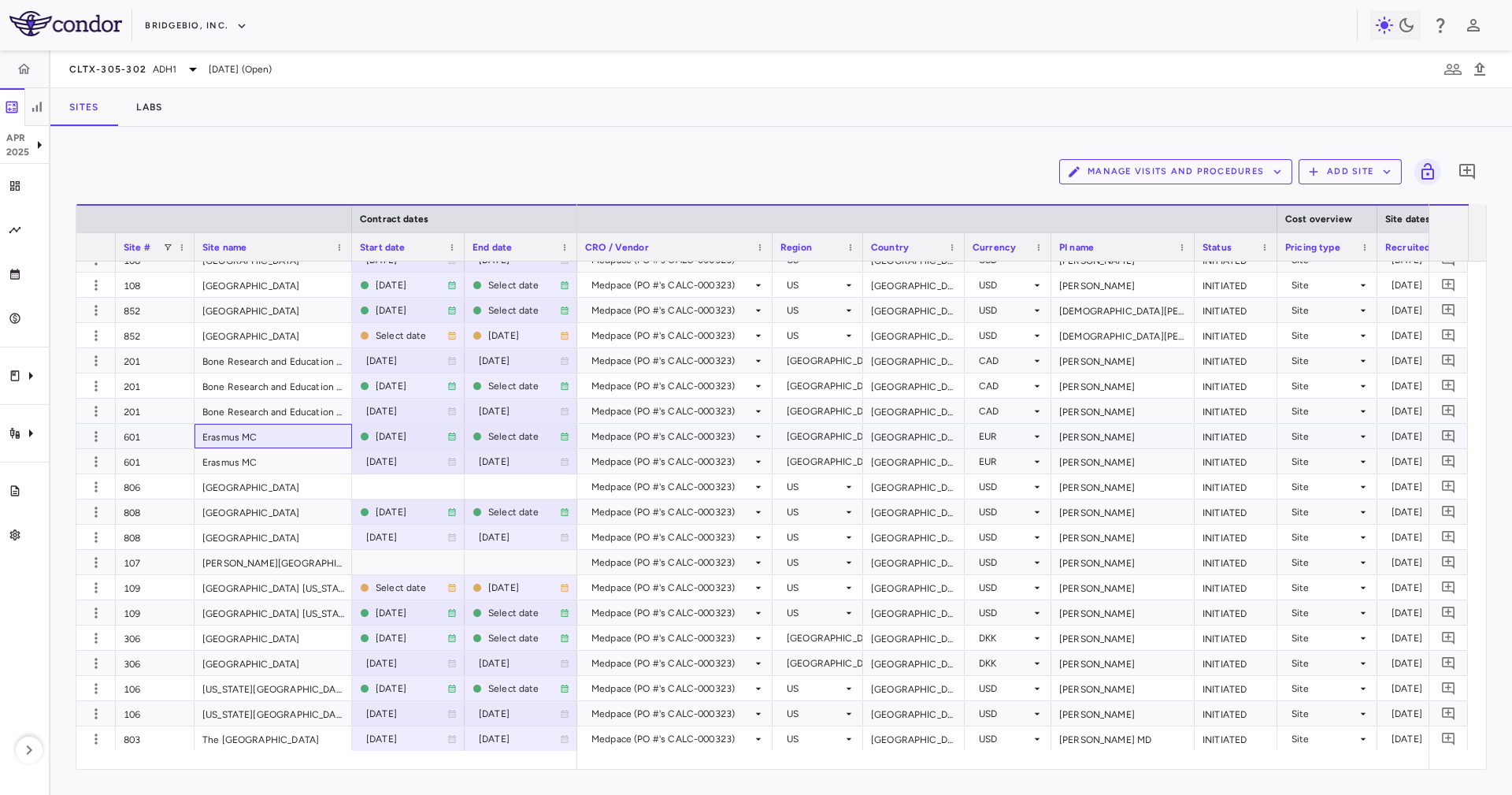 click on "Erasmus MC" at bounding box center [273, 436] 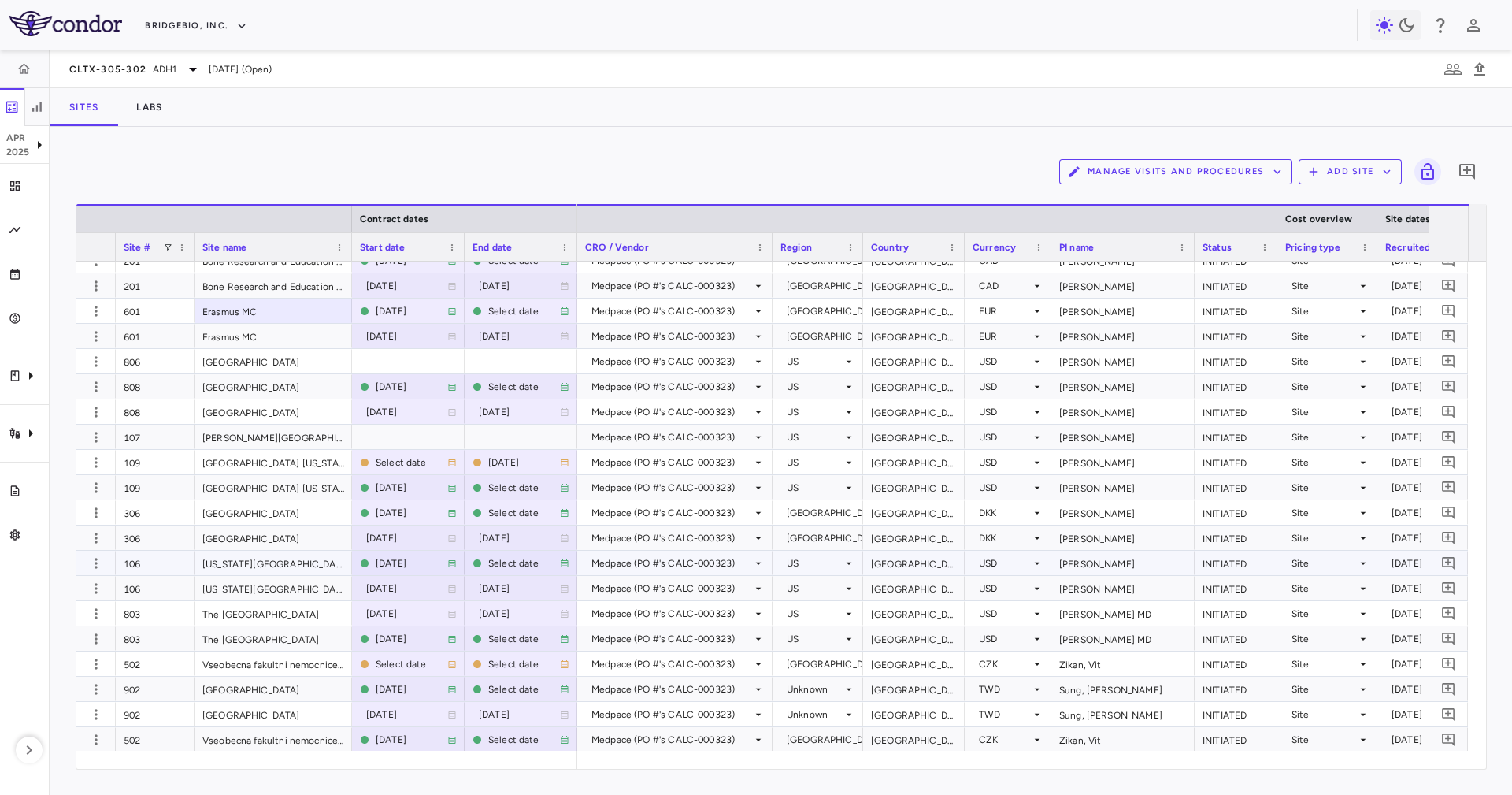 click on "[US_STATE][GEOGRAPHIC_DATA] (OSUMC)" at bounding box center [273, 563] 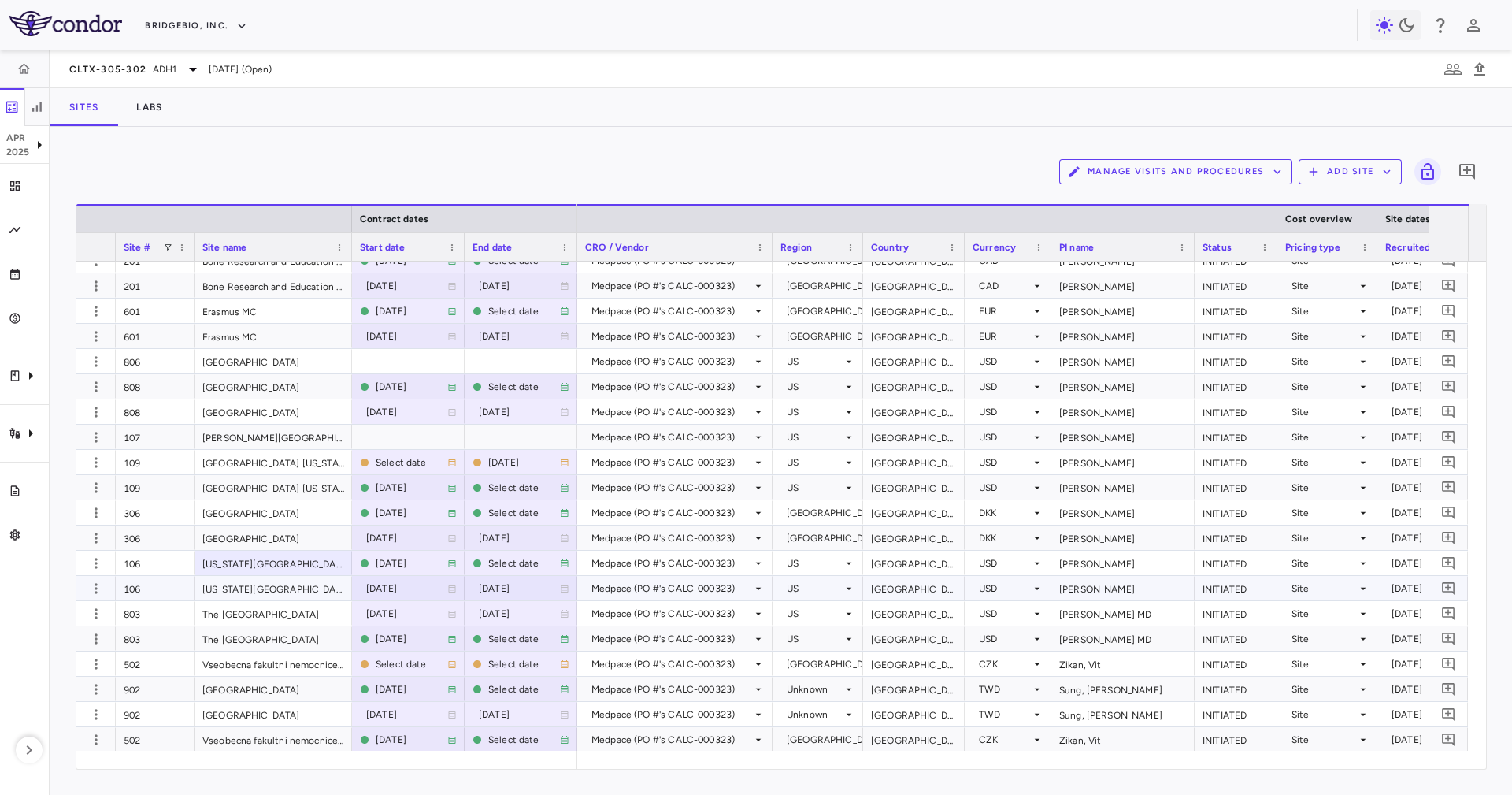 click on "[US_STATE][GEOGRAPHIC_DATA] (OSUMC)" at bounding box center [273, 588] 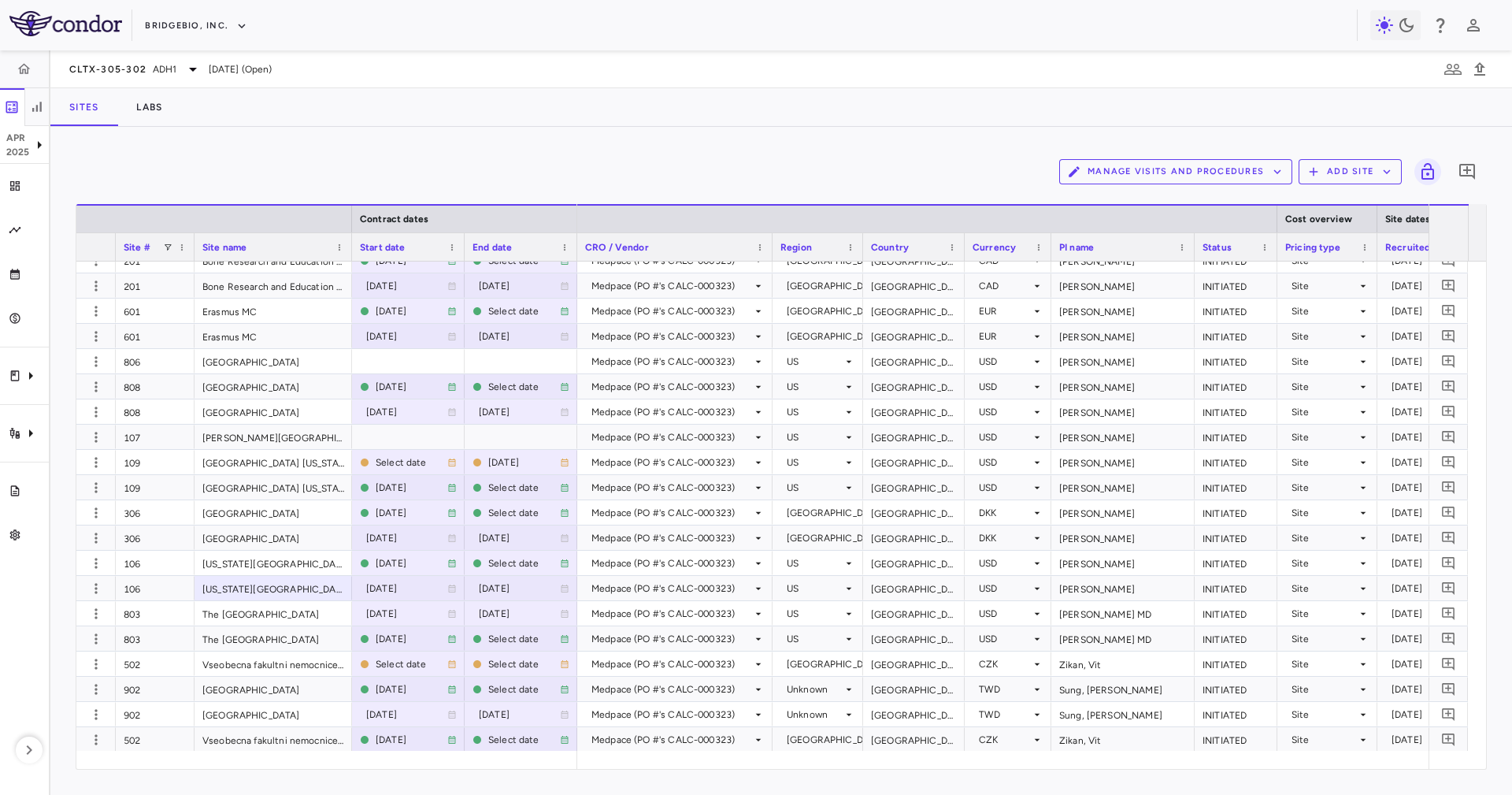 click on "Site #" at bounding box center [143, 247] 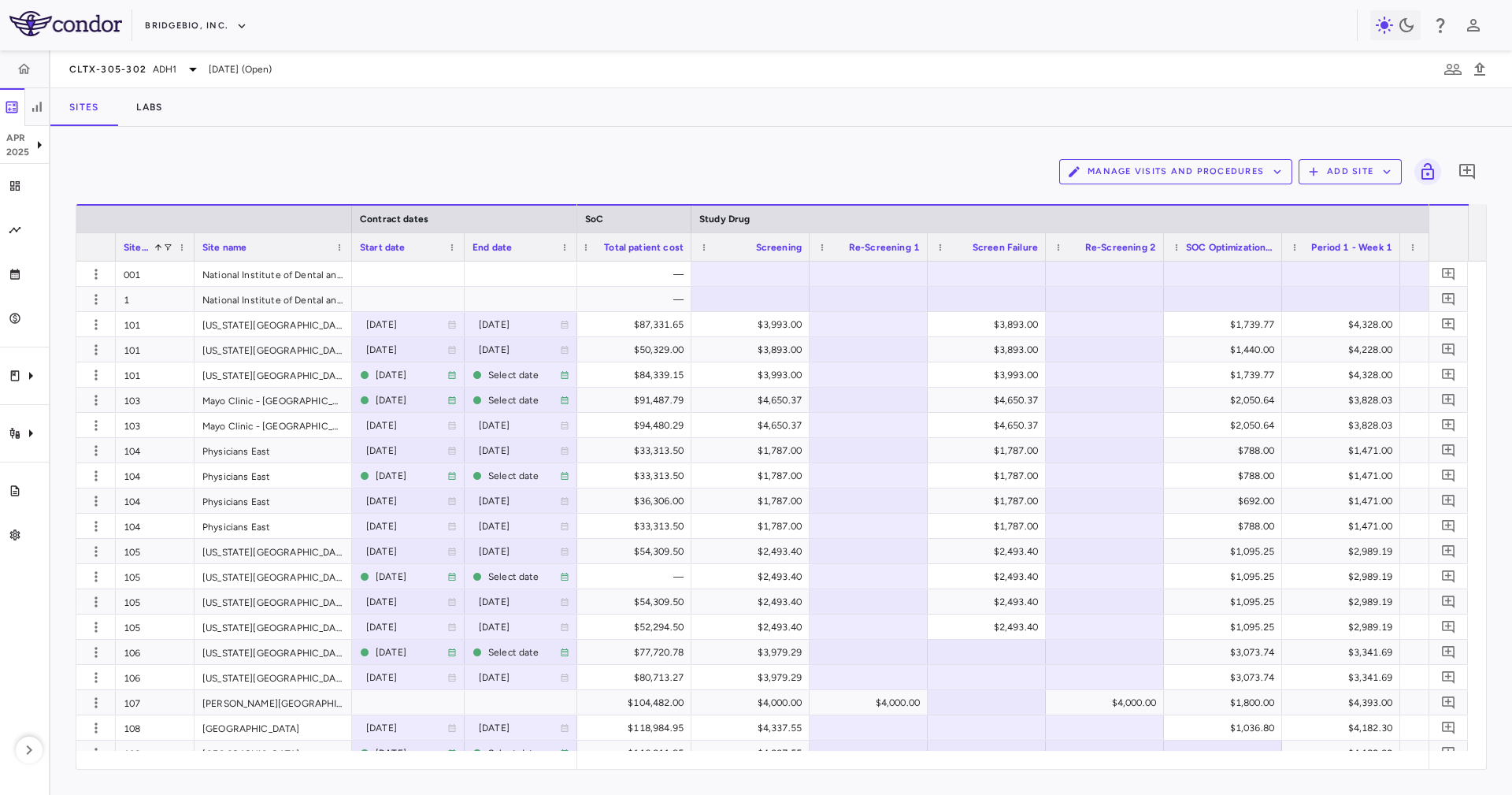click on "Start date" at bounding box center [401, 247] 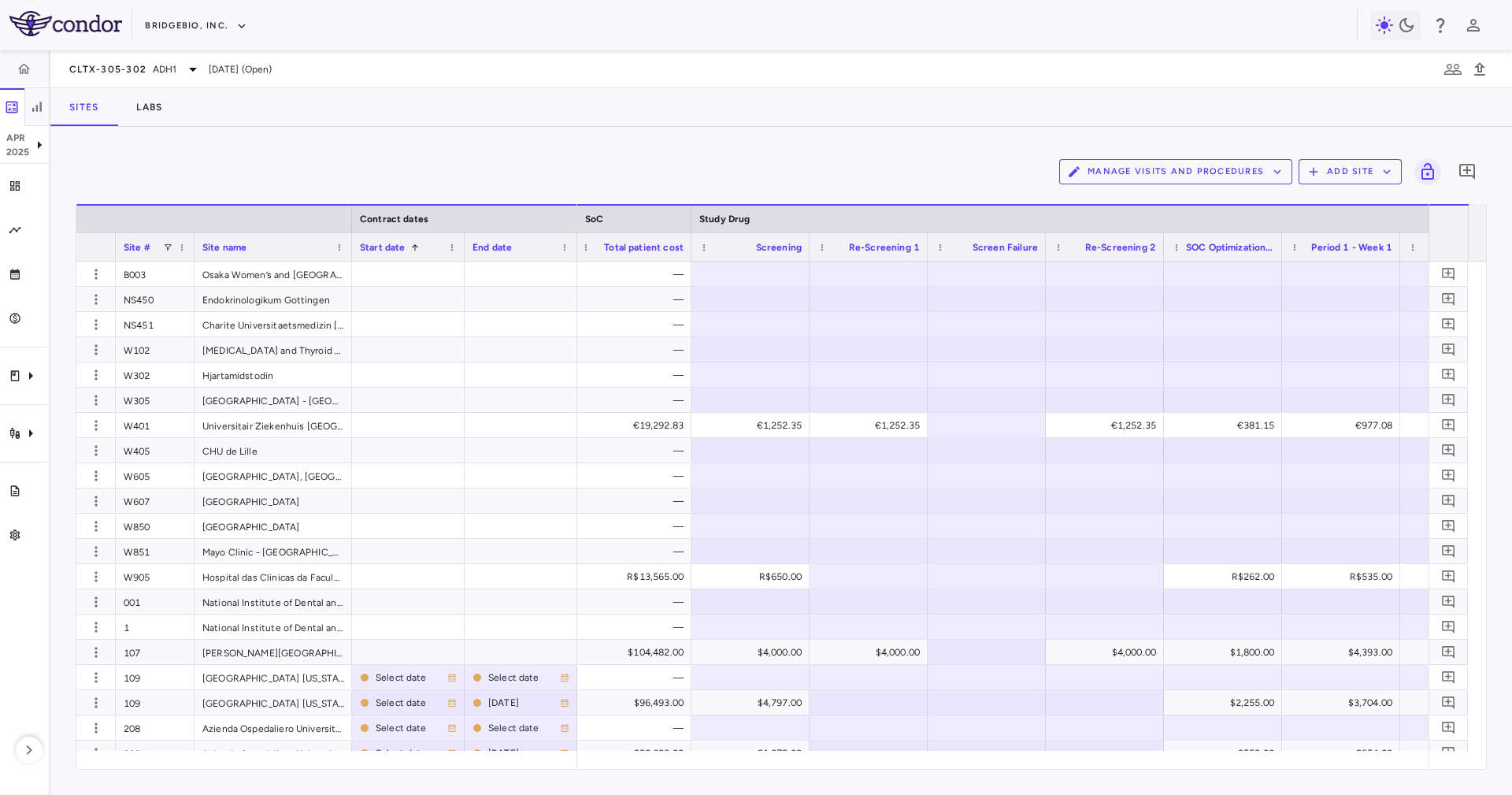 click on "Start date
1" at bounding box center [401, 247] 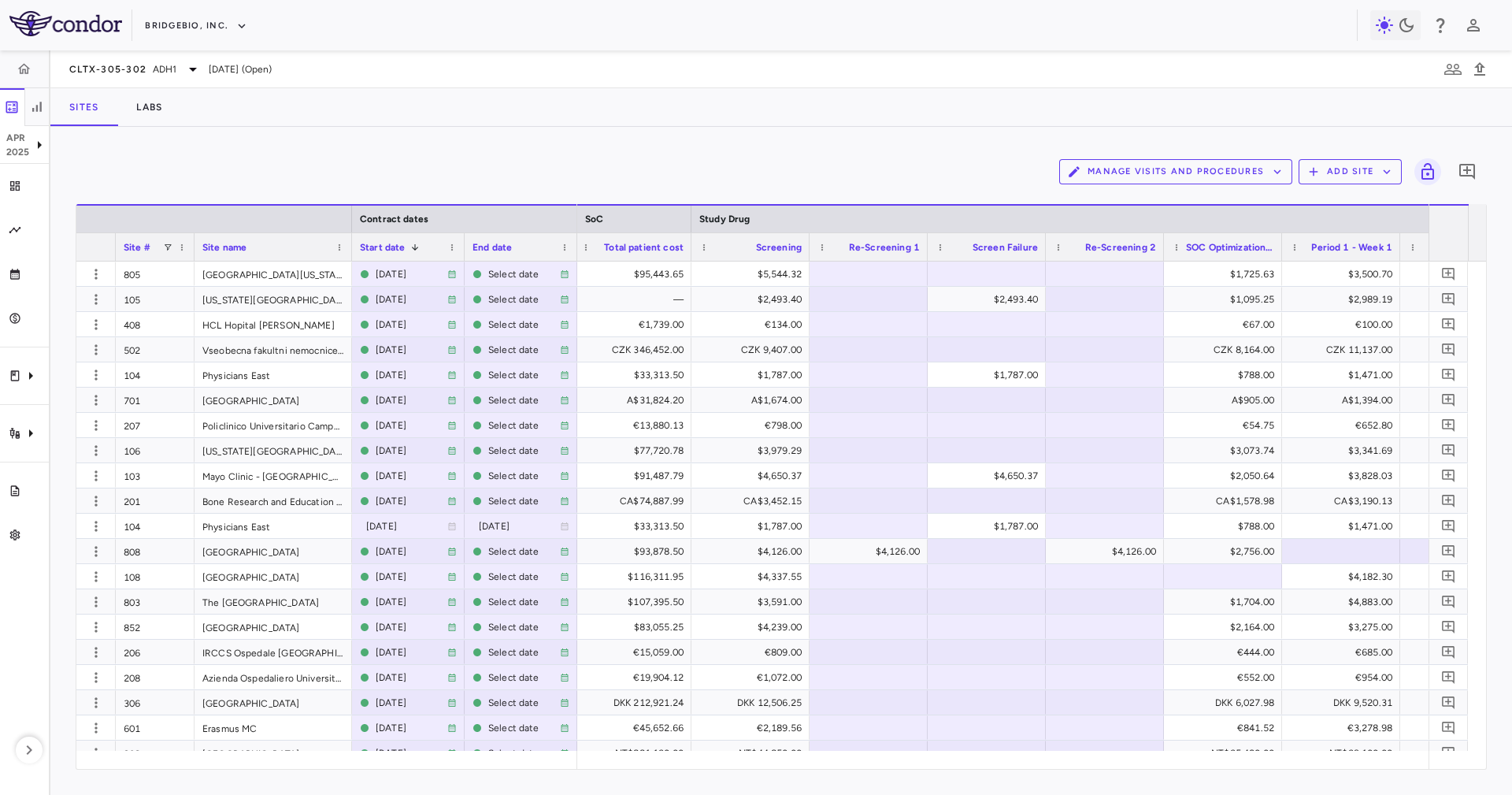 click on "Site #" at bounding box center (143, 247) 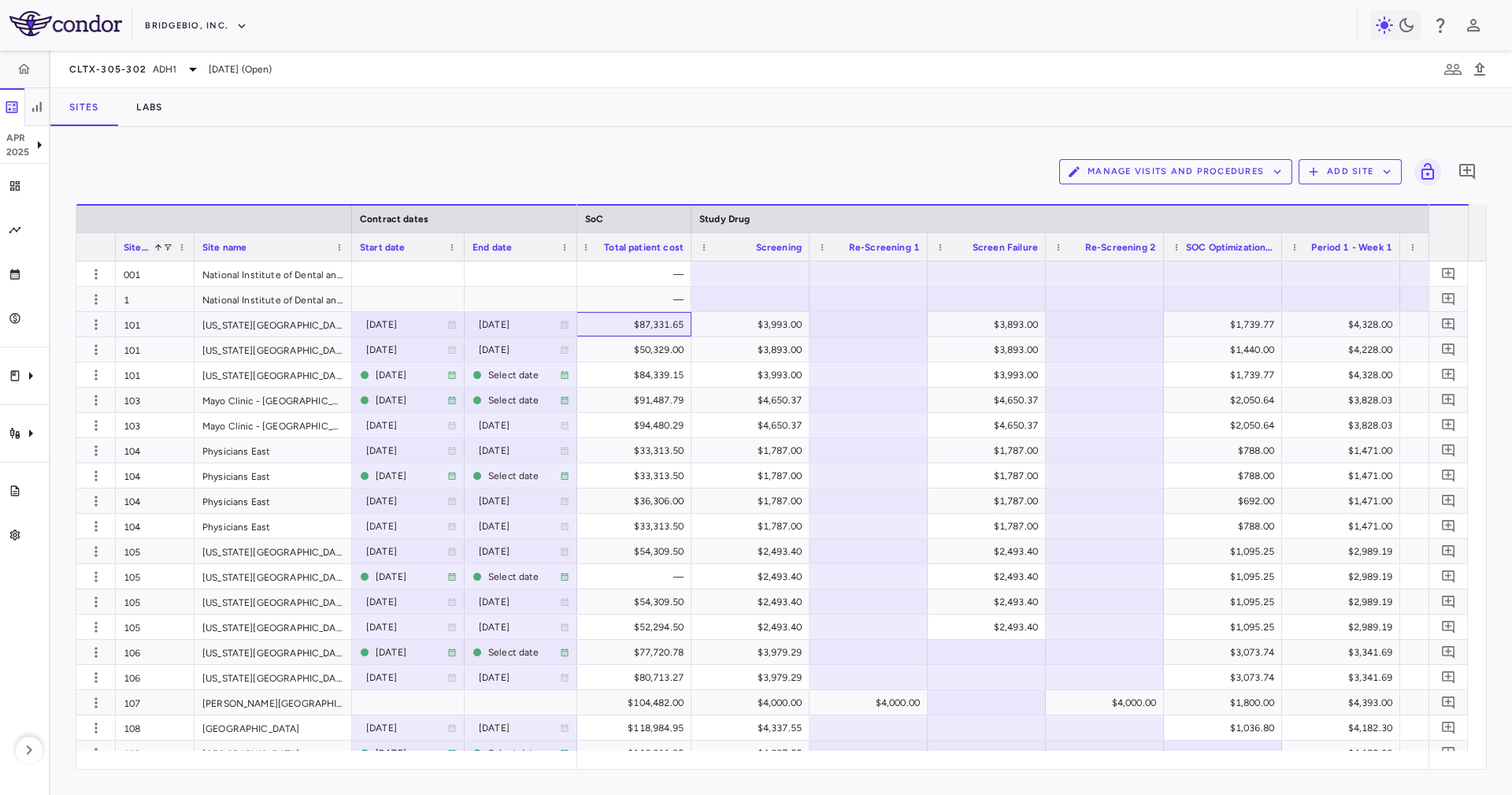 click on "$87,331.65" at bounding box center (636, 325) 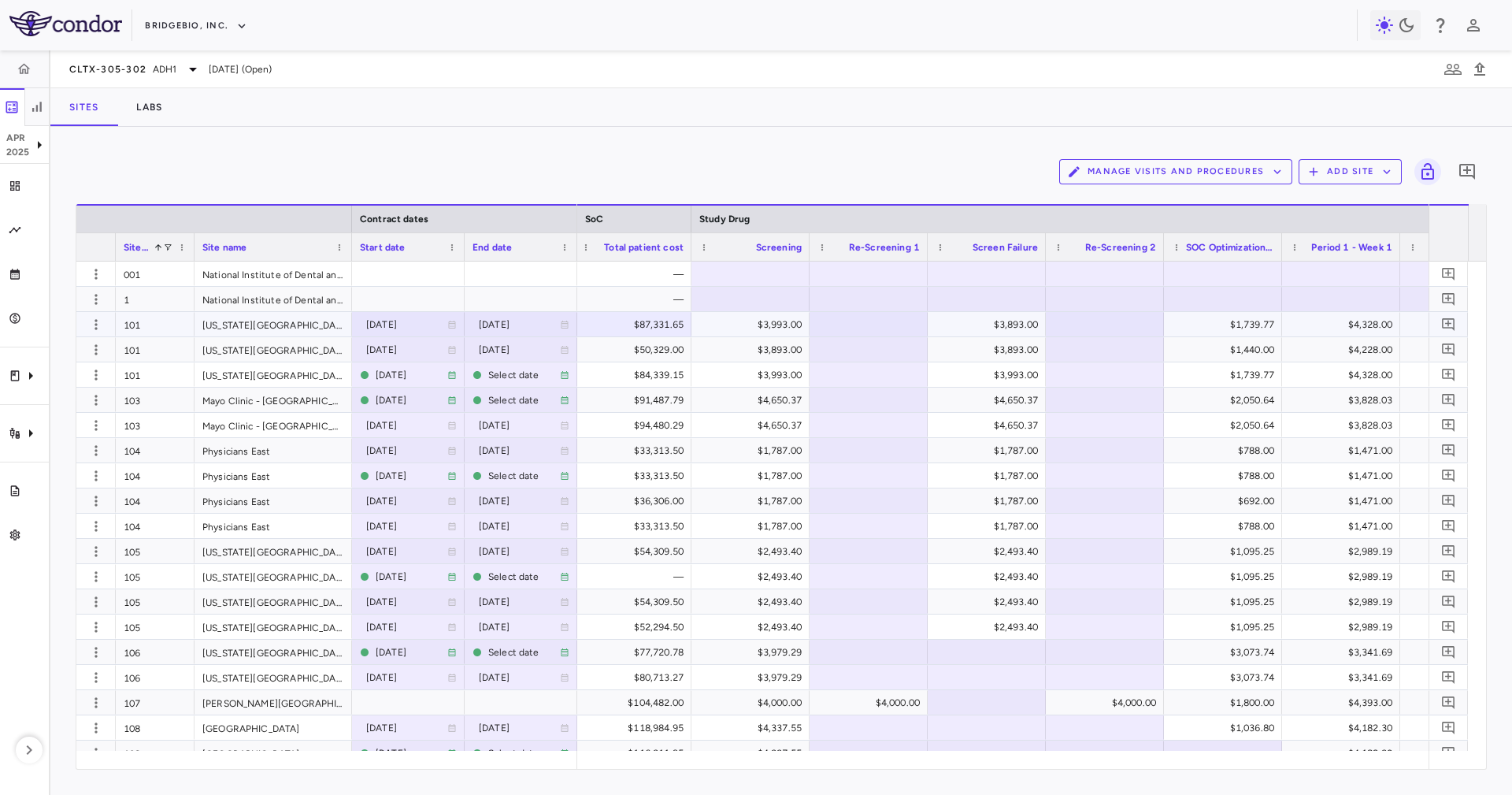 drag, startPoint x: 739, startPoint y: 324, endPoint x: 744, endPoint y: 336, distance: 13 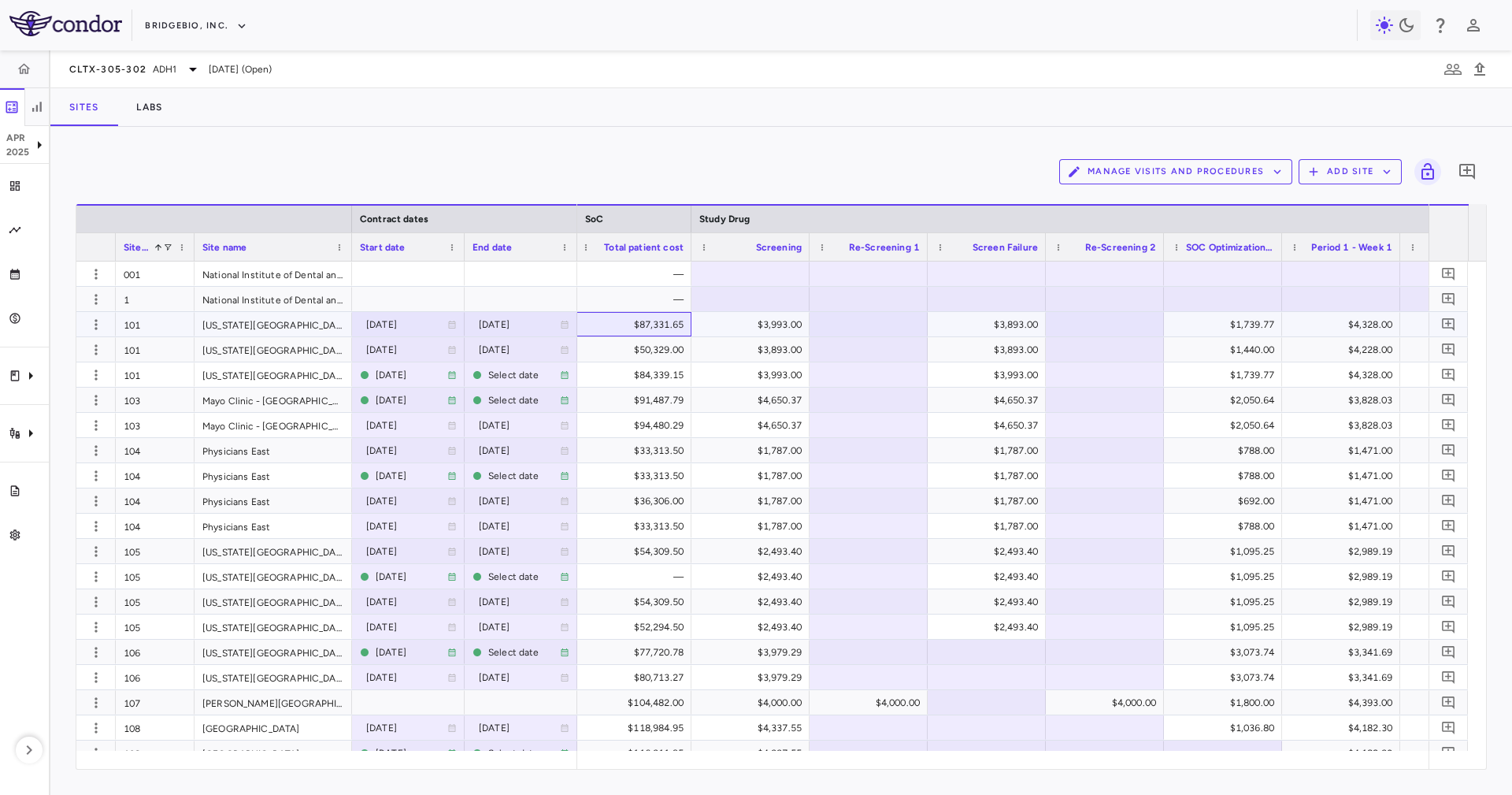 click on "$87,331.65" at bounding box center (636, 325) 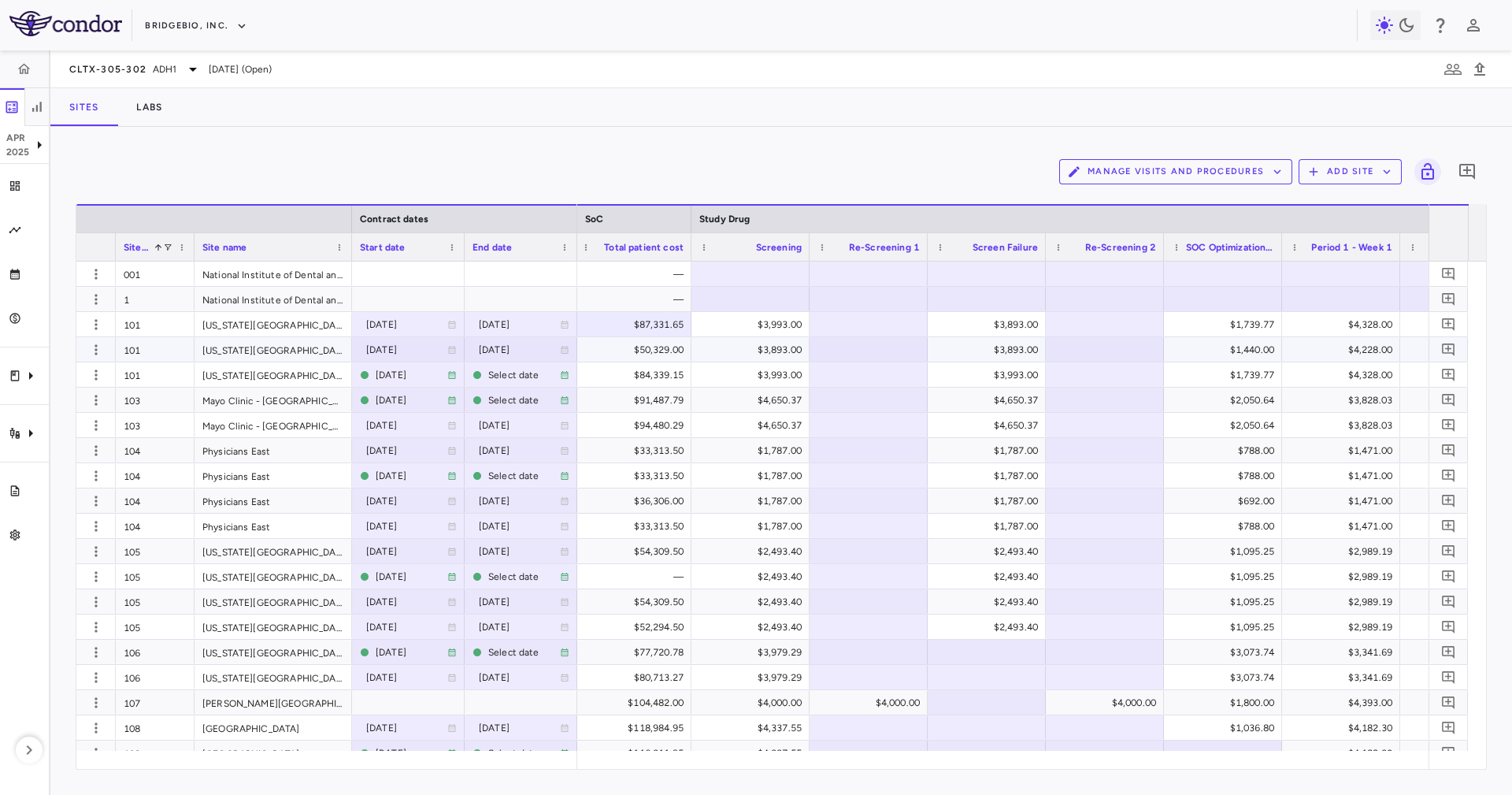 click on "$50,329.00" at bounding box center [636, 350] 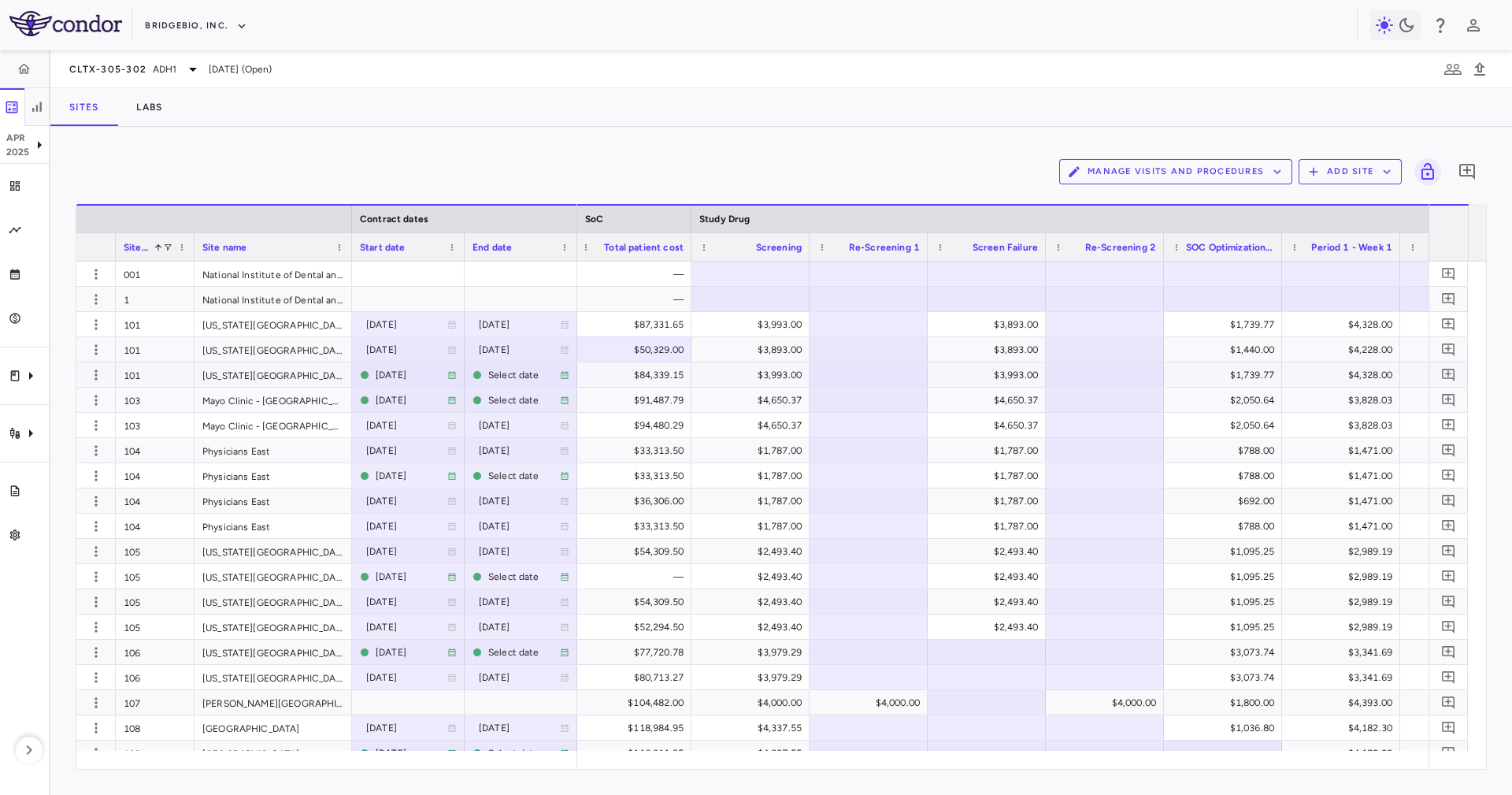 click on "$84,339.15" at bounding box center [636, 375] 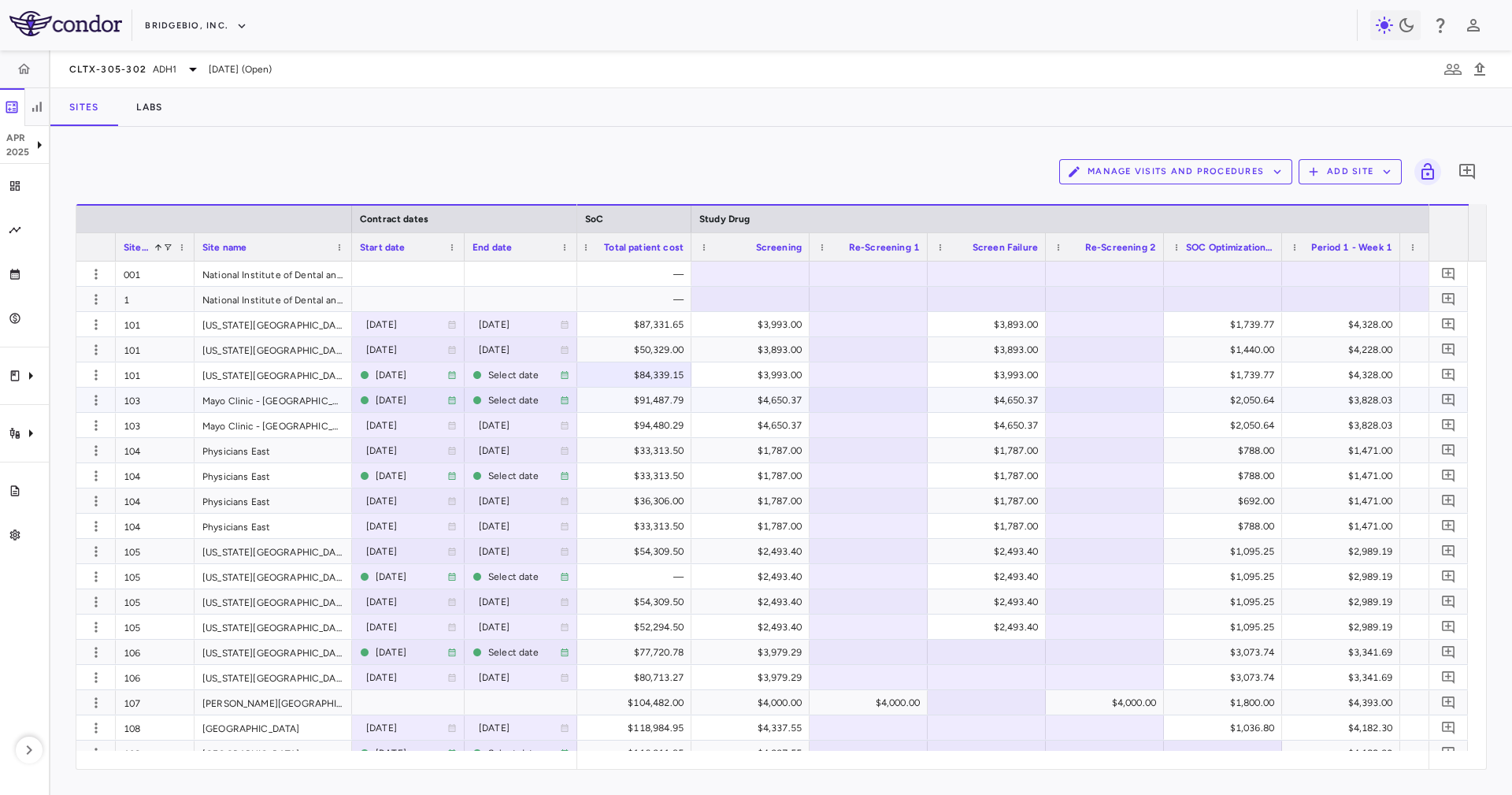 click on "$91,487.79" at bounding box center [636, 400] 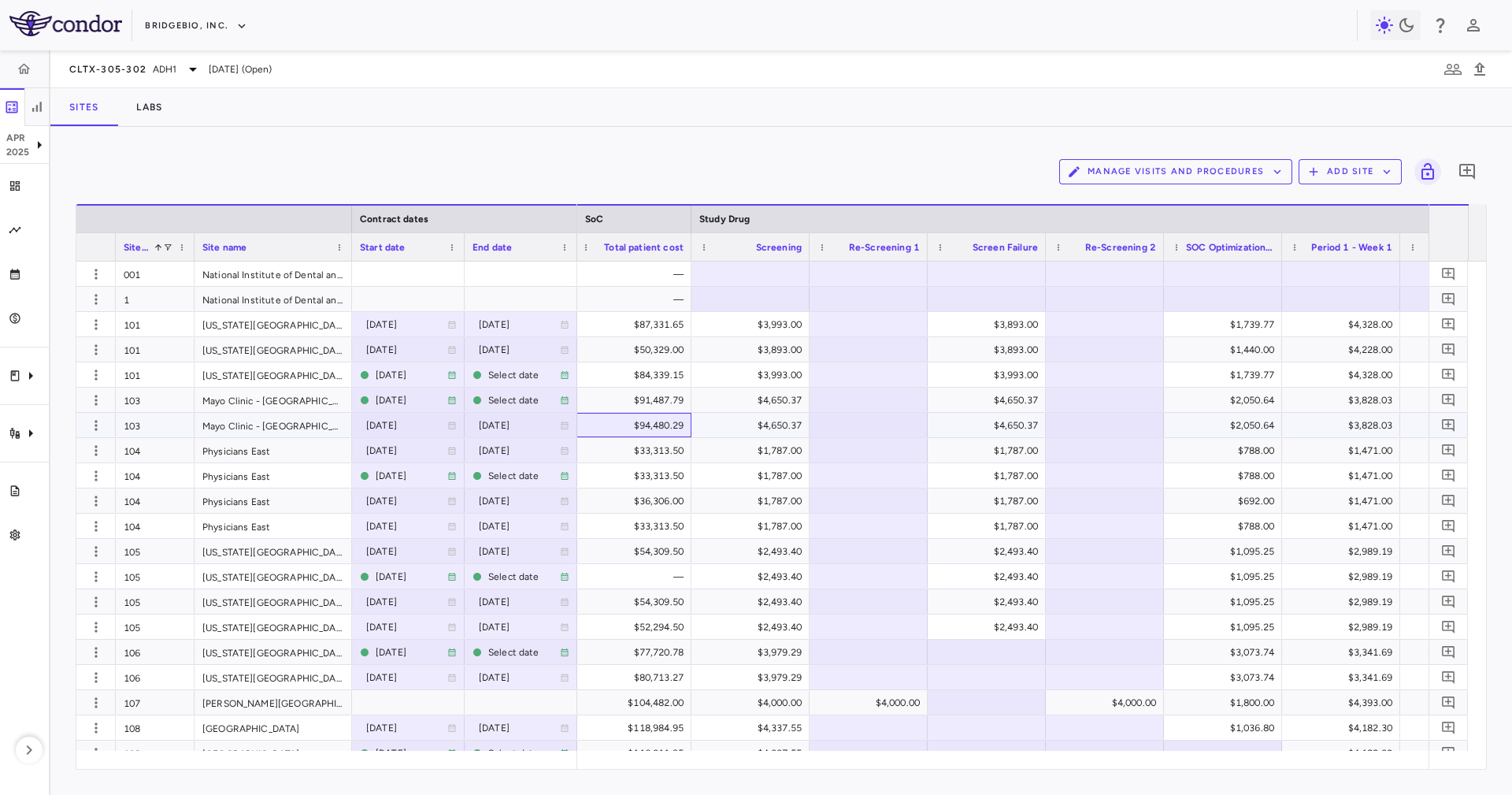 click on "$94,480.29" at bounding box center (636, 425) 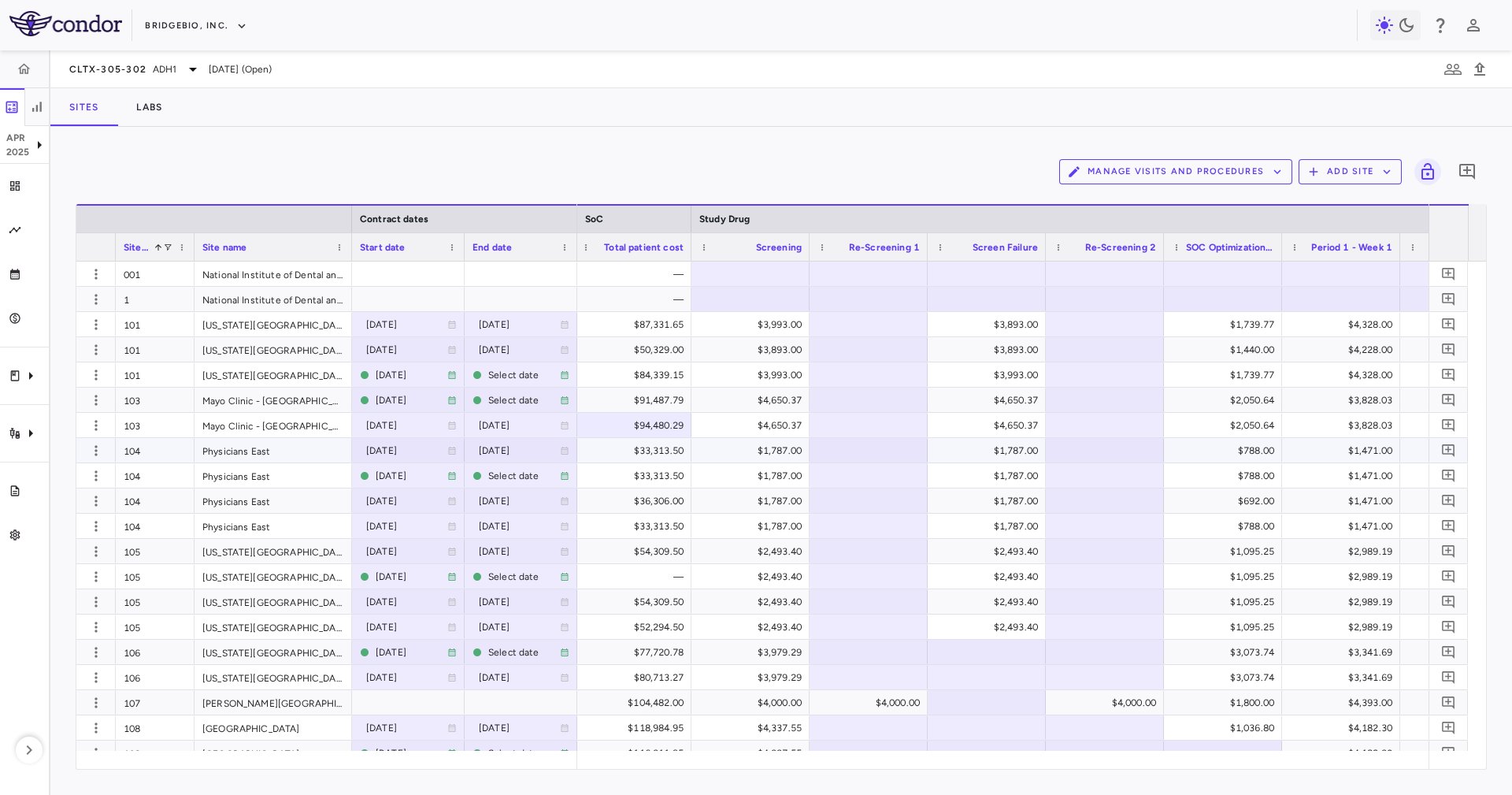 click on "$33,313.50" at bounding box center (636, 451) 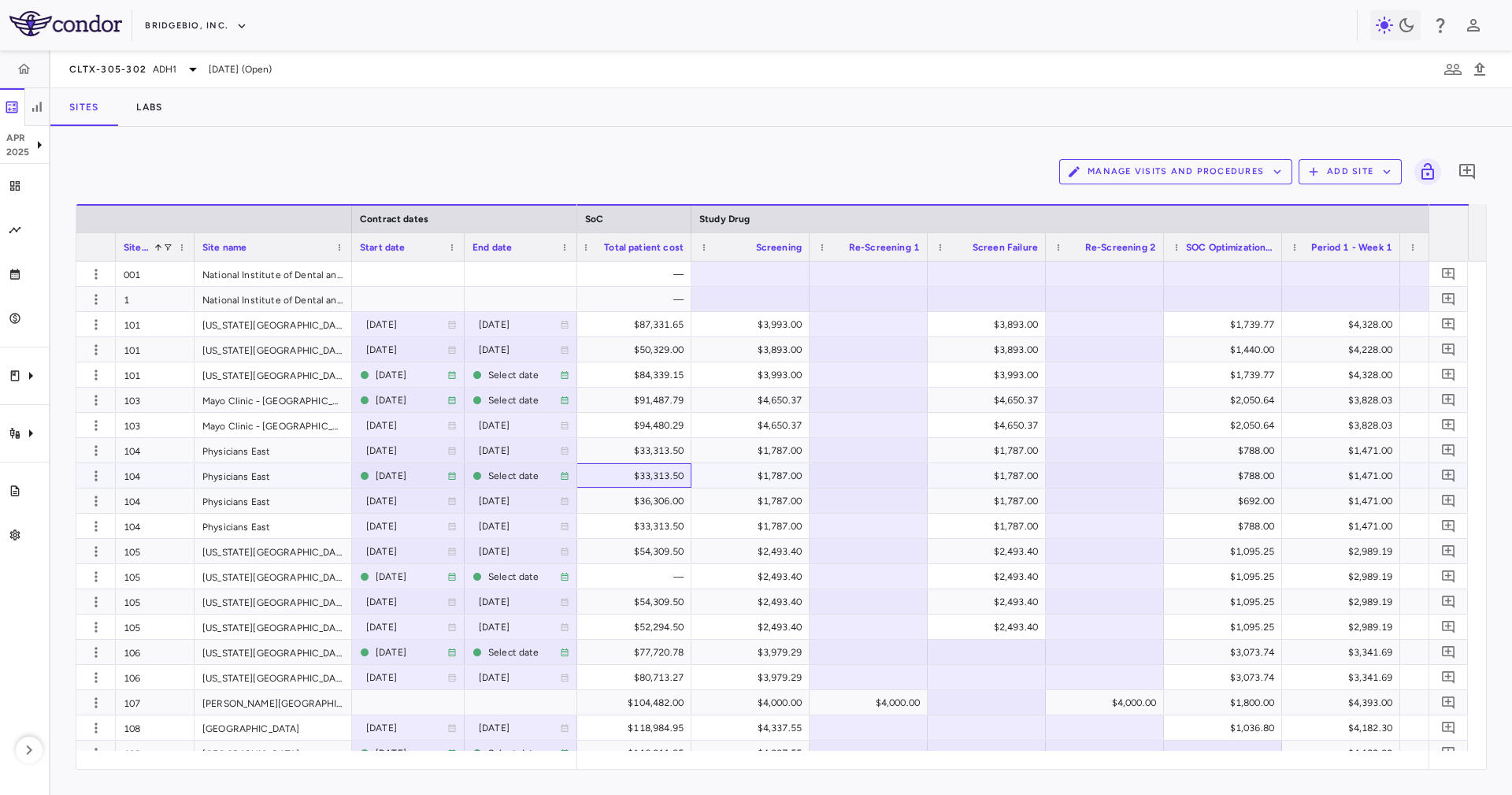 drag, startPoint x: 634, startPoint y: 485, endPoint x: 636, endPoint y: 517, distance: 32.062439 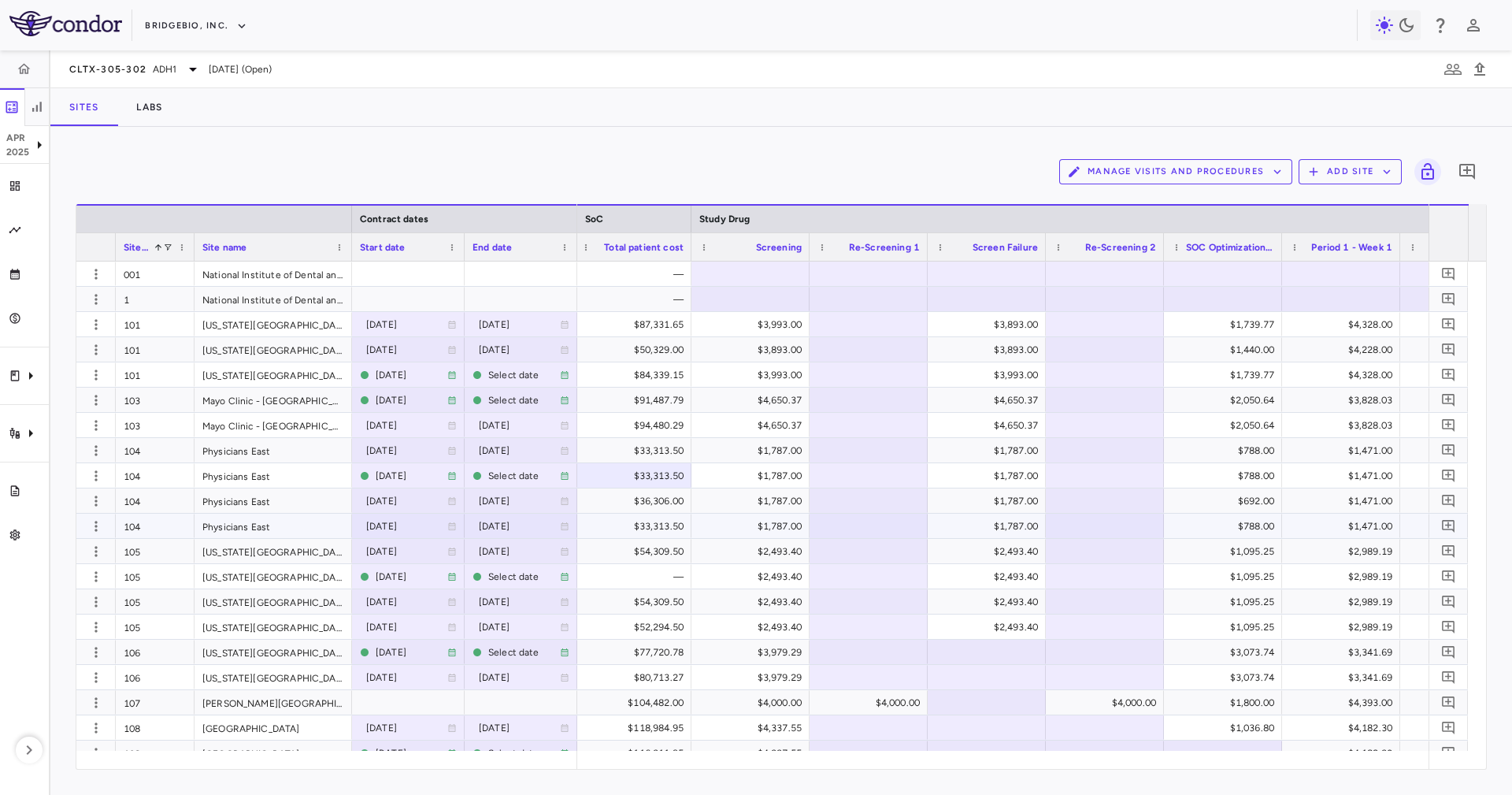 click on "$33,313.50" at bounding box center (636, 526) 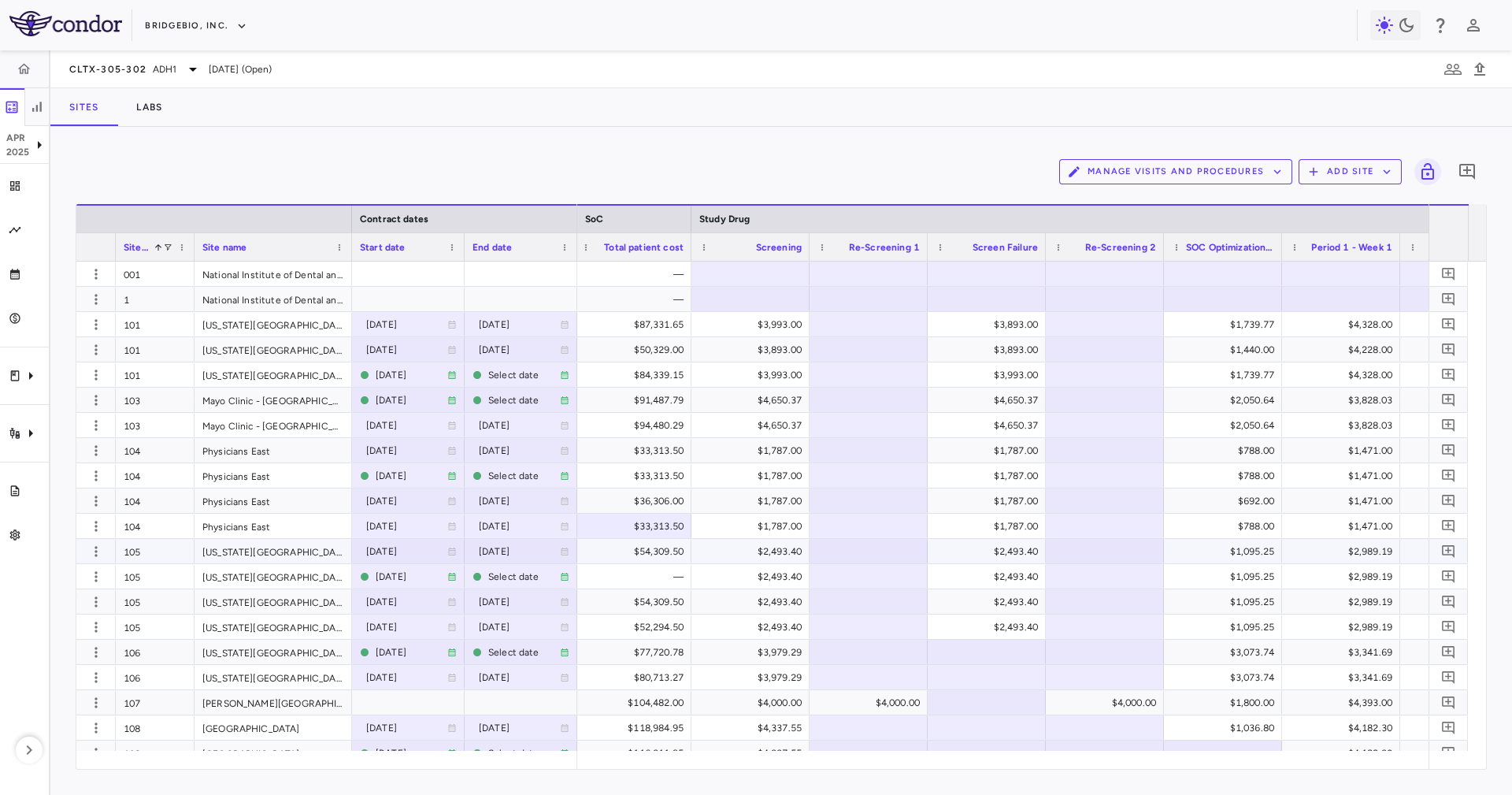 click on "$54,309.50" at bounding box center (636, 552) 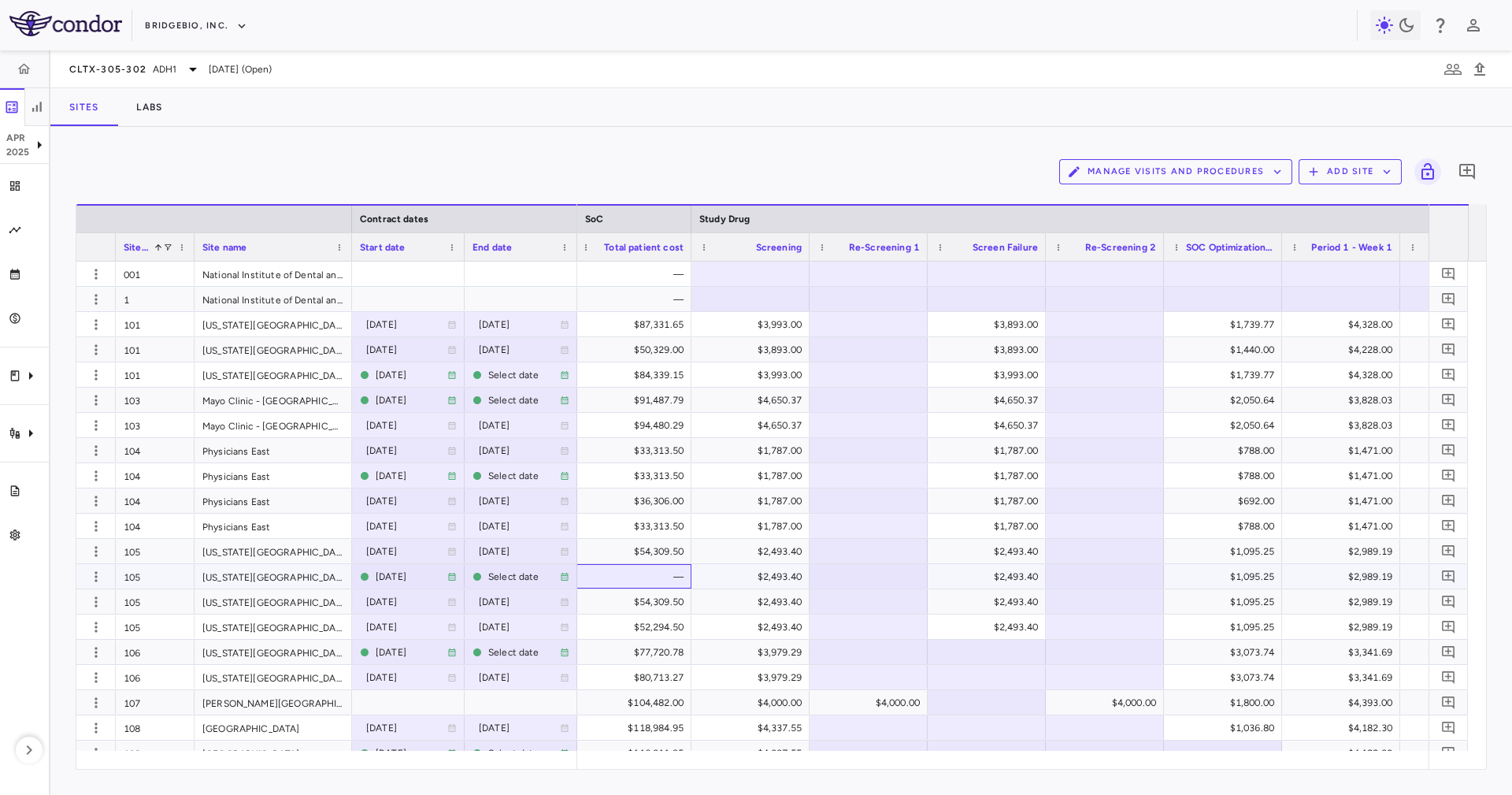 click on "—" at bounding box center (636, 577) 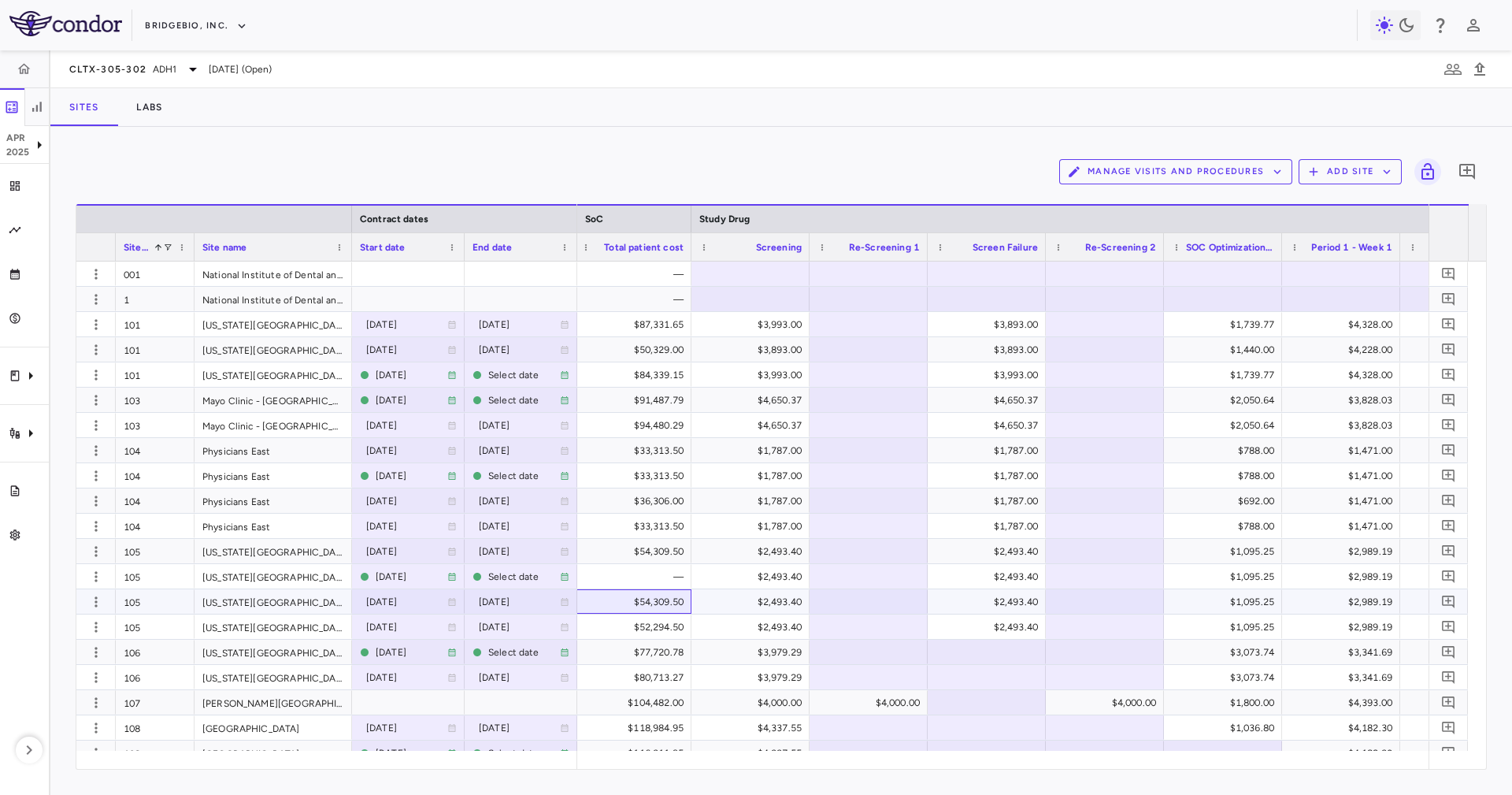 click on "$54,309.50" at bounding box center [636, 602] 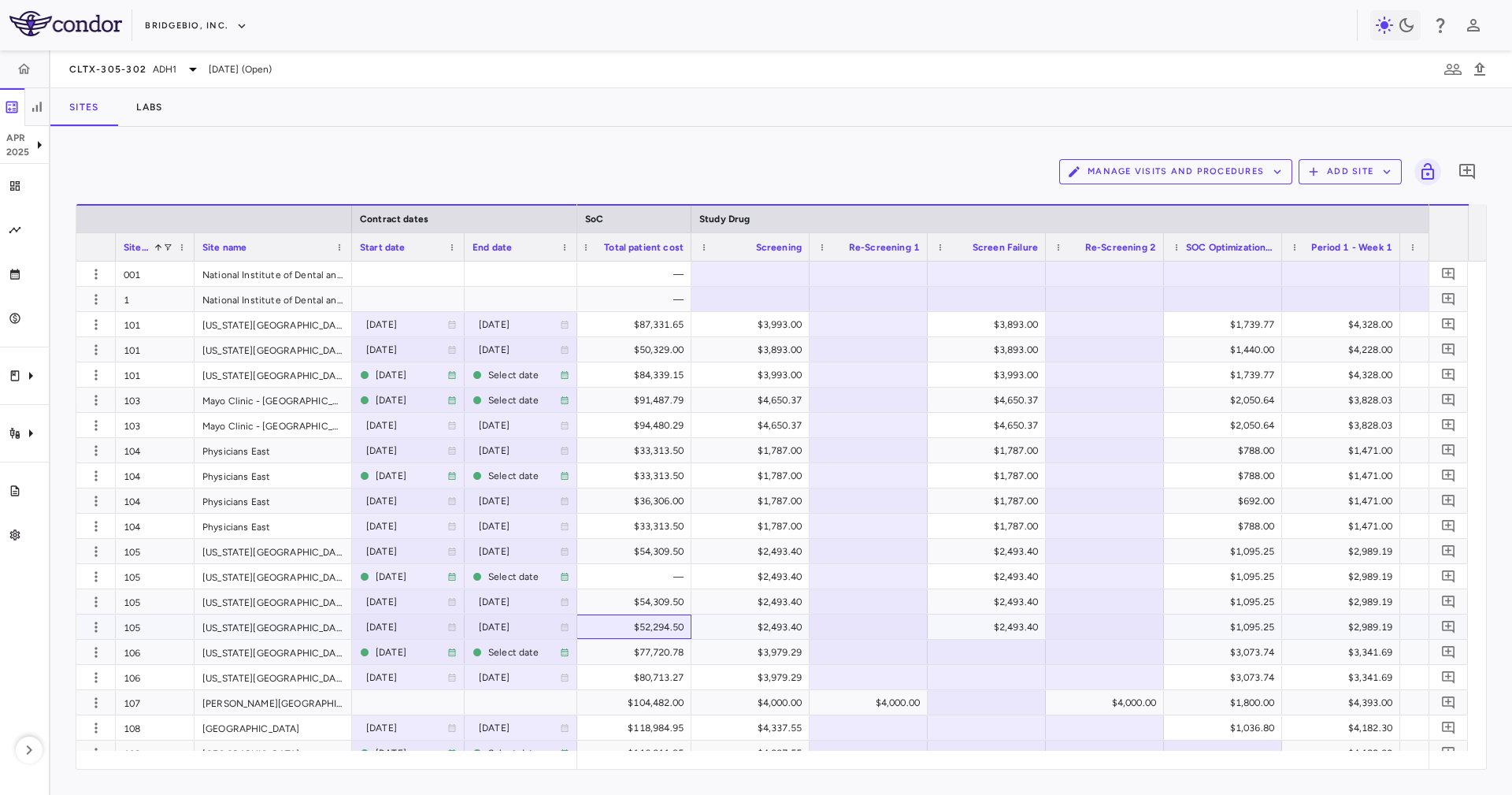 click on "$52,294.50" at bounding box center [636, 627] 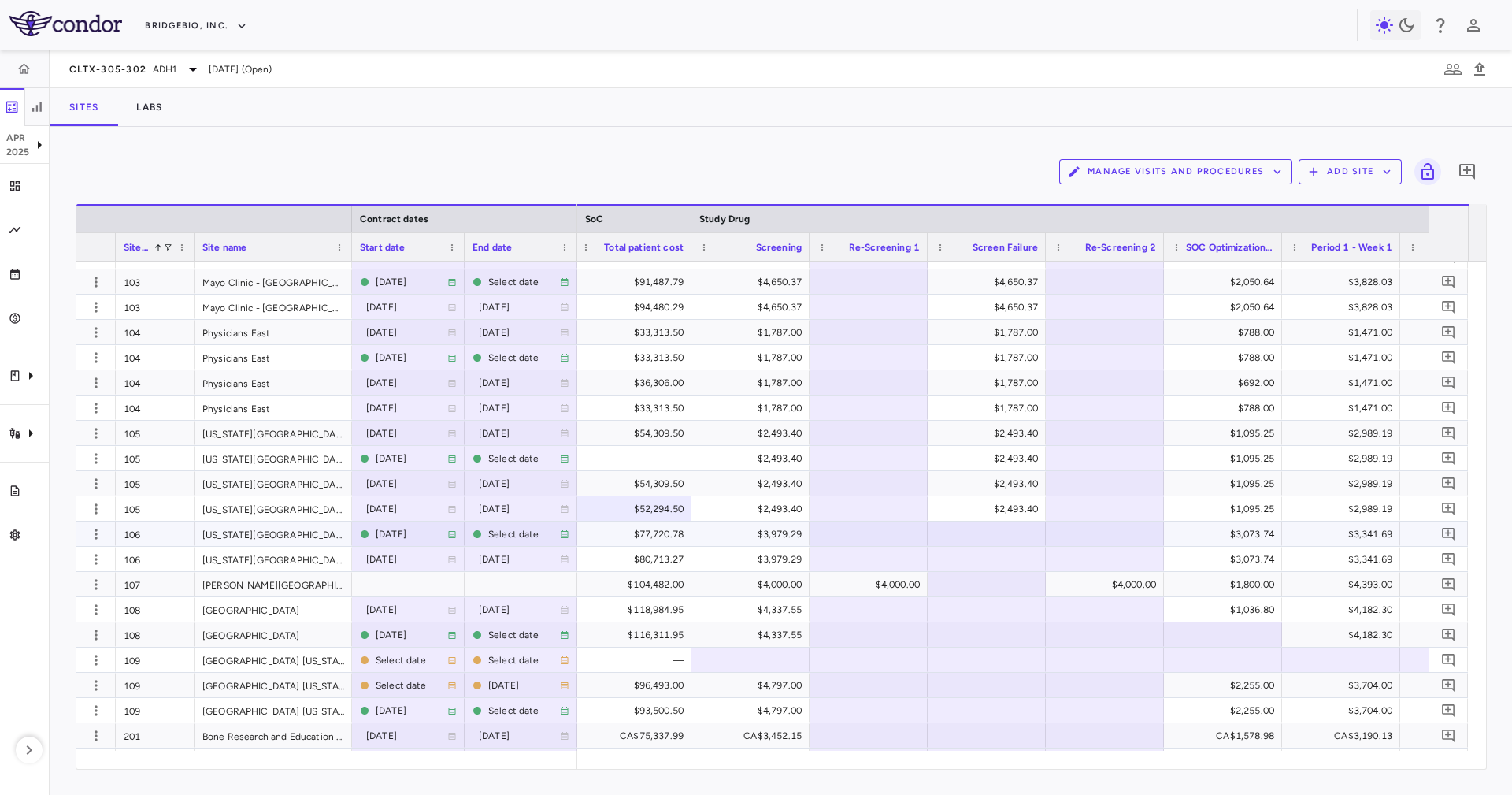 click on "$77,720.78" at bounding box center [636, 534] 